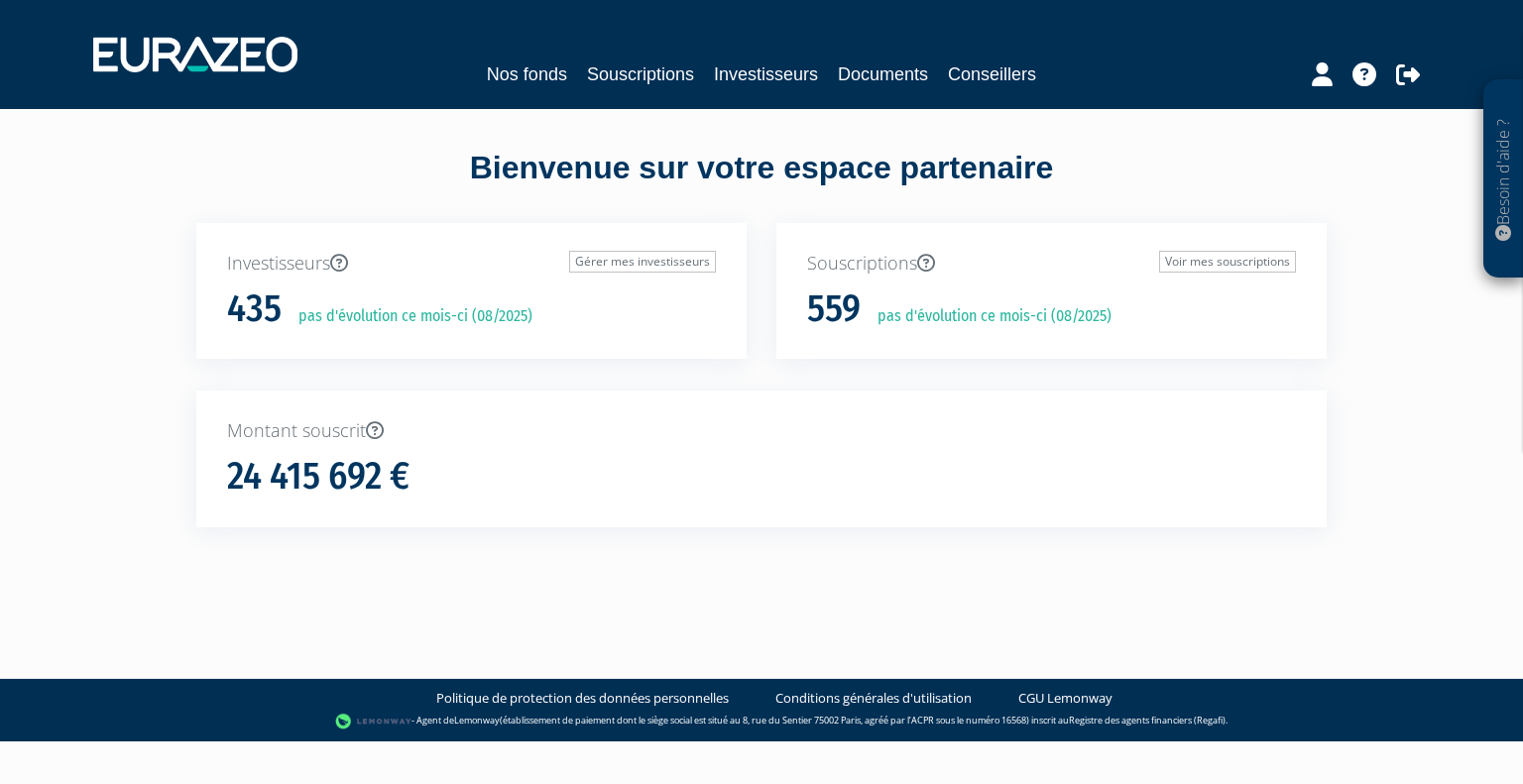 scroll, scrollTop: 0, scrollLeft: 0, axis: both 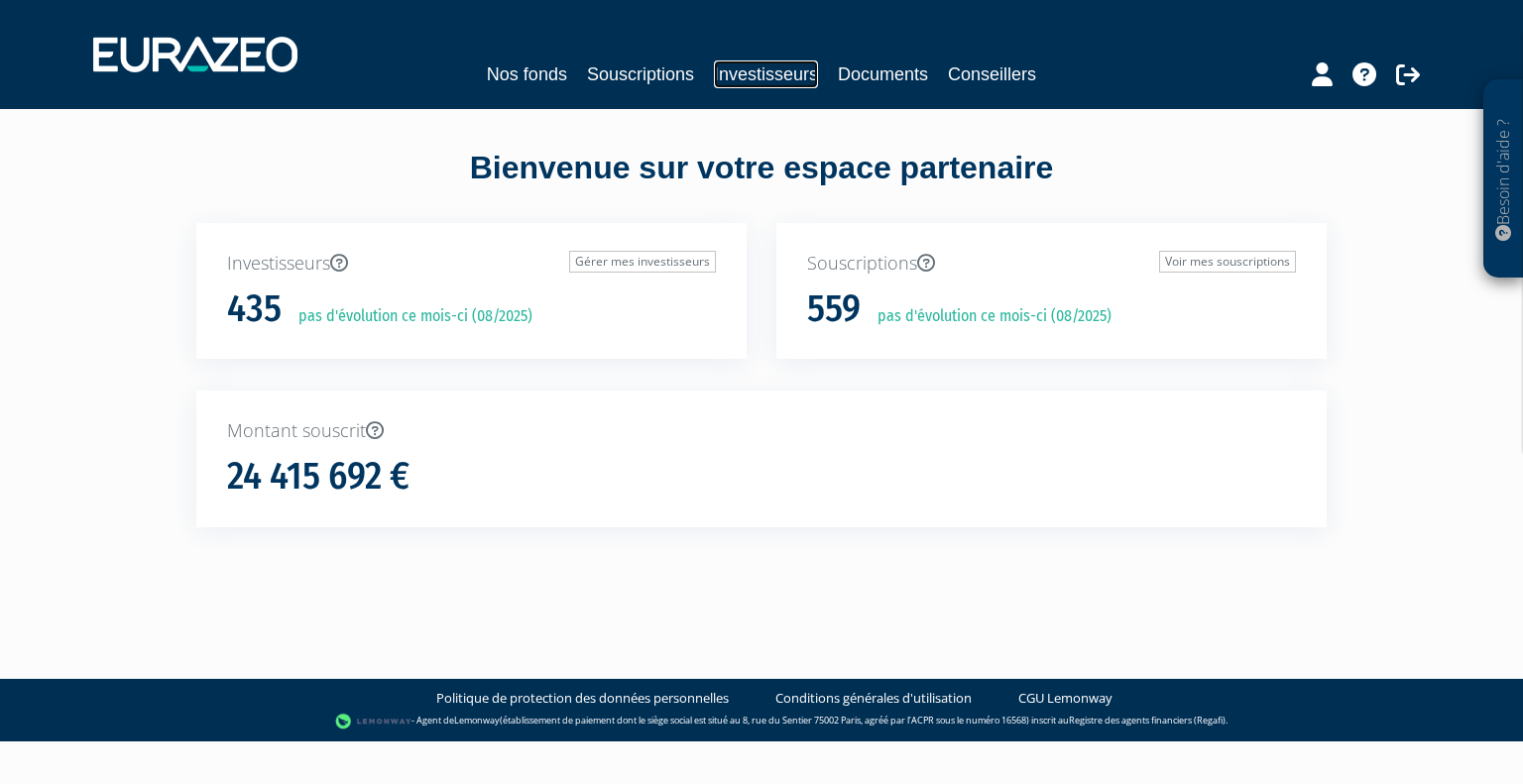 click on "Investisseurs" at bounding box center [765, 74] 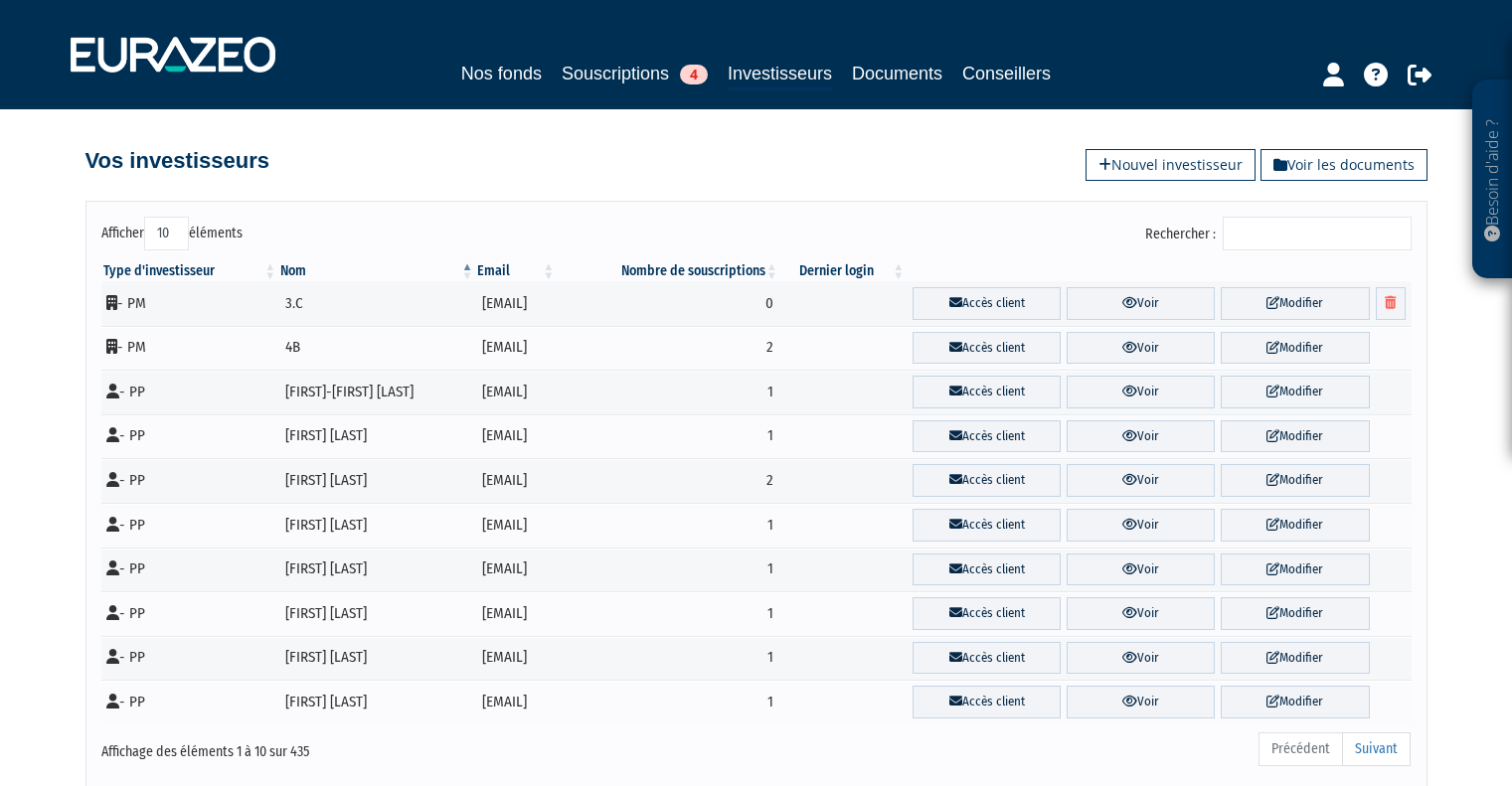 scroll, scrollTop: 0, scrollLeft: 0, axis: both 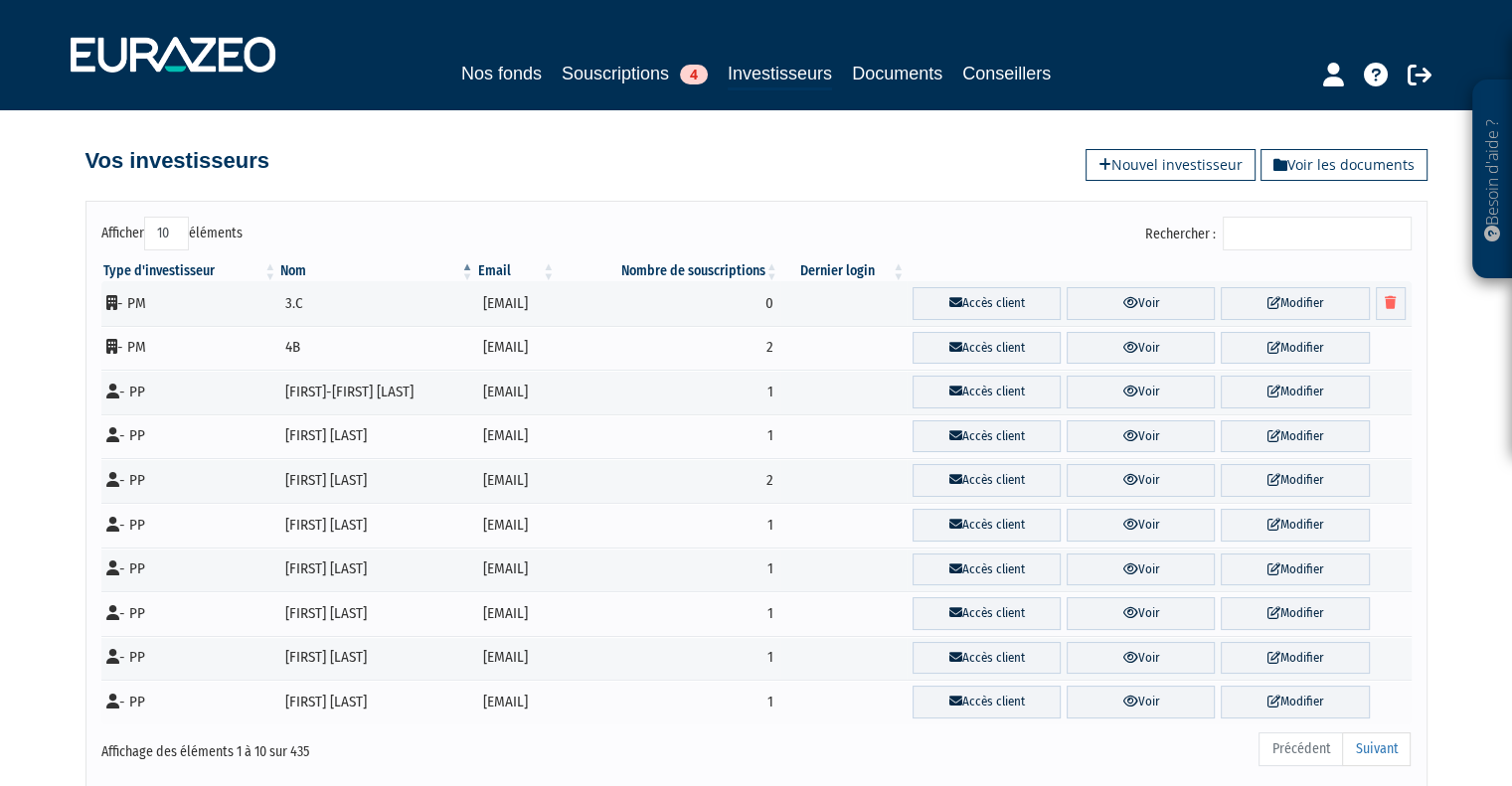 click on "Rechercher :" at bounding box center [1317, 234] 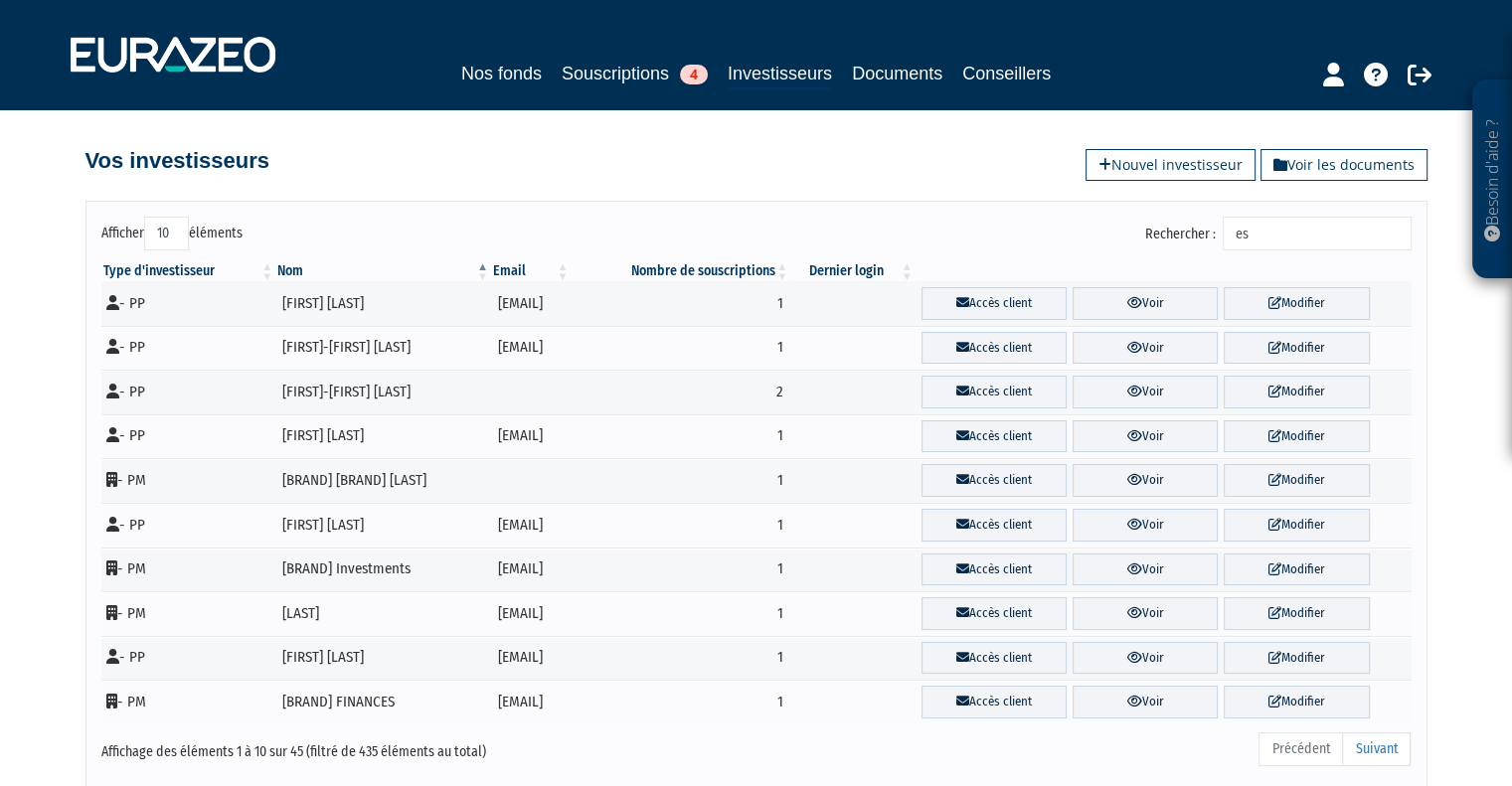 type on "e" 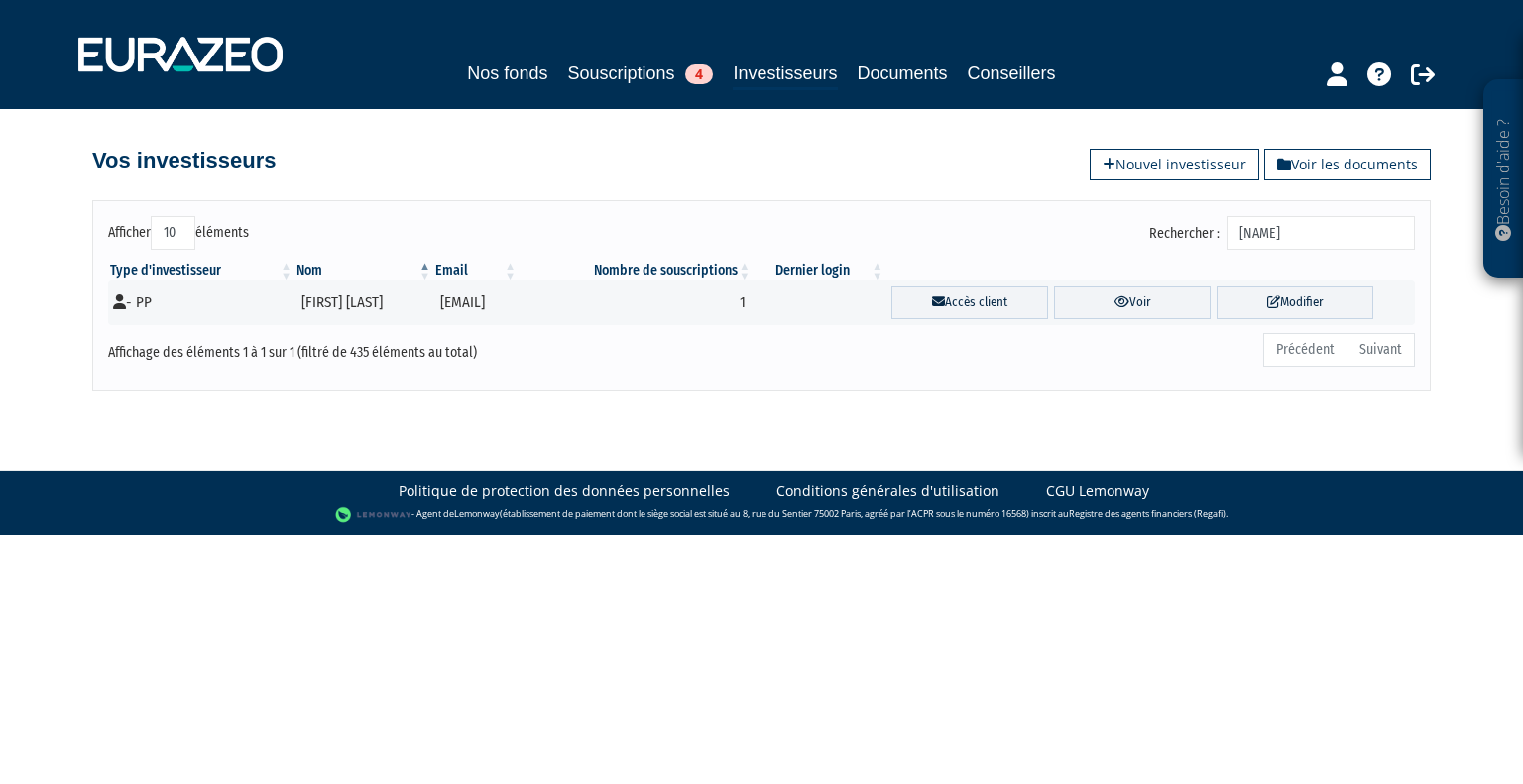 type on "n" 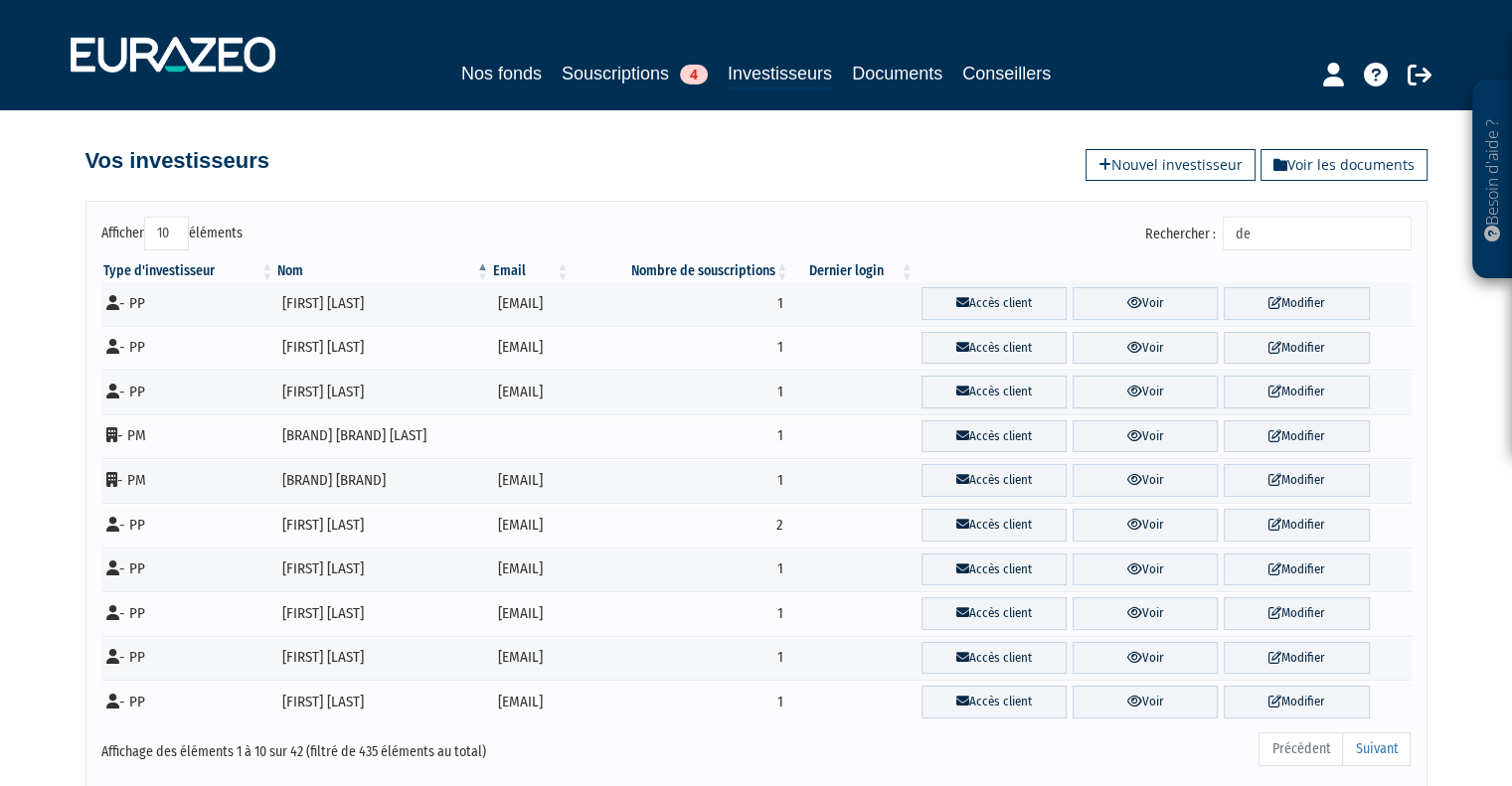 type on "d" 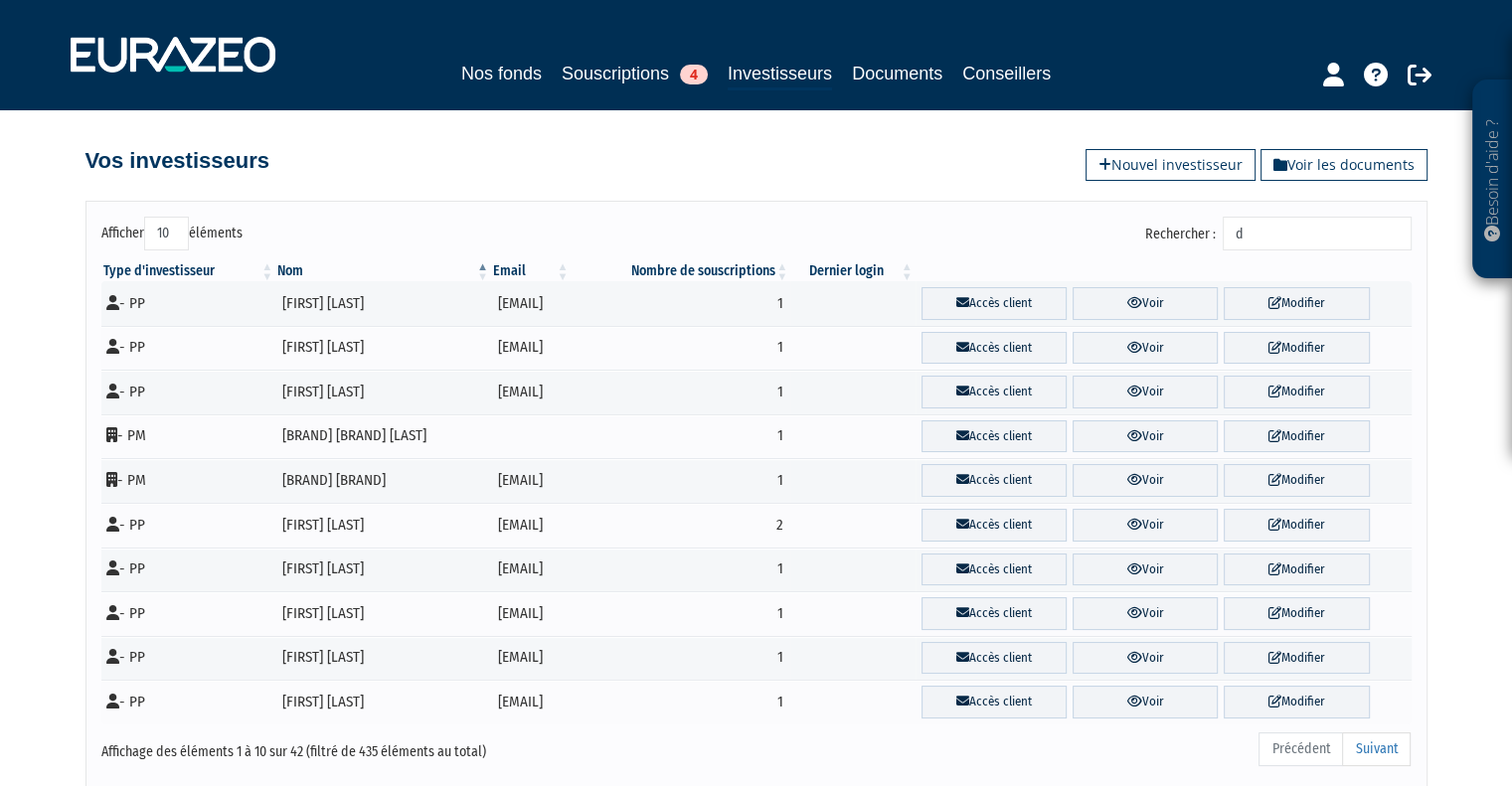 type 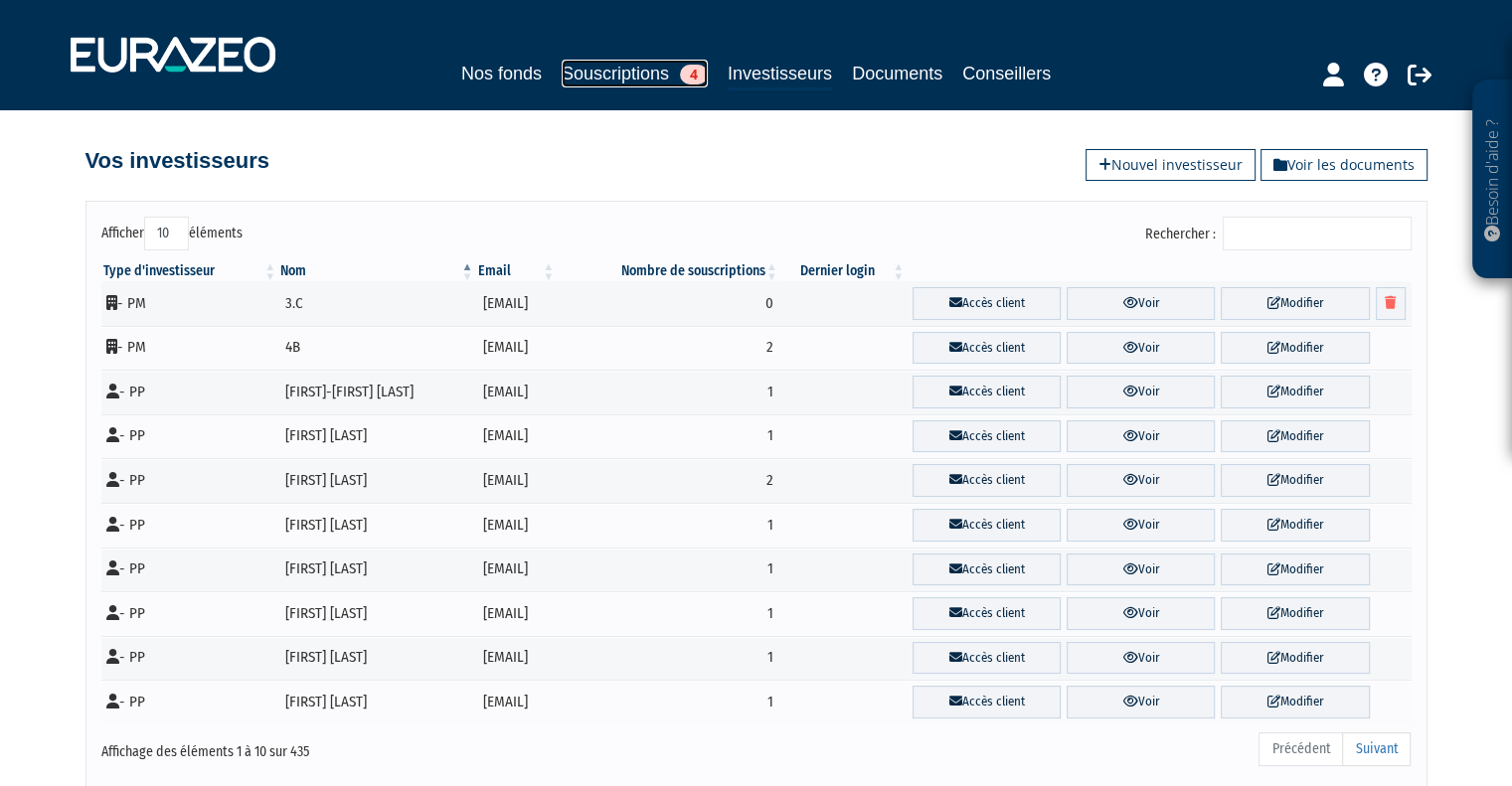 click on "Souscriptions  4" at bounding box center (634, 74) 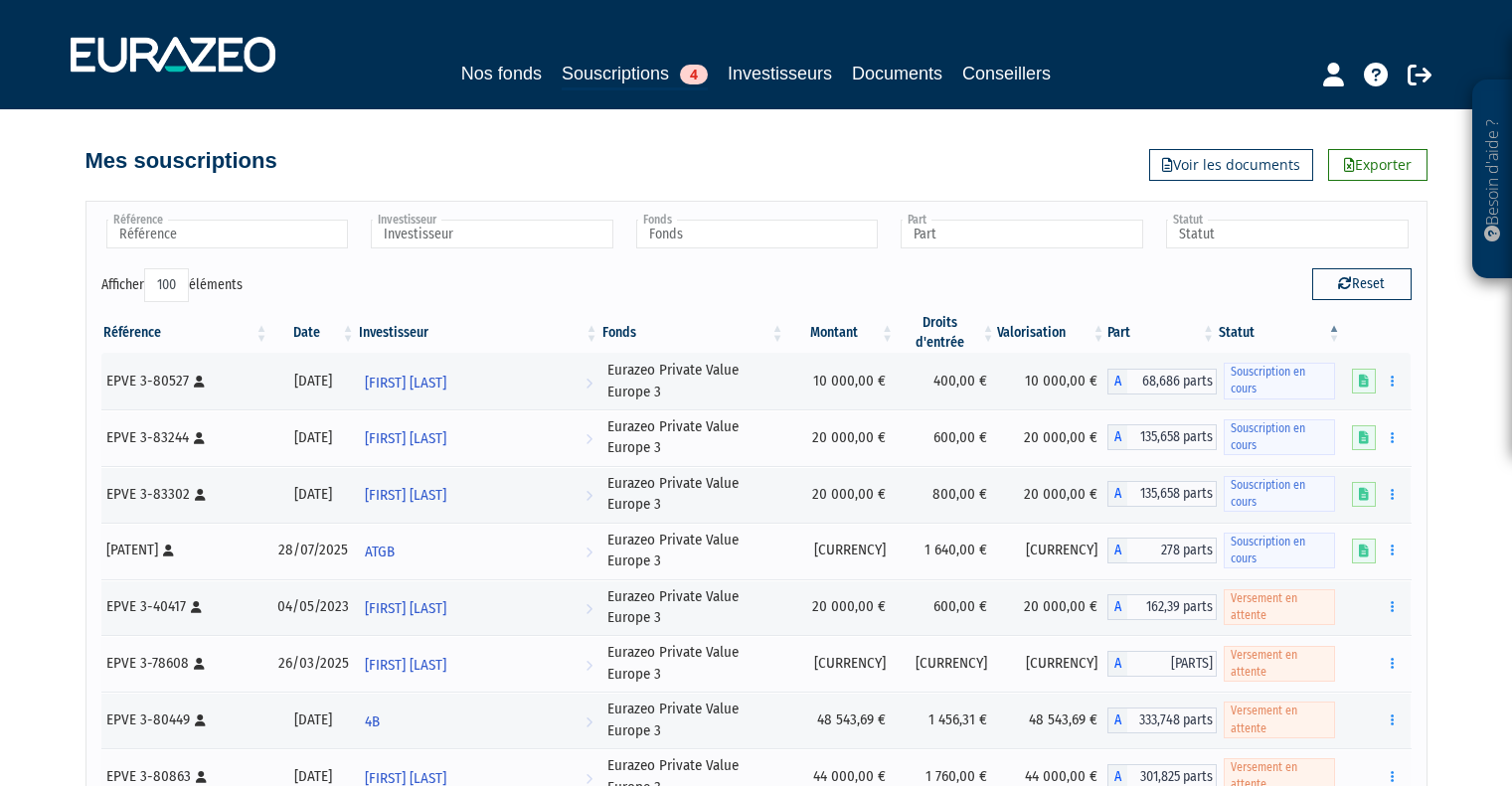 select on "100" 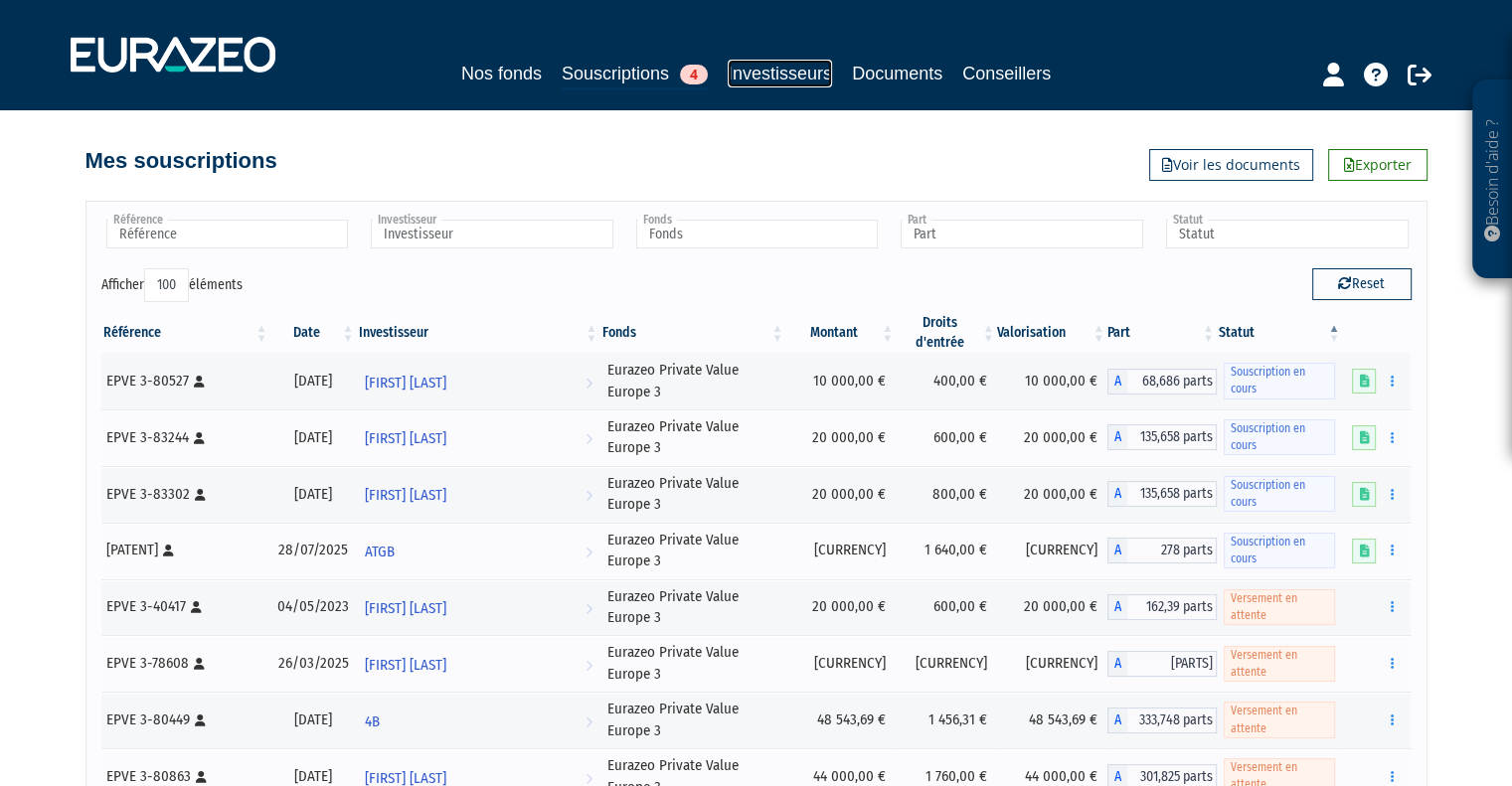 click on "Investisseurs" at bounding box center (779, 74) 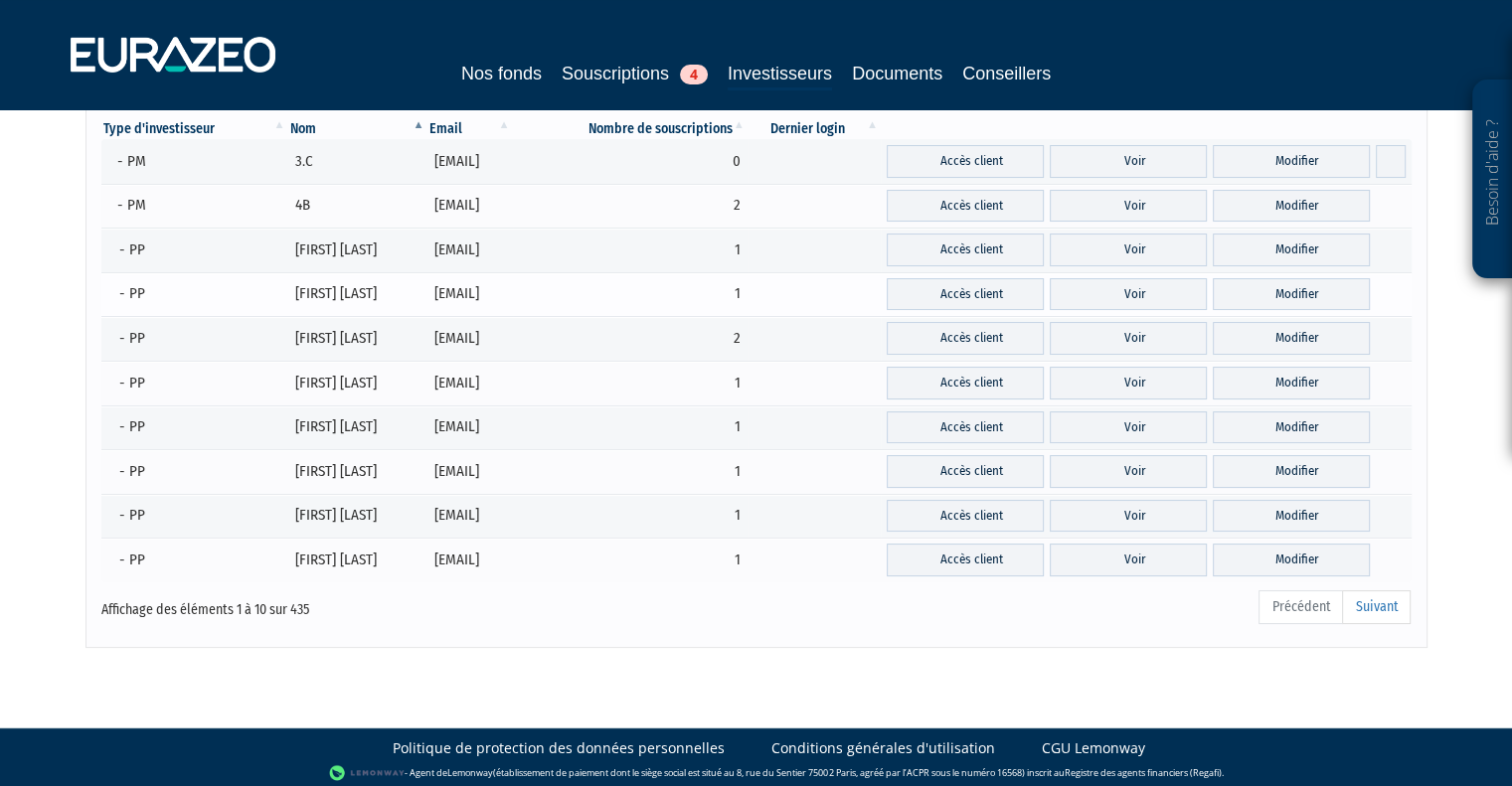 scroll, scrollTop: 21, scrollLeft: 0, axis: vertical 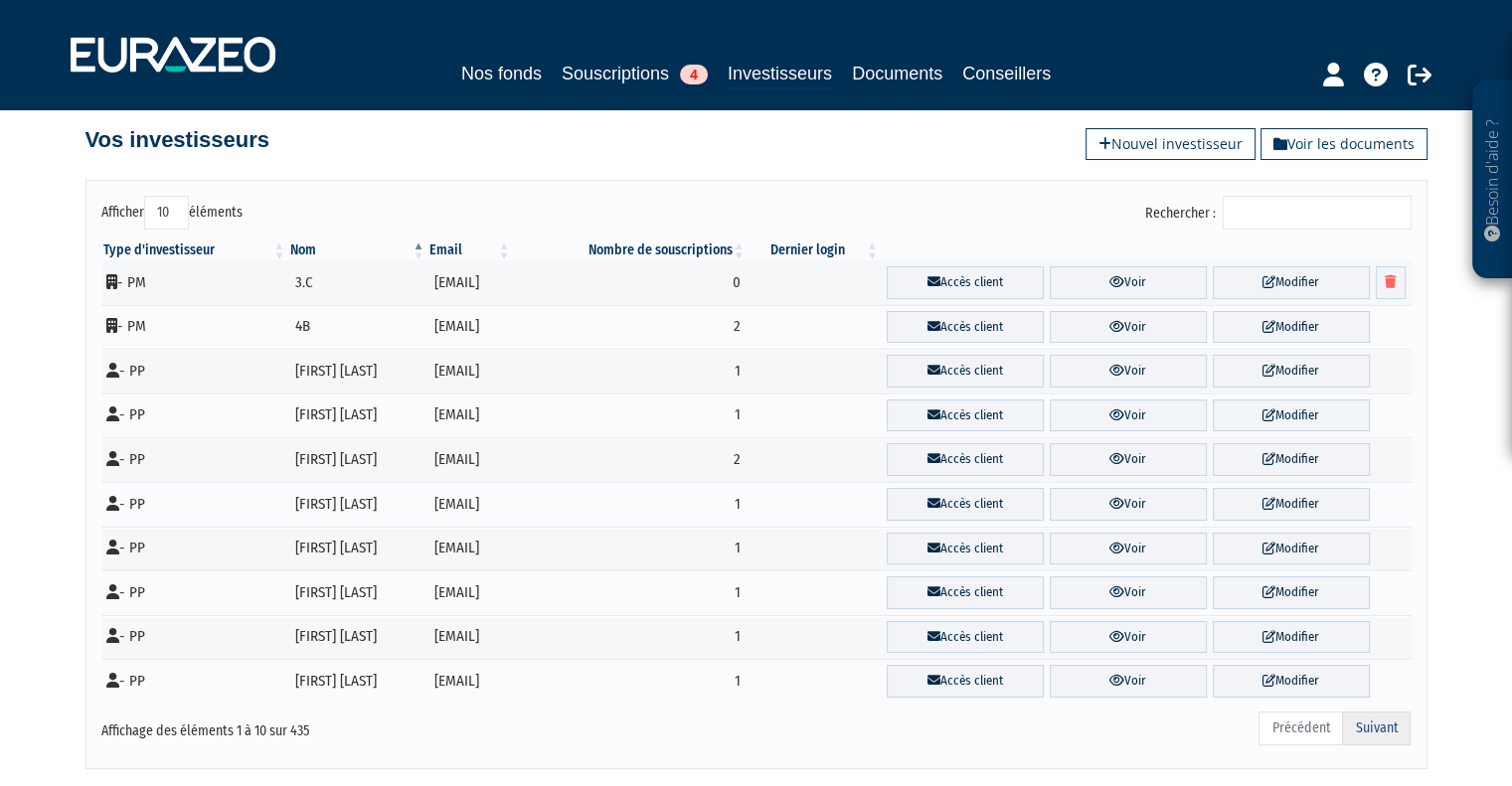 click on "Suivant" at bounding box center (1376, 728) 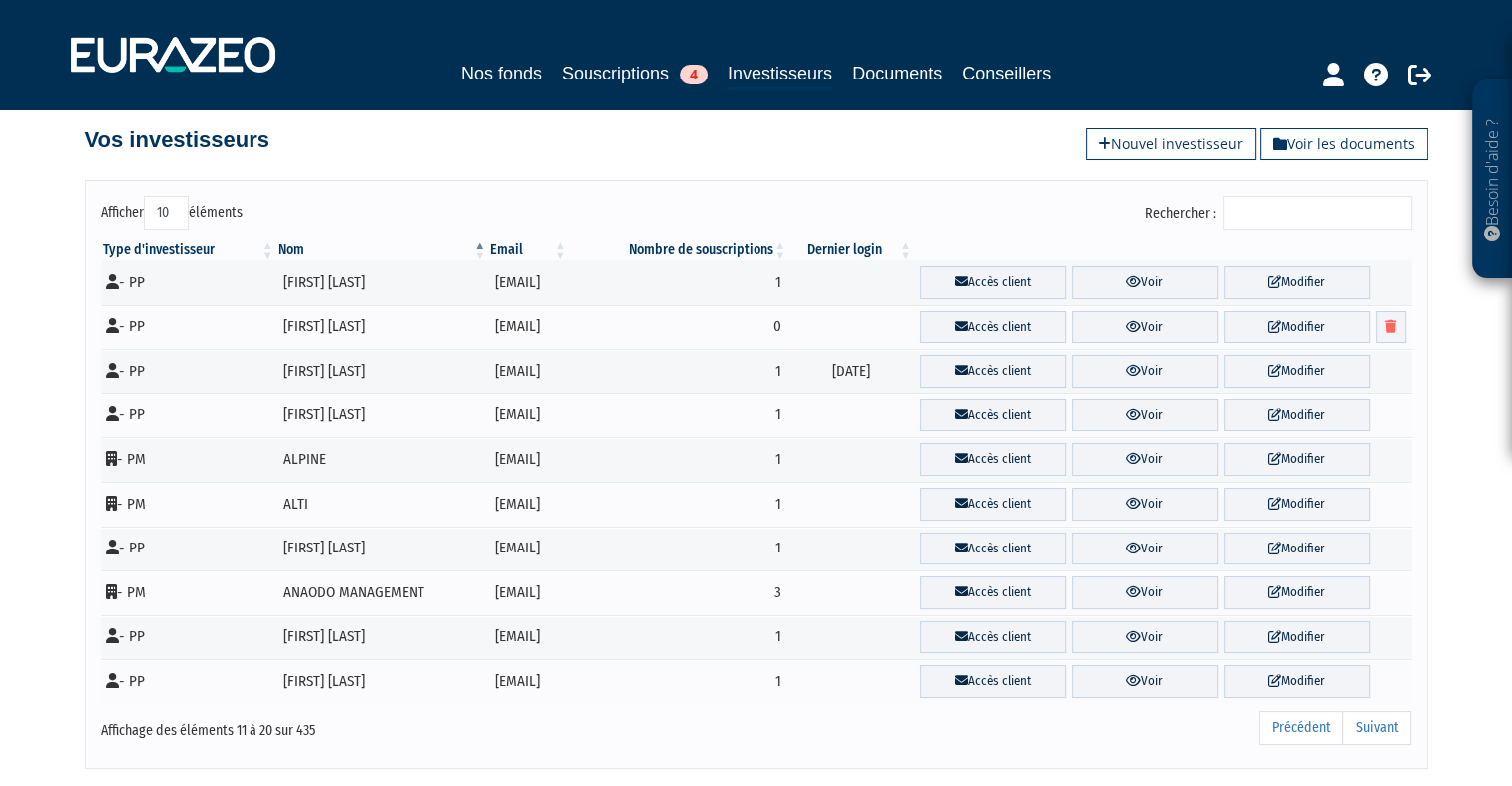 click on "Rechercher :" at bounding box center (1317, 213) 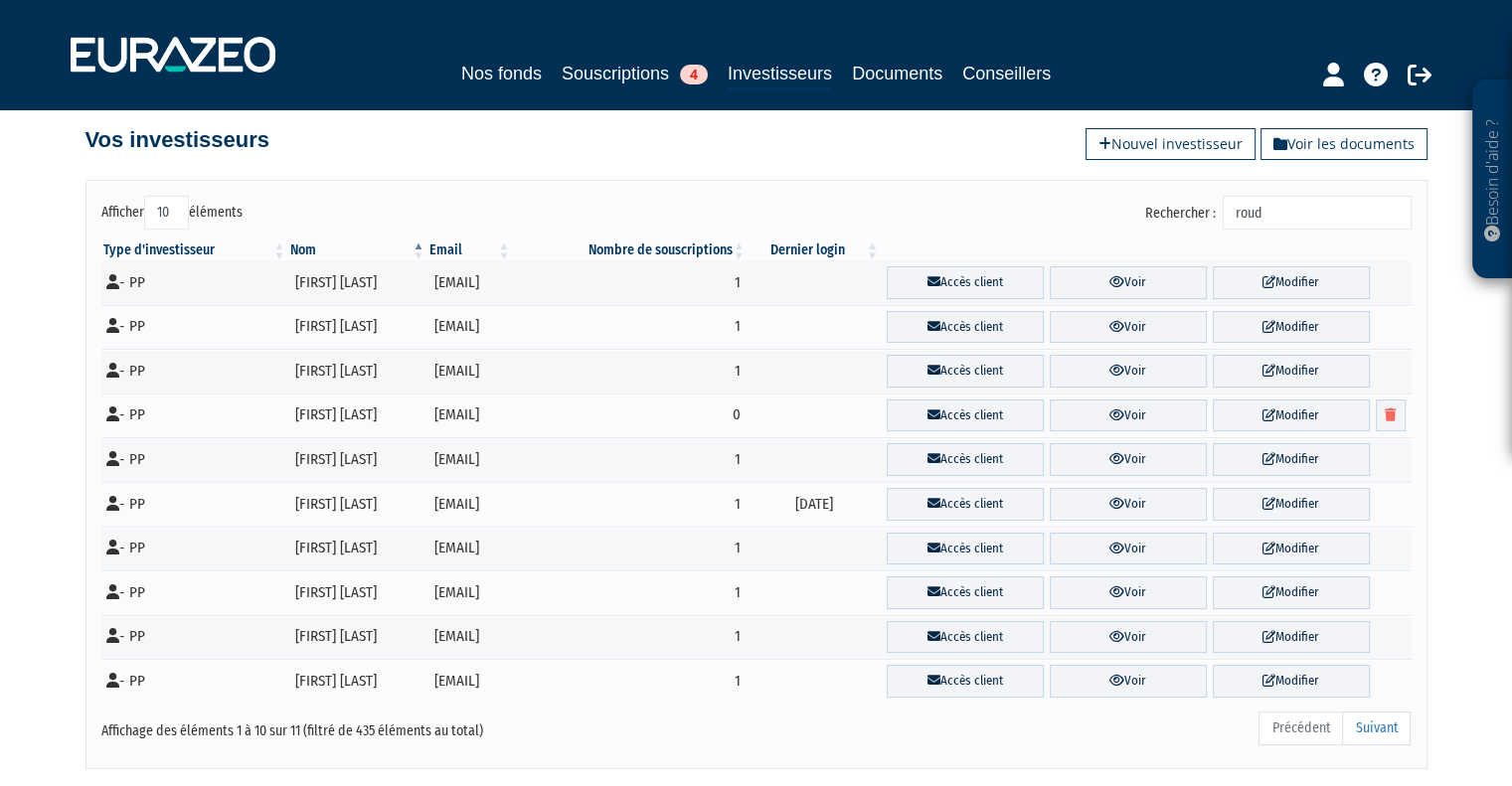 scroll, scrollTop: 0, scrollLeft: 0, axis: both 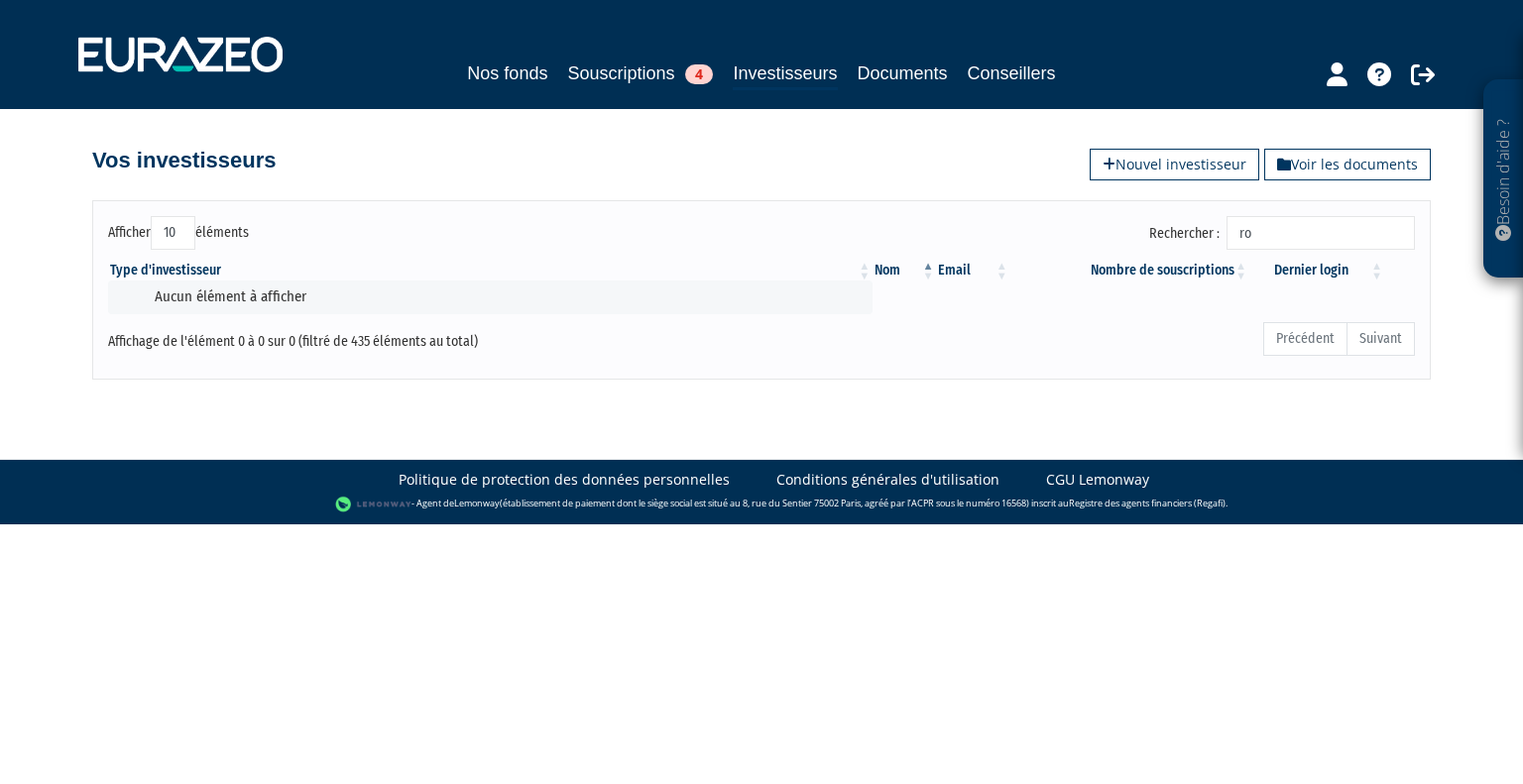 type on "r" 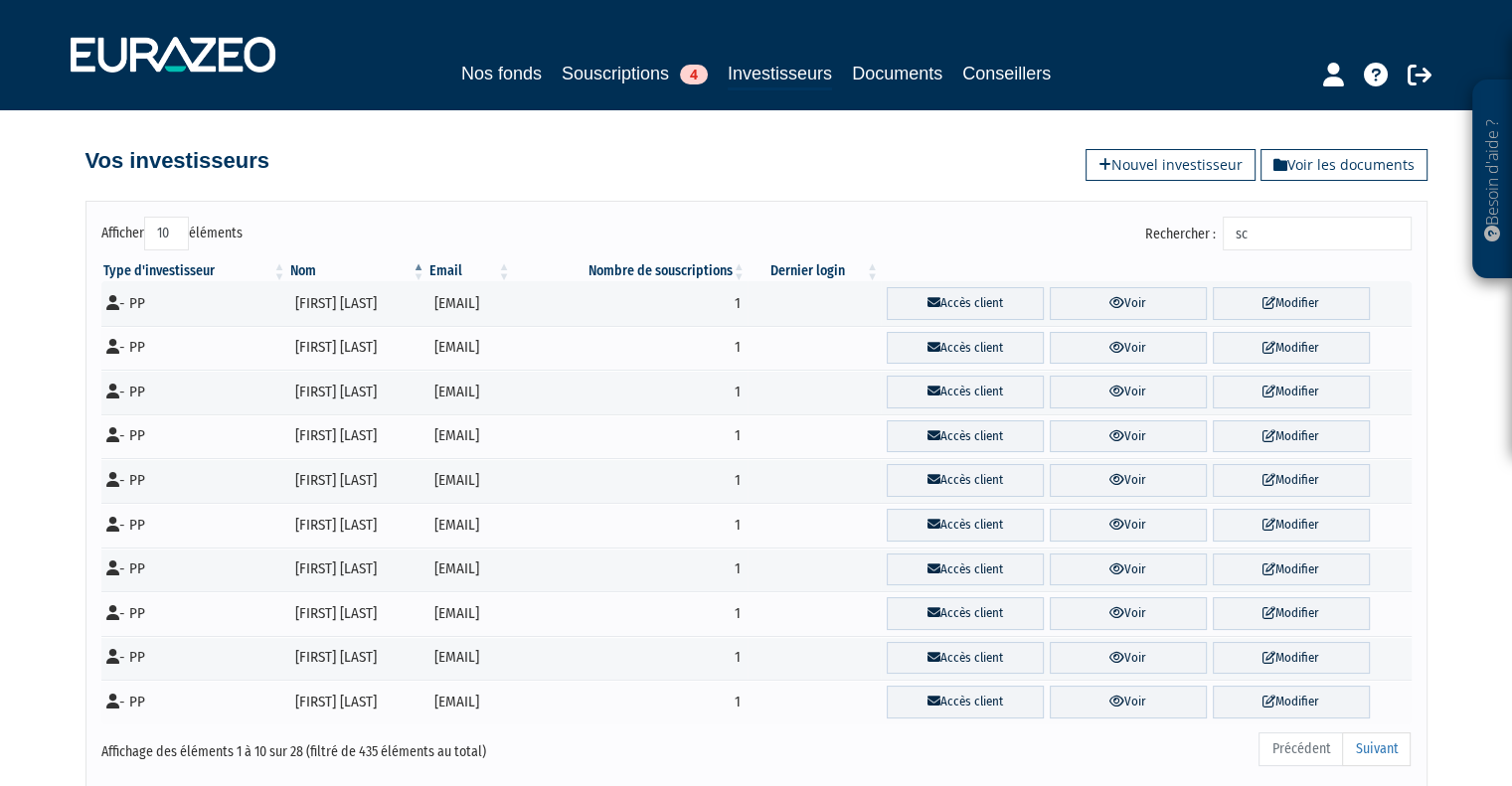 type on "s" 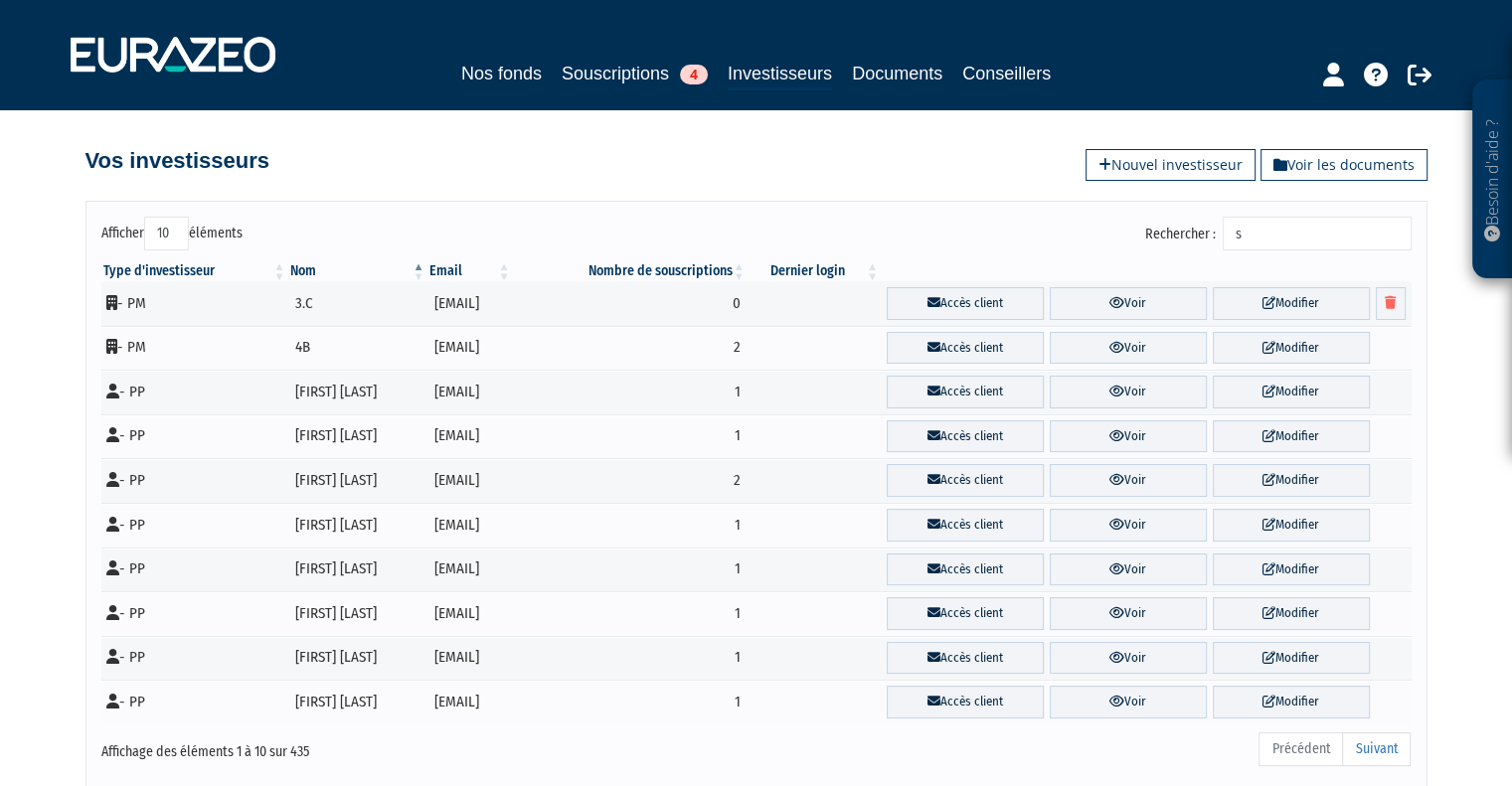 type 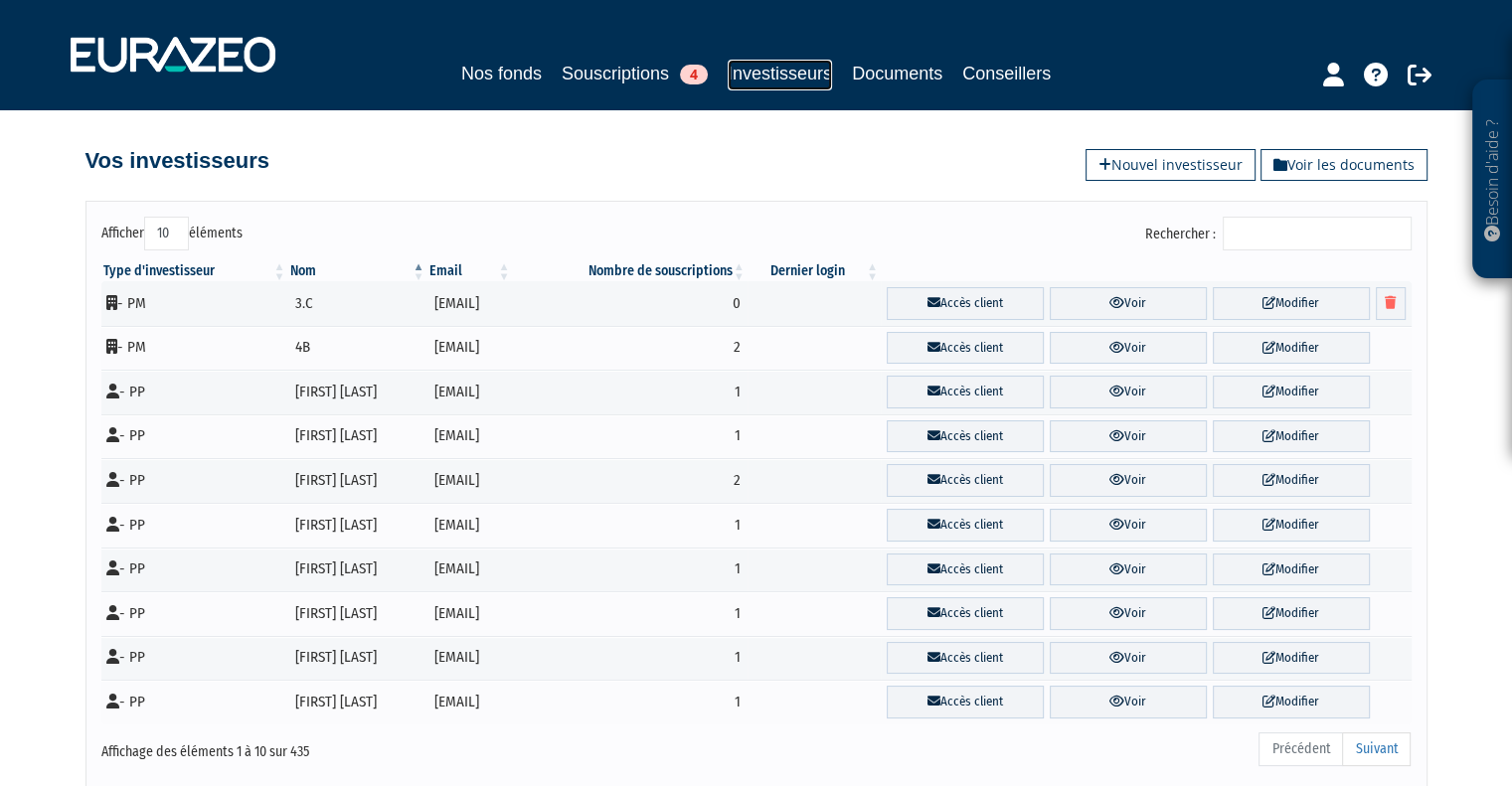 click on "Investisseurs" at bounding box center [779, 75] 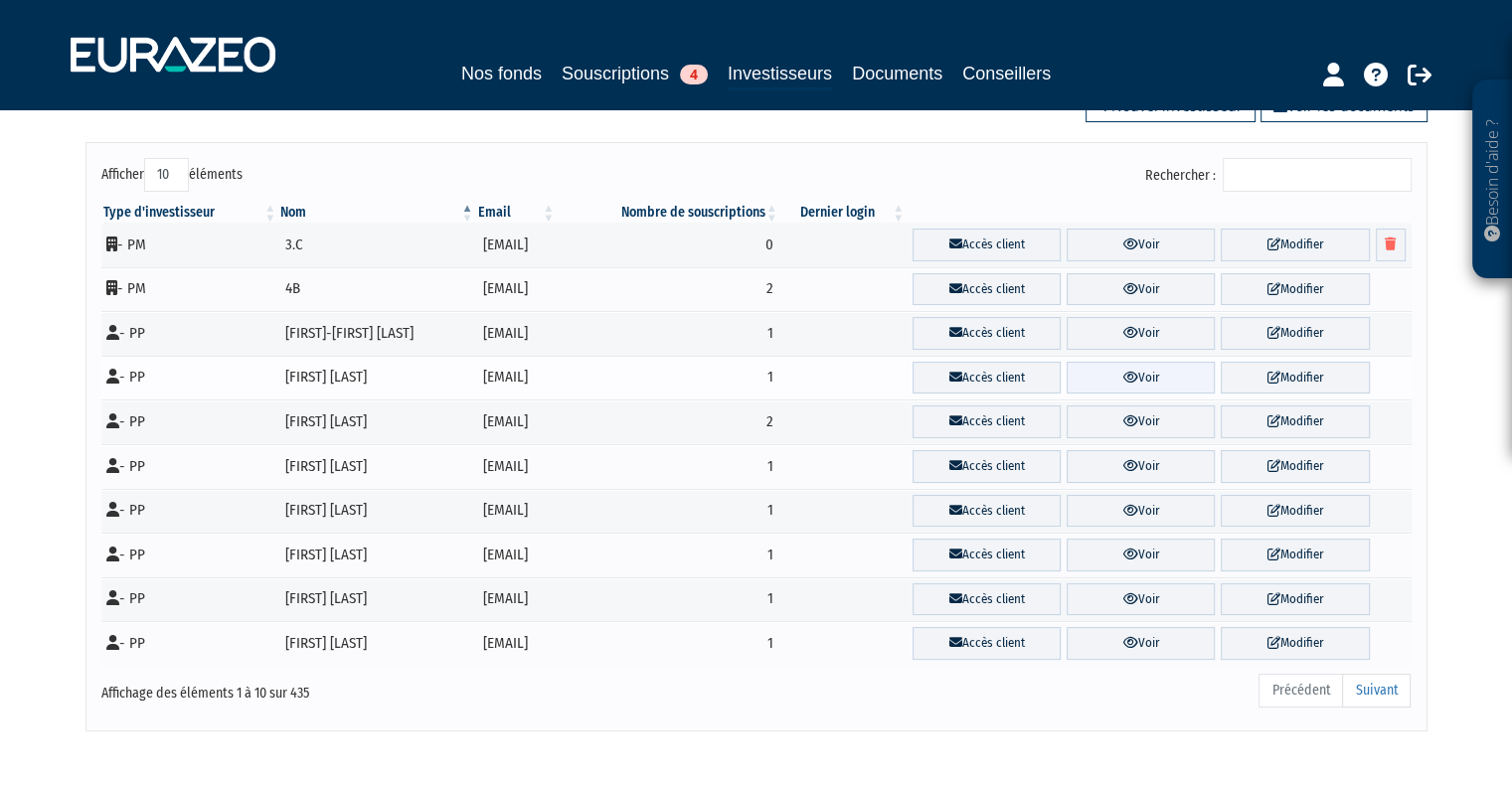 scroll, scrollTop: 48, scrollLeft: 0, axis: vertical 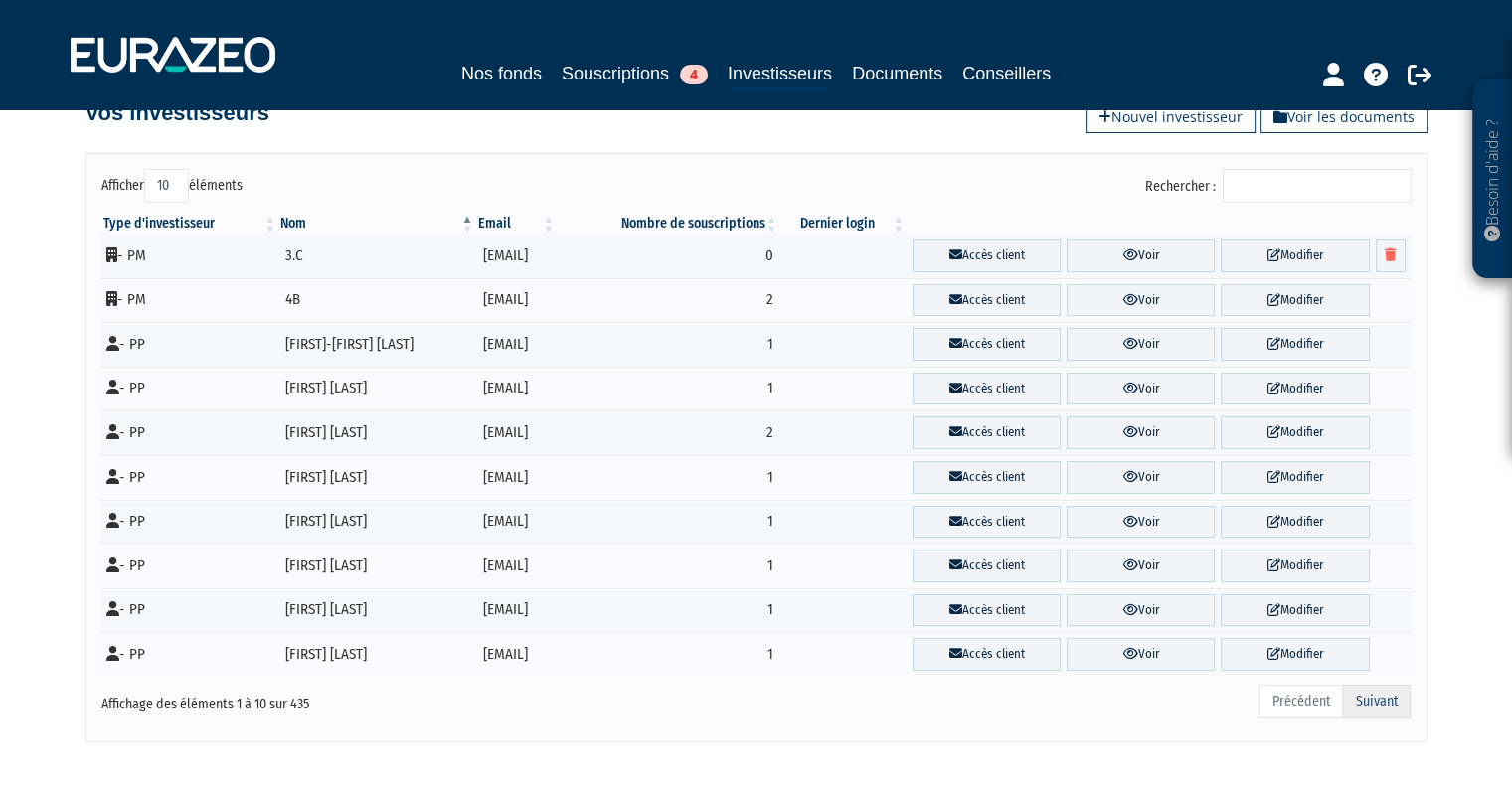 click on "Suivant" at bounding box center (1376, 702) 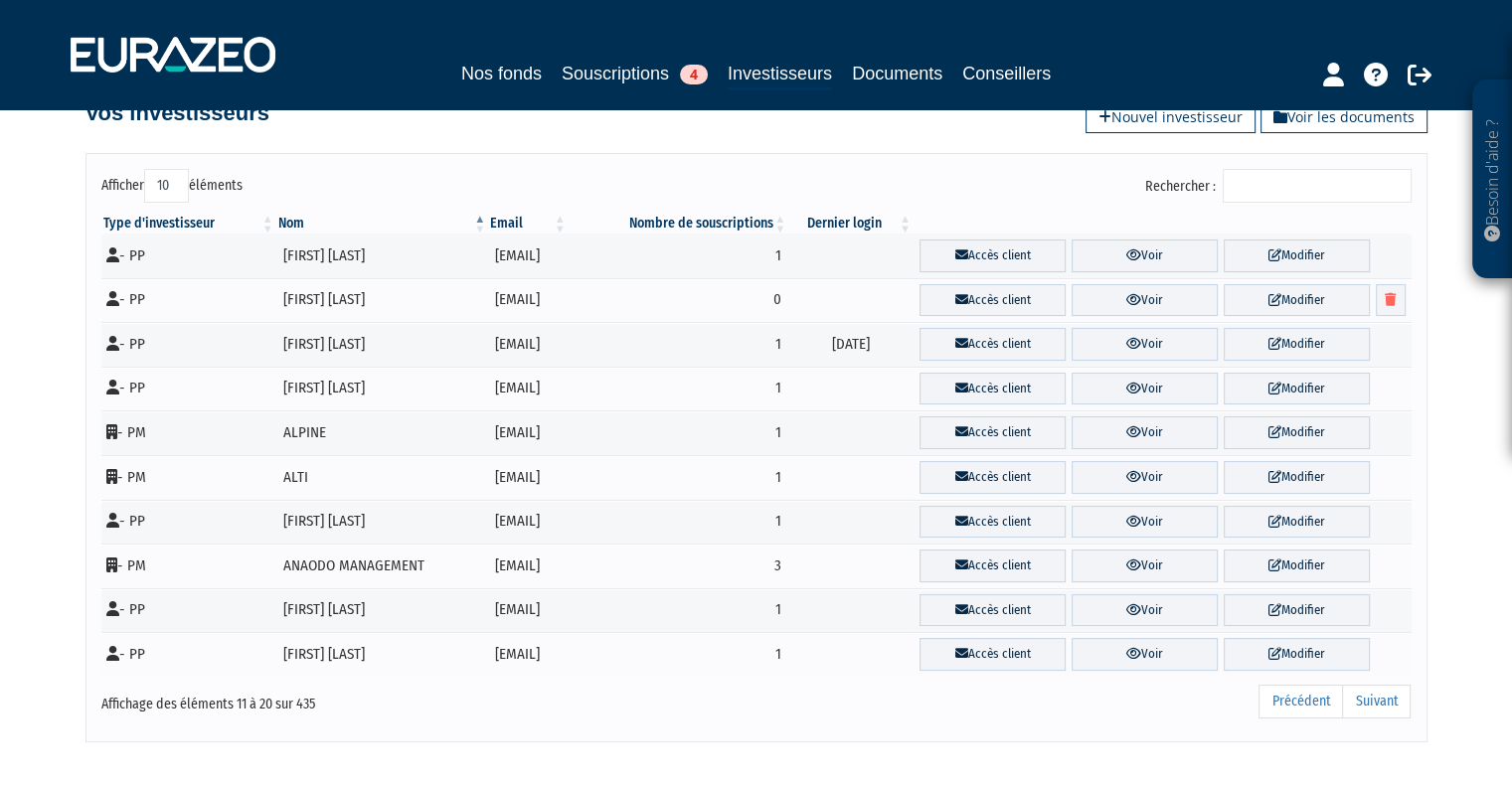 click on "Suivant" at bounding box center [1376, 702] 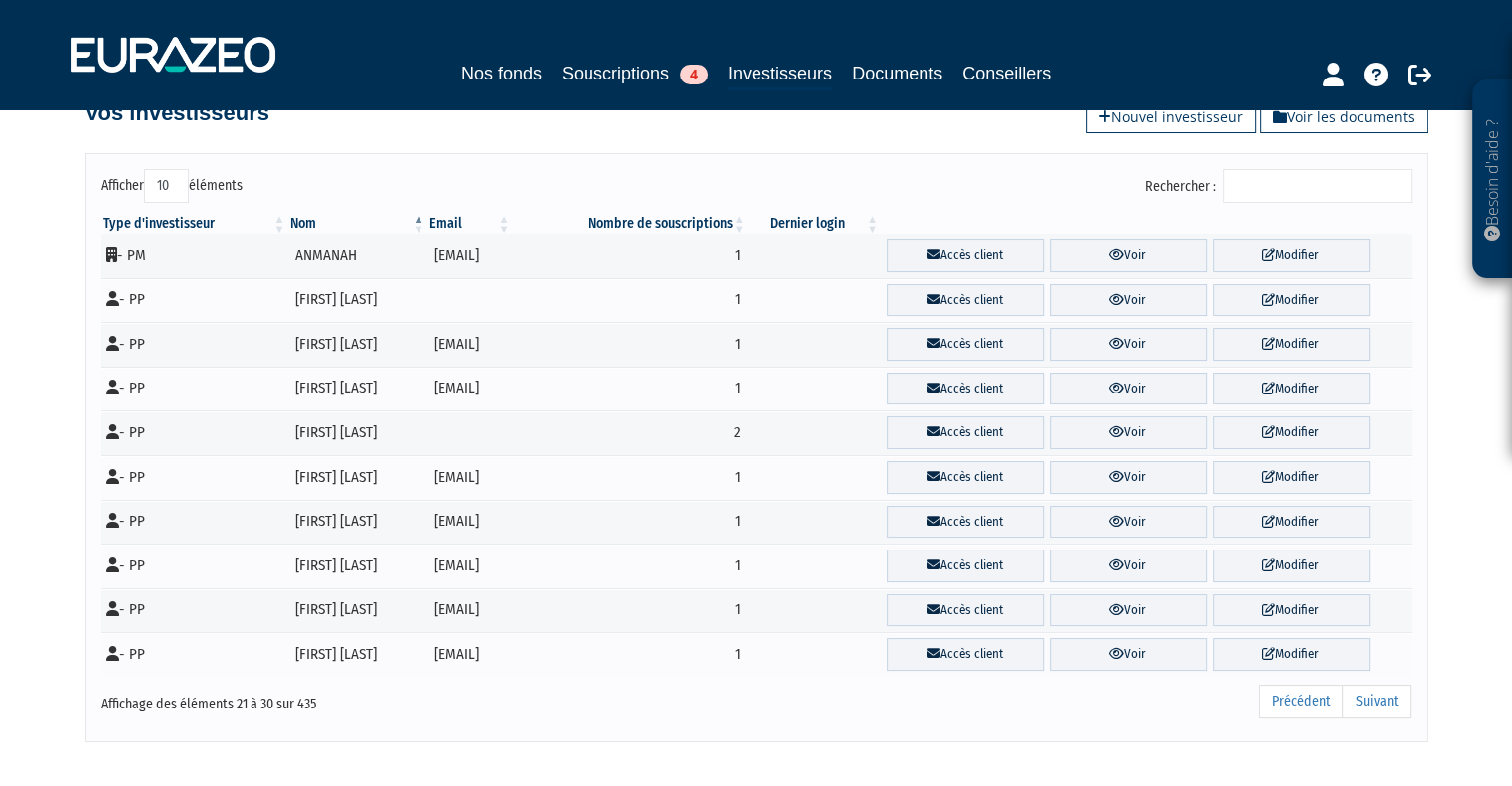 click on "Suivant" at bounding box center (1376, 702) 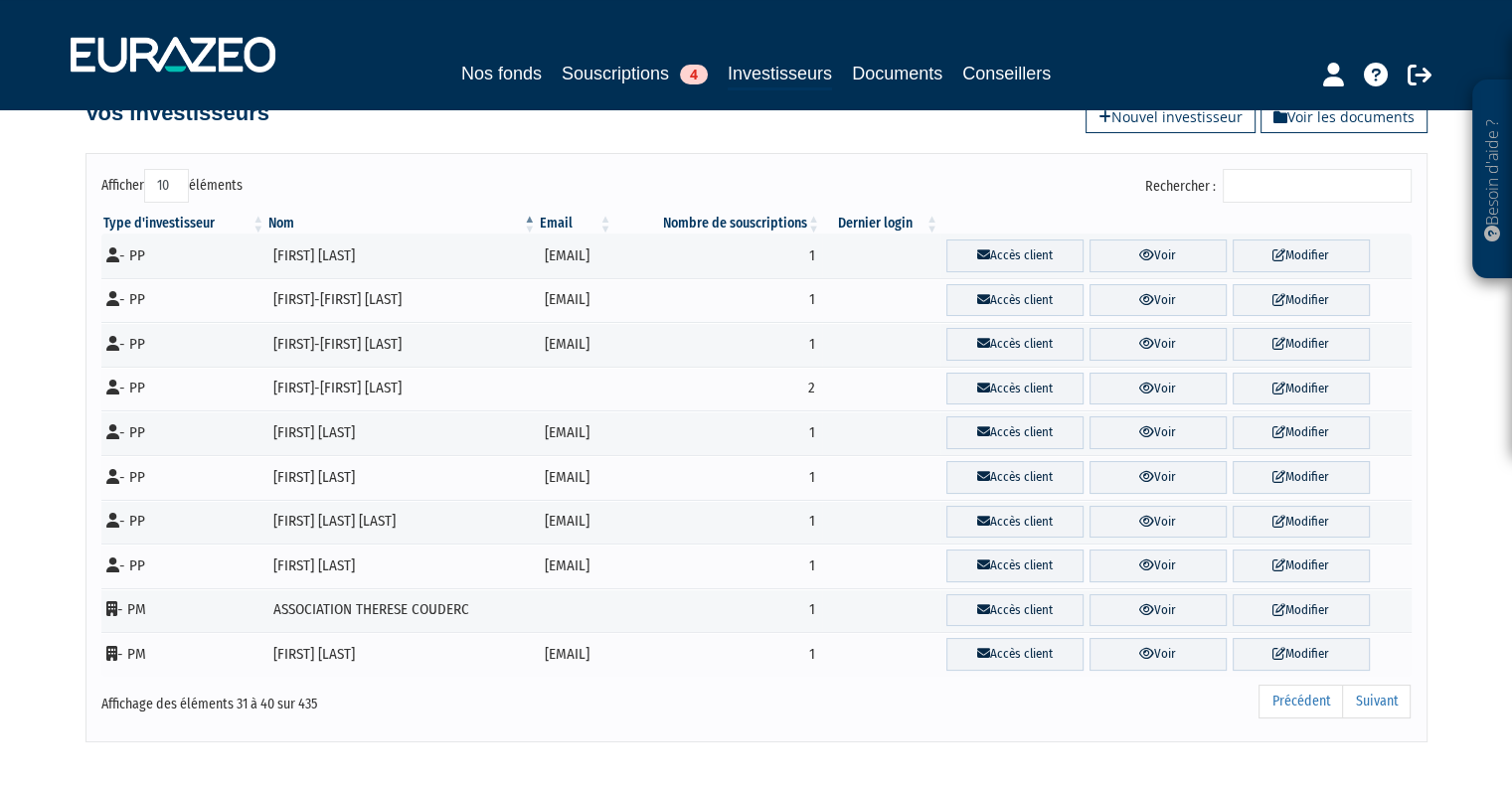 click on "Suivant" at bounding box center (1376, 702) 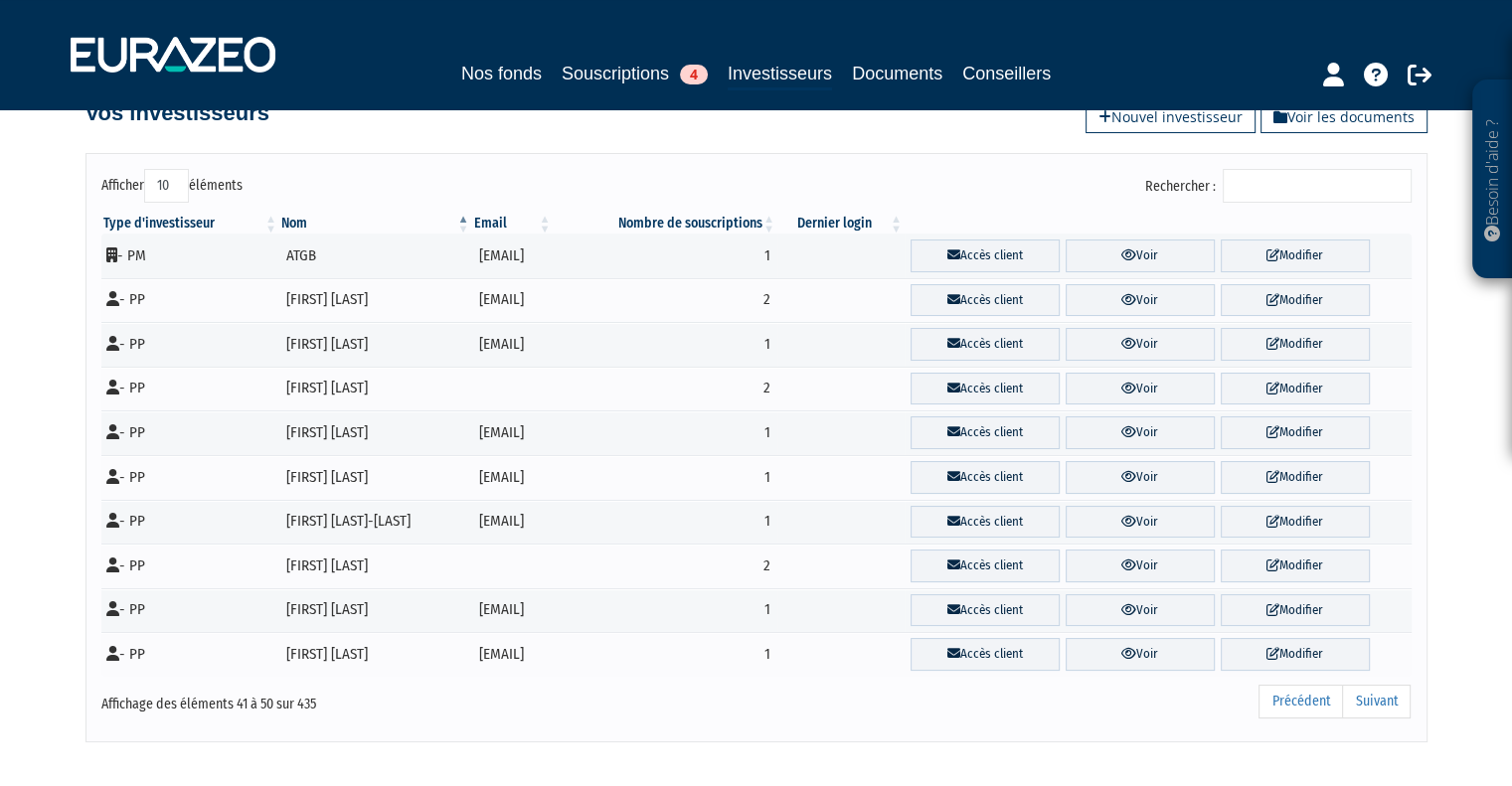 click on "Rechercher :" at bounding box center (1317, 186) 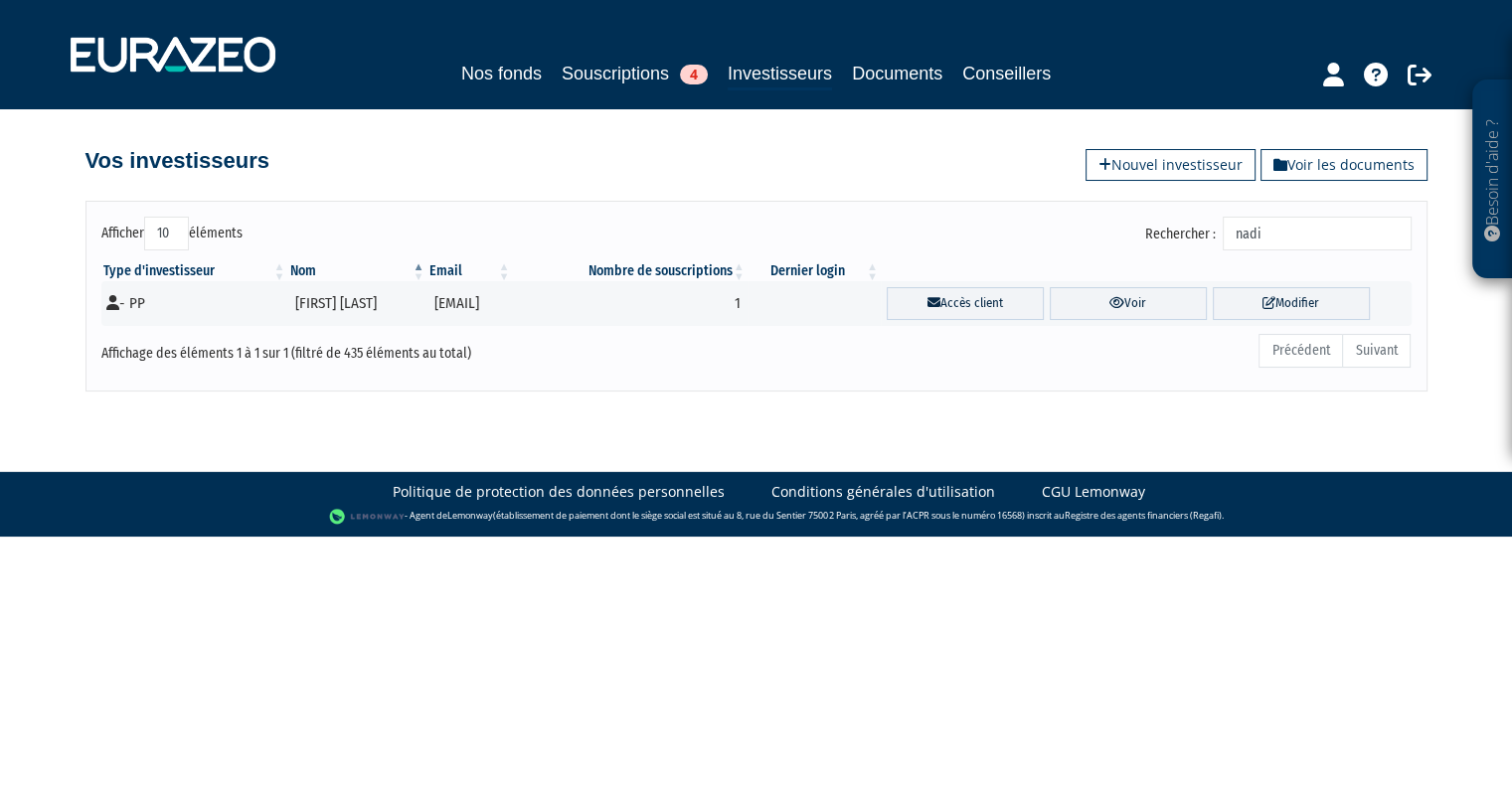 scroll, scrollTop: 0, scrollLeft: 0, axis: both 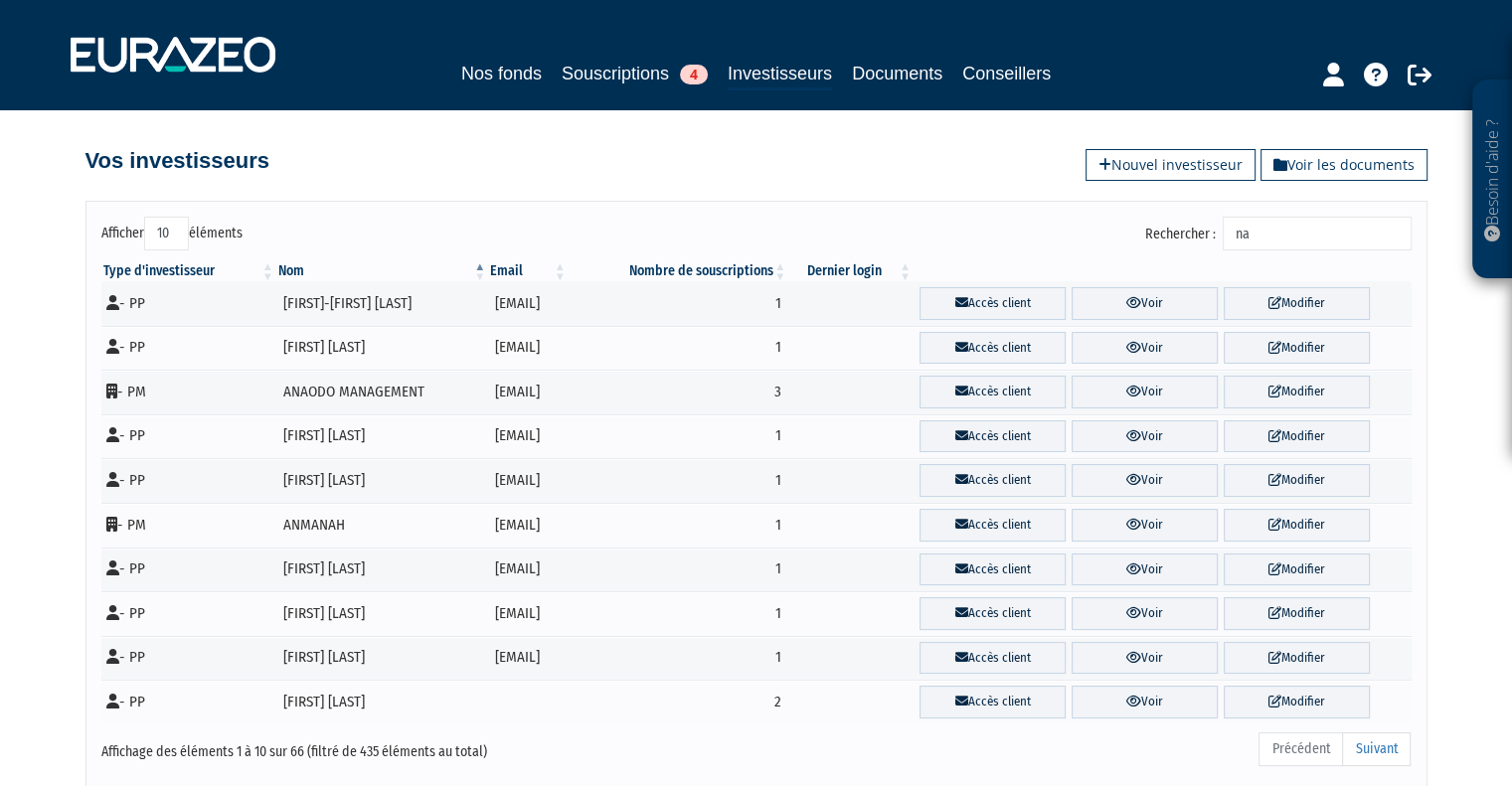 type on "n" 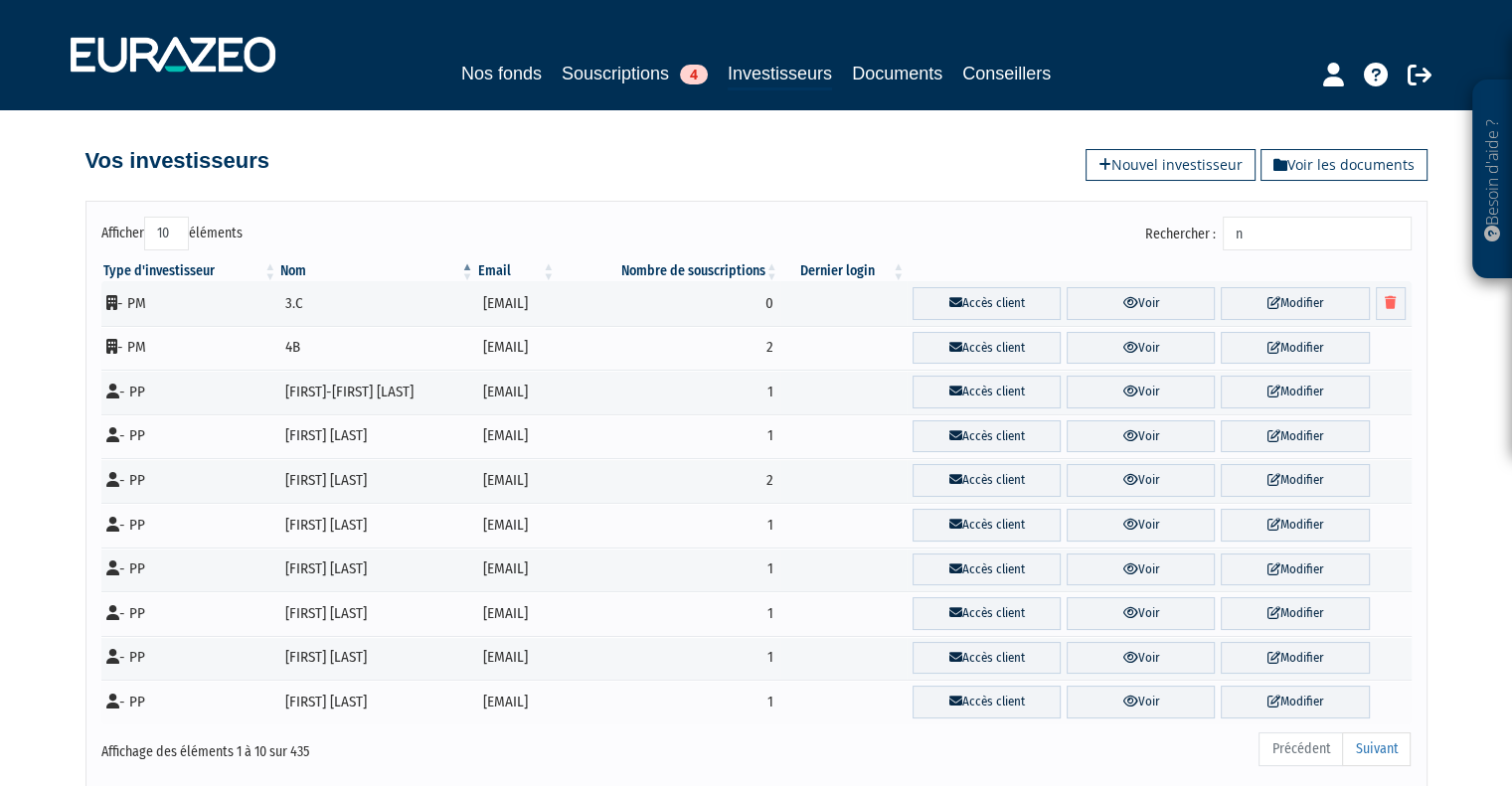 type 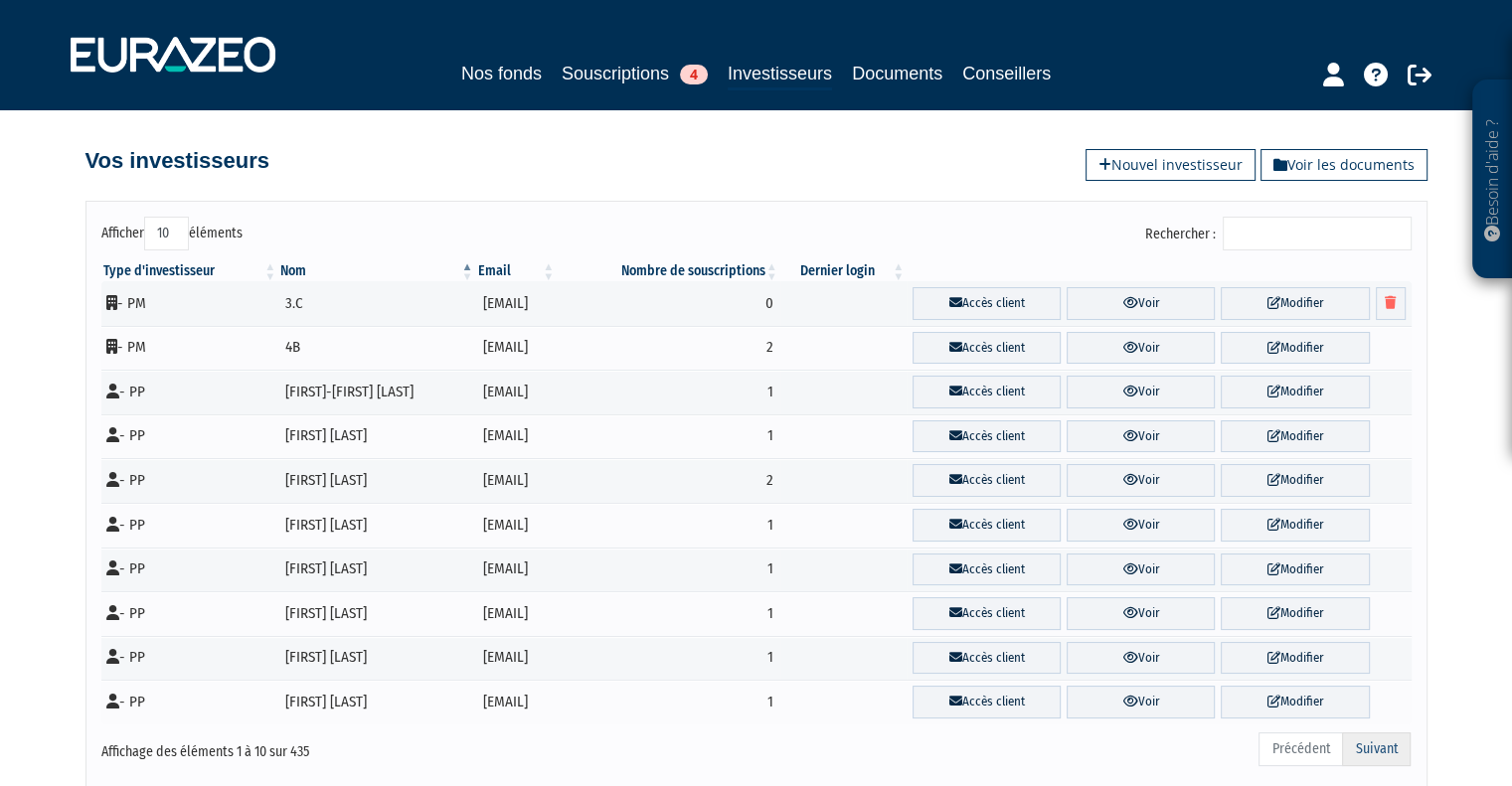 click on "Suivant" at bounding box center [1376, 749] 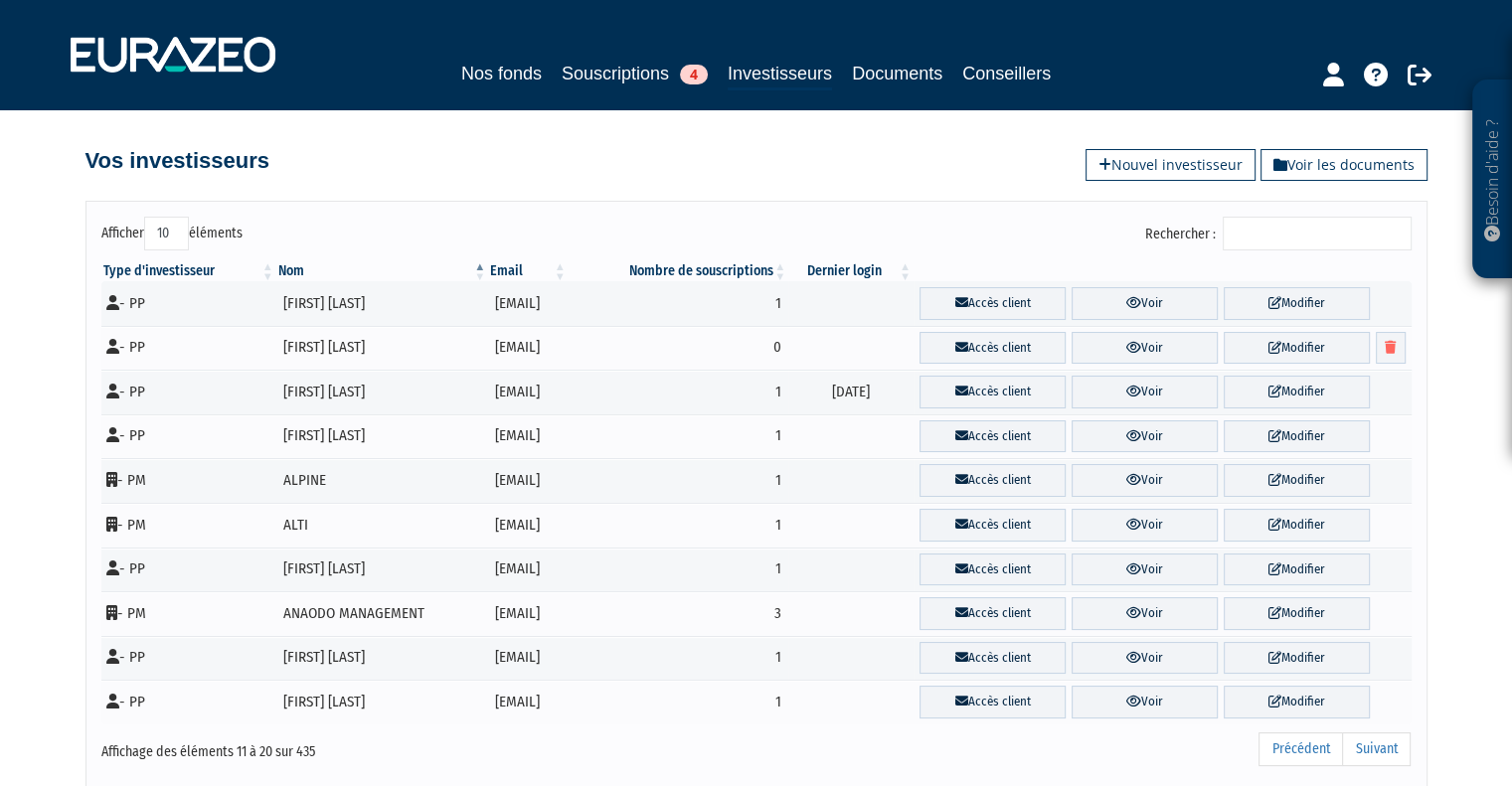 click on "Suivant" at bounding box center (1376, 749) 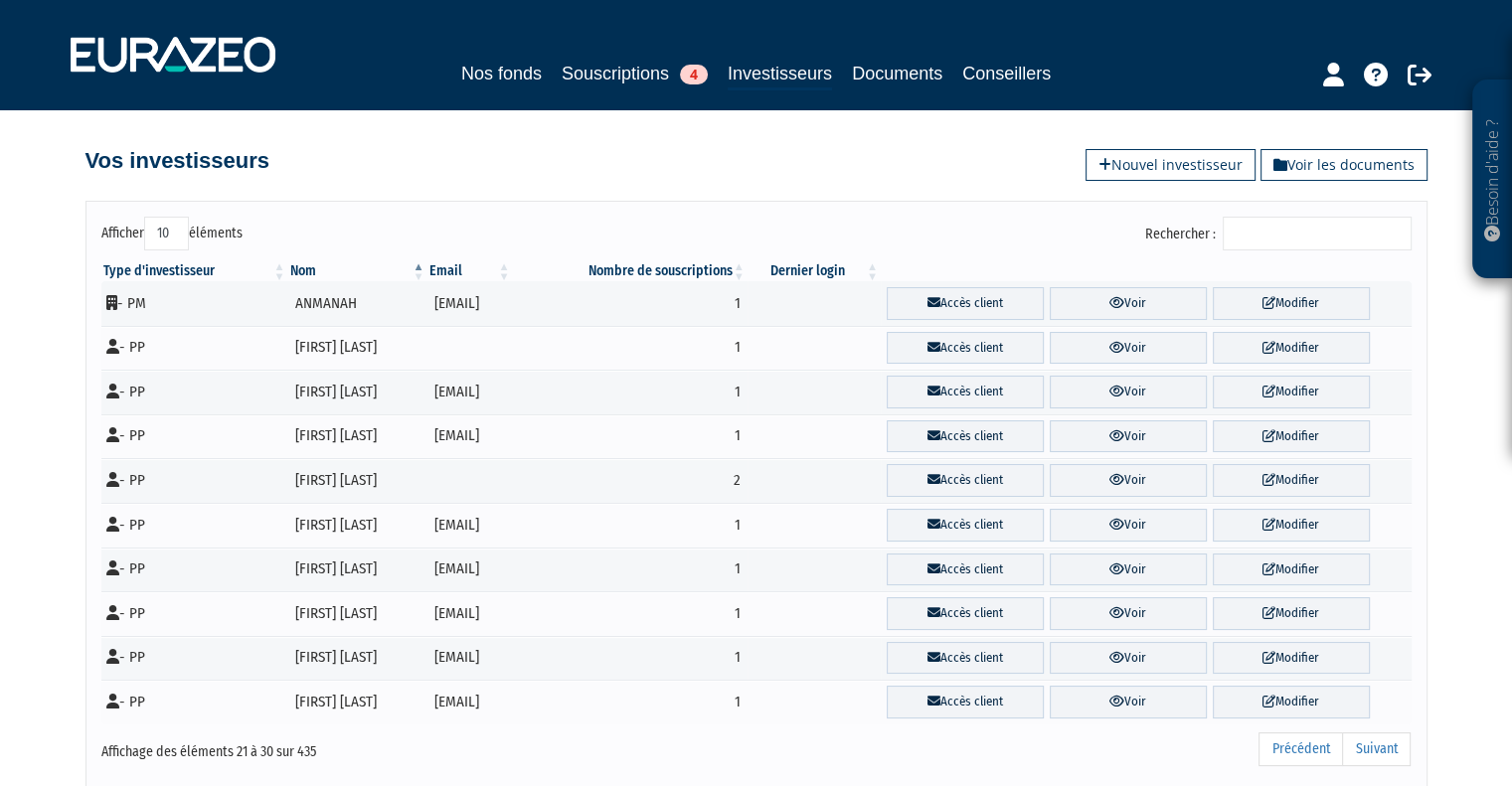 click on "Suivant" at bounding box center [1376, 749] 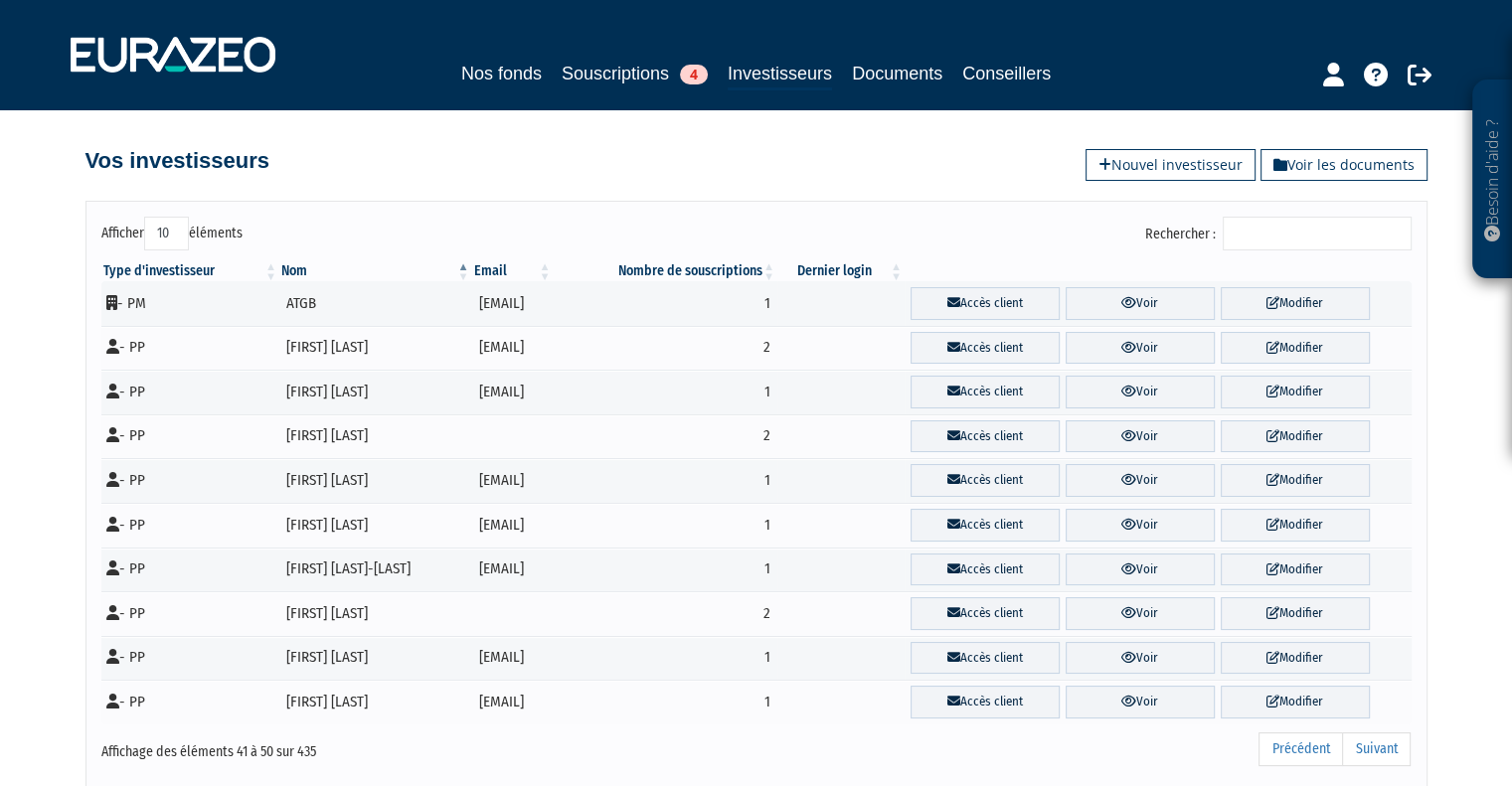 click on "Suivant" at bounding box center (1376, 749) 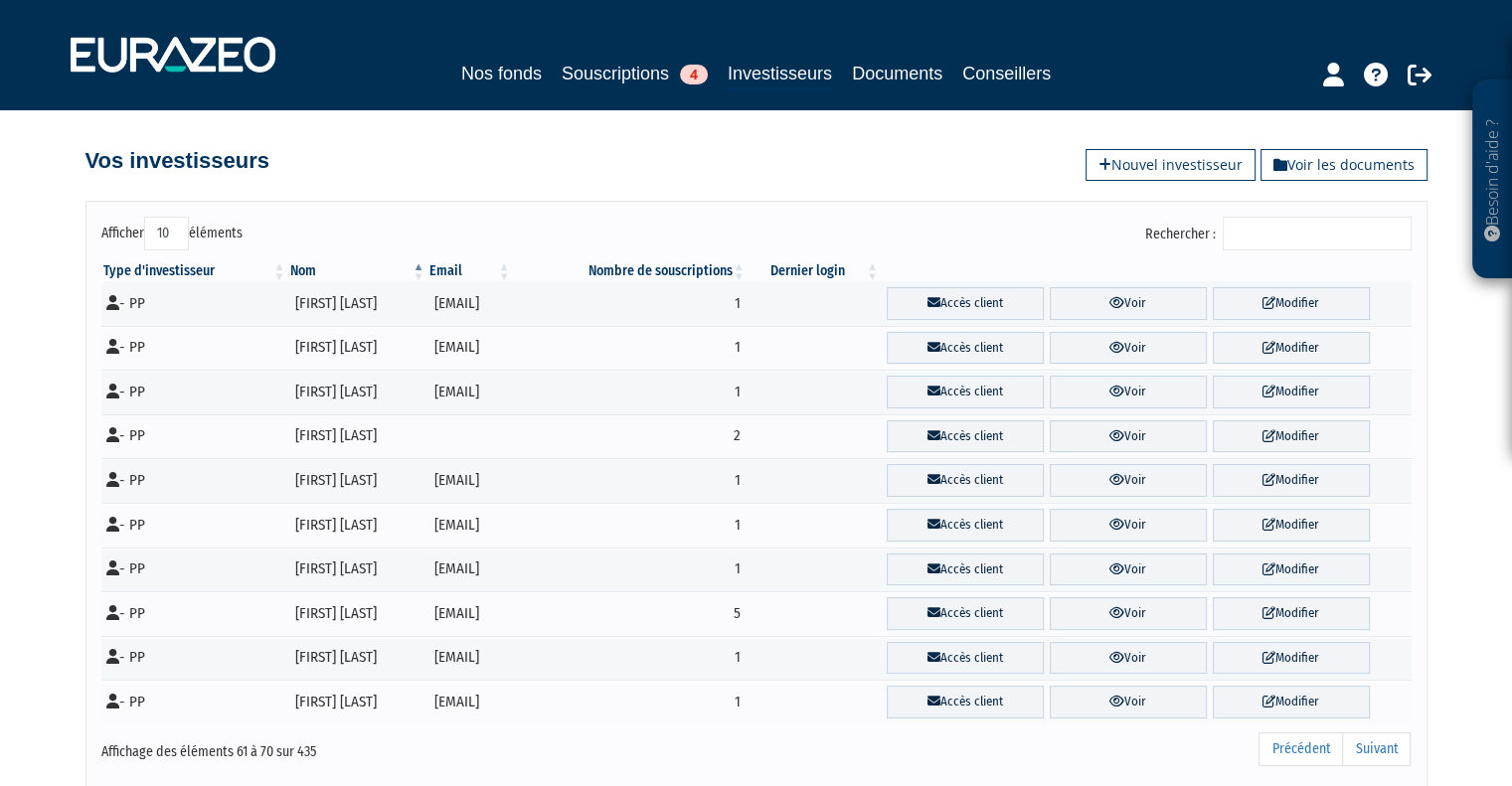 click on "Suivant" at bounding box center (1376, 749) 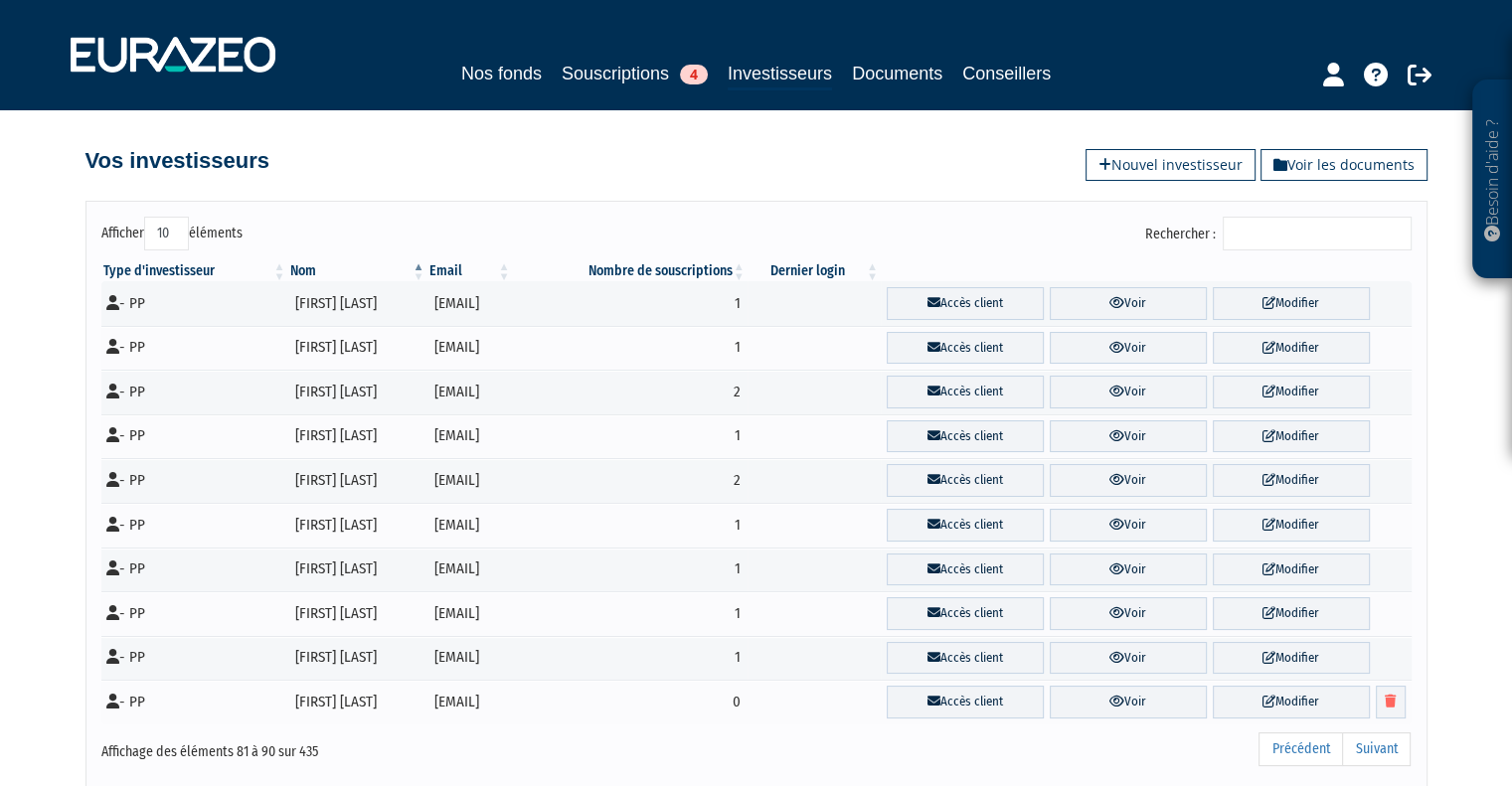 click on "Suivant" at bounding box center (1376, 749) 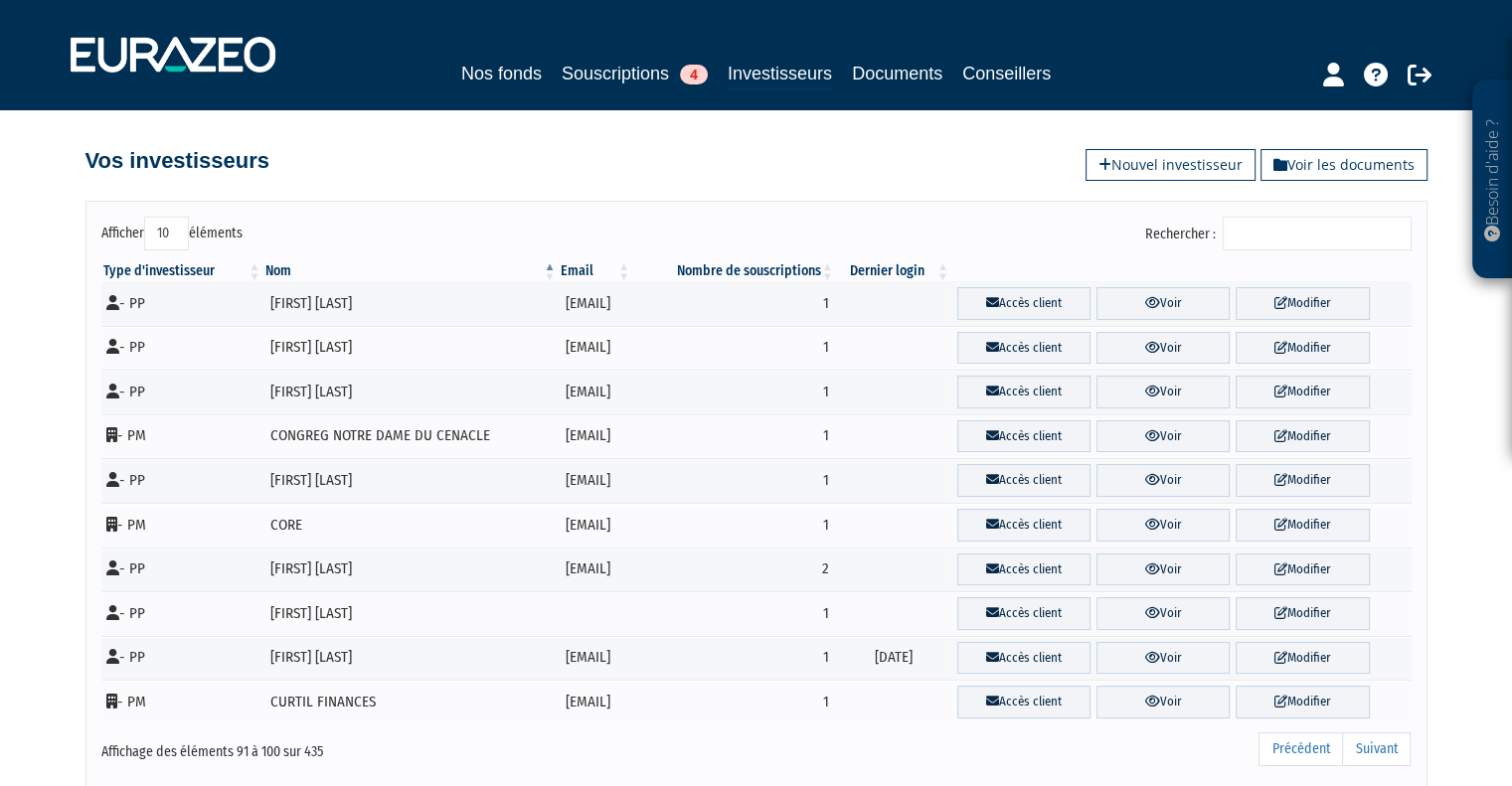 click on "Suivant" at bounding box center (1376, 749) 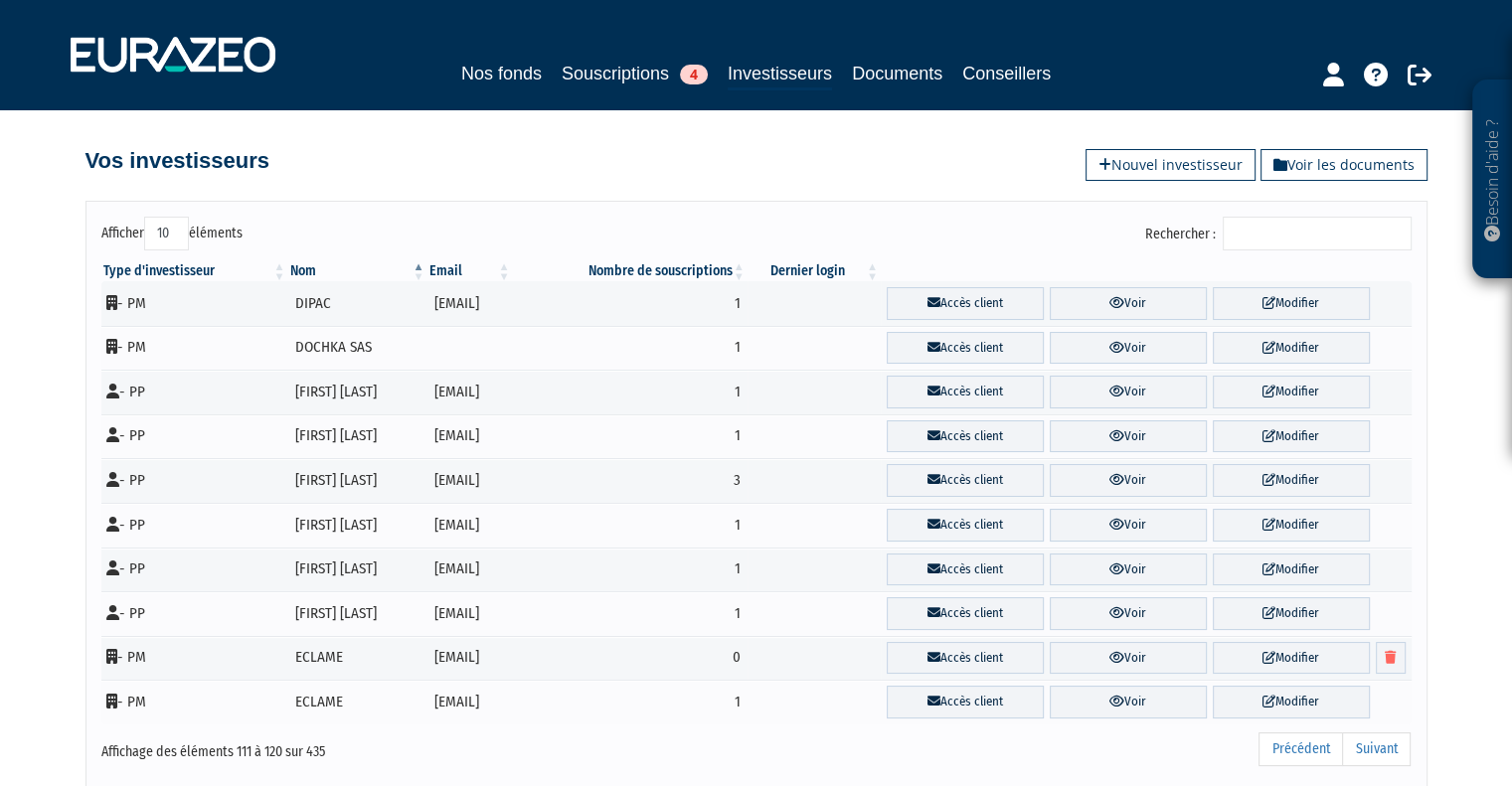 click on "Suivant" at bounding box center [1376, 749] 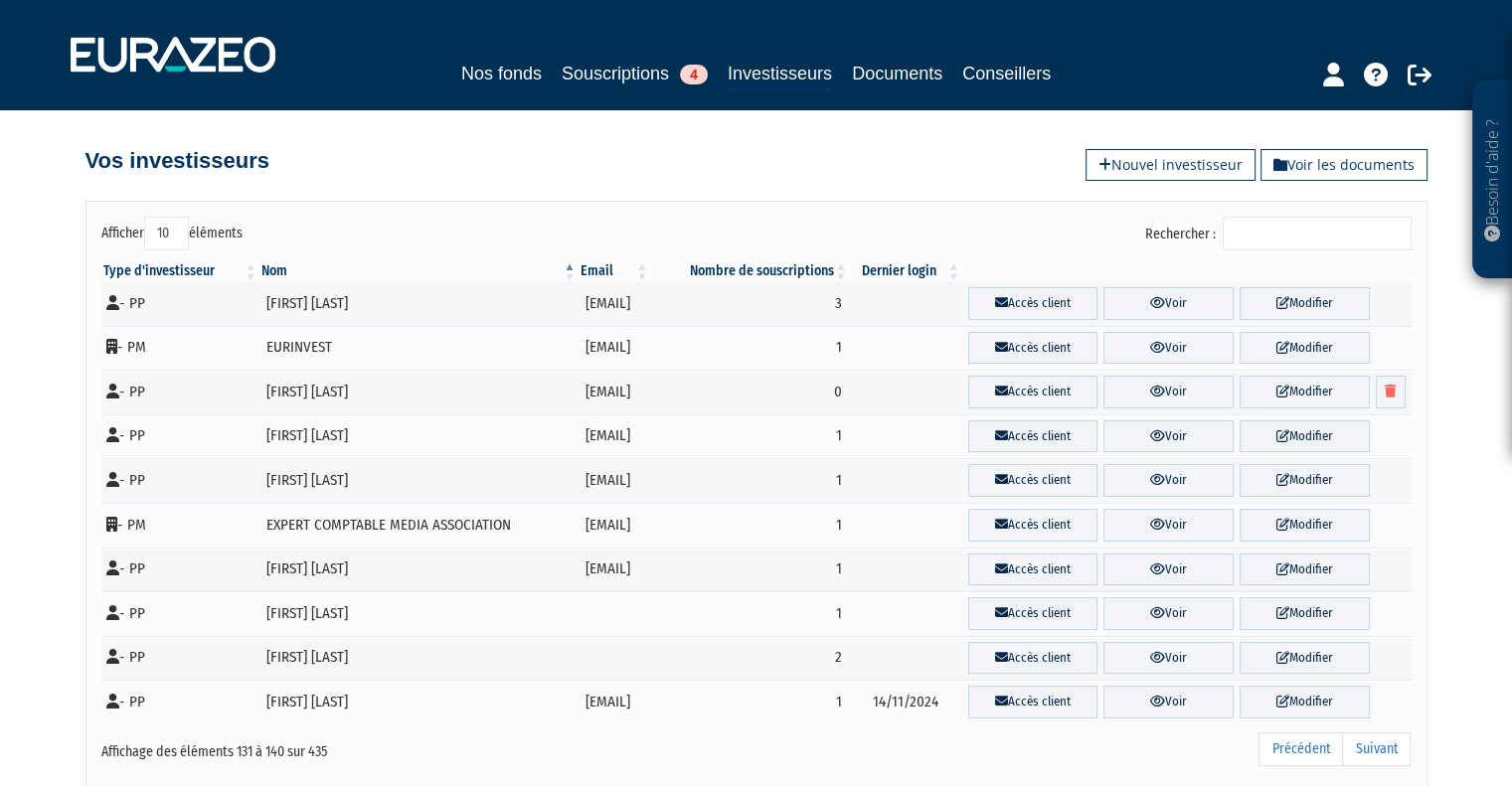 click on "Suivant" at bounding box center [1376, 749] 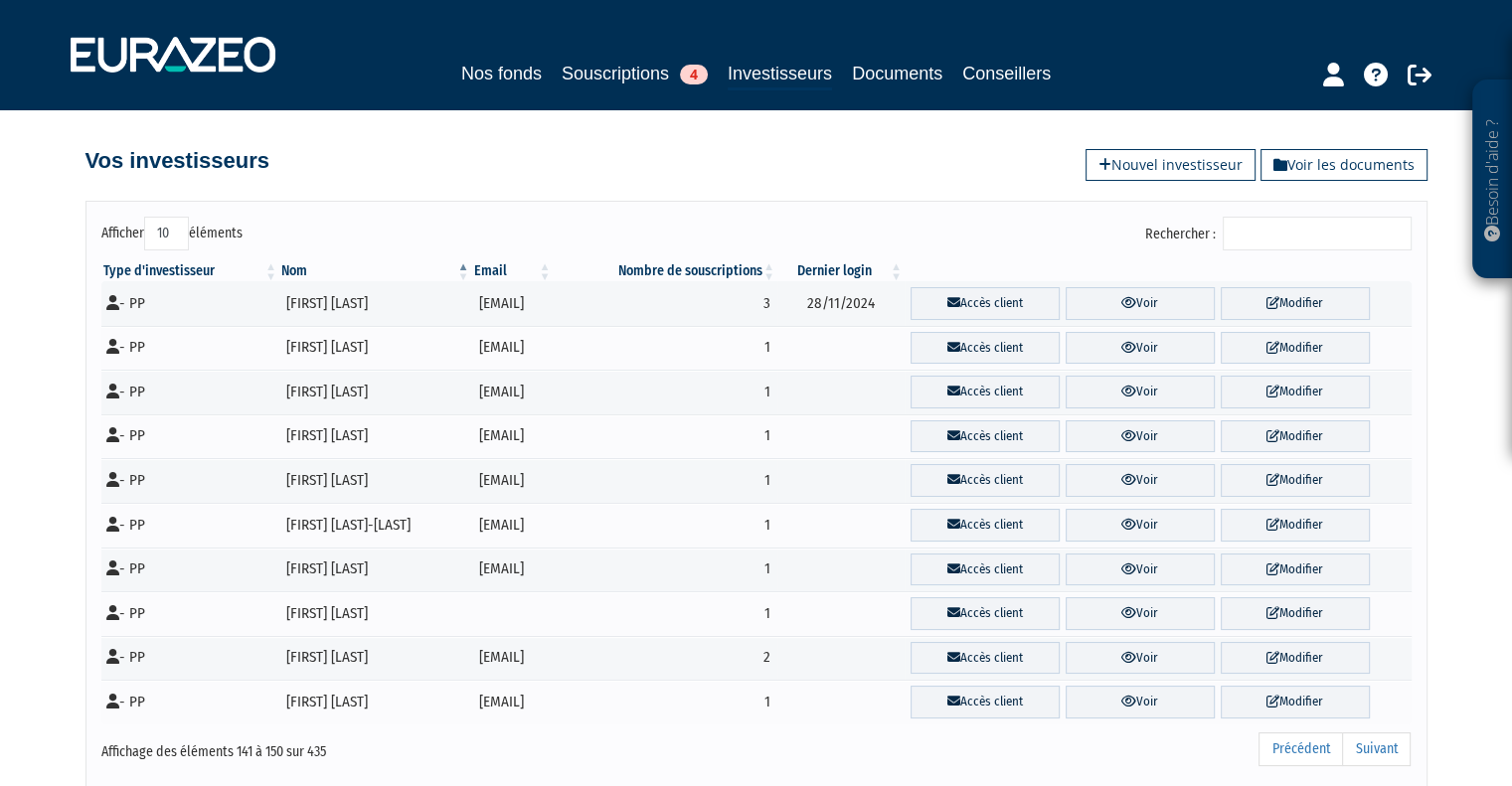 click on "Suivant" at bounding box center [1376, 749] 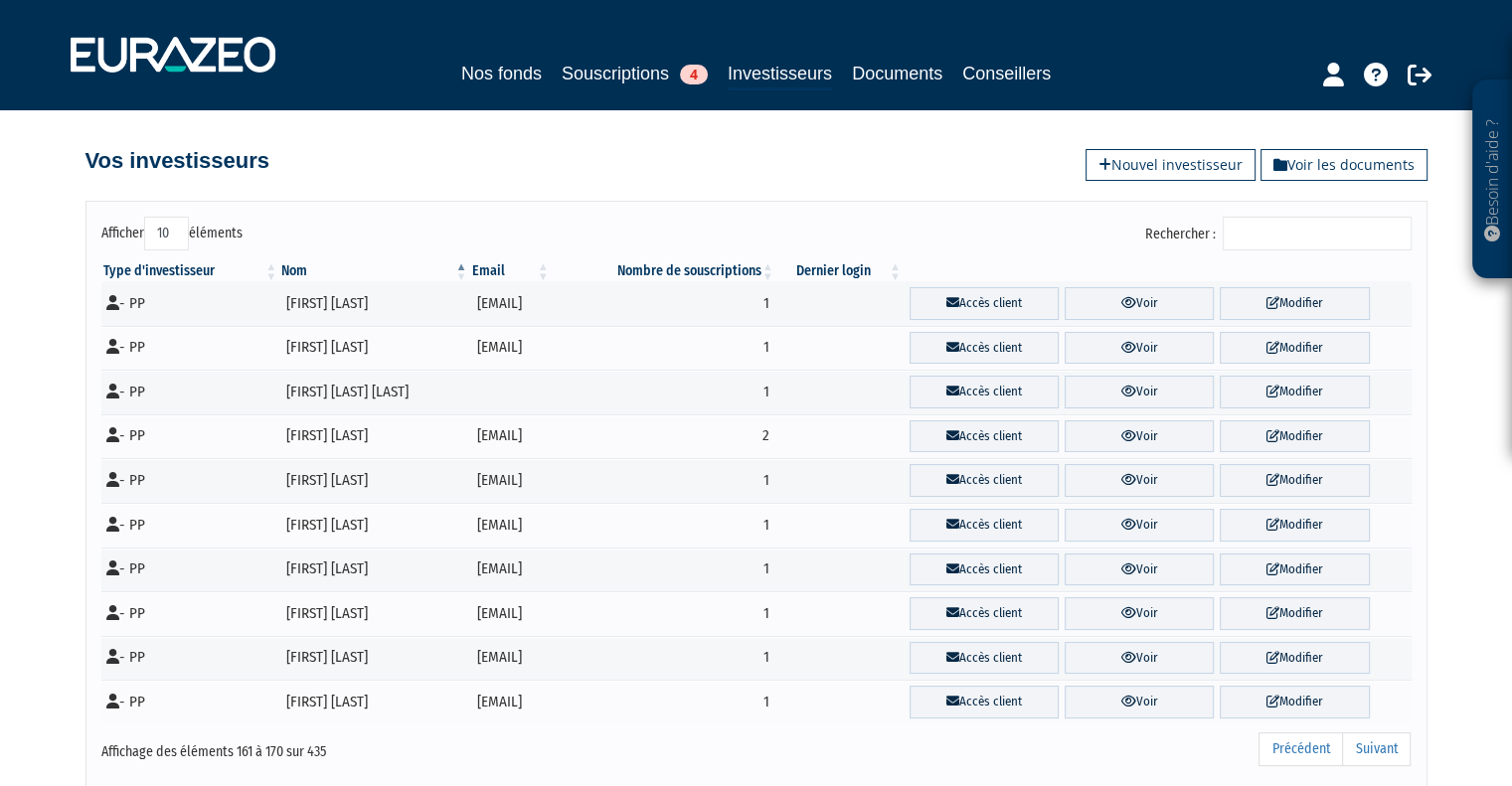 click on "Suivant" at bounding box center (1376, 749) 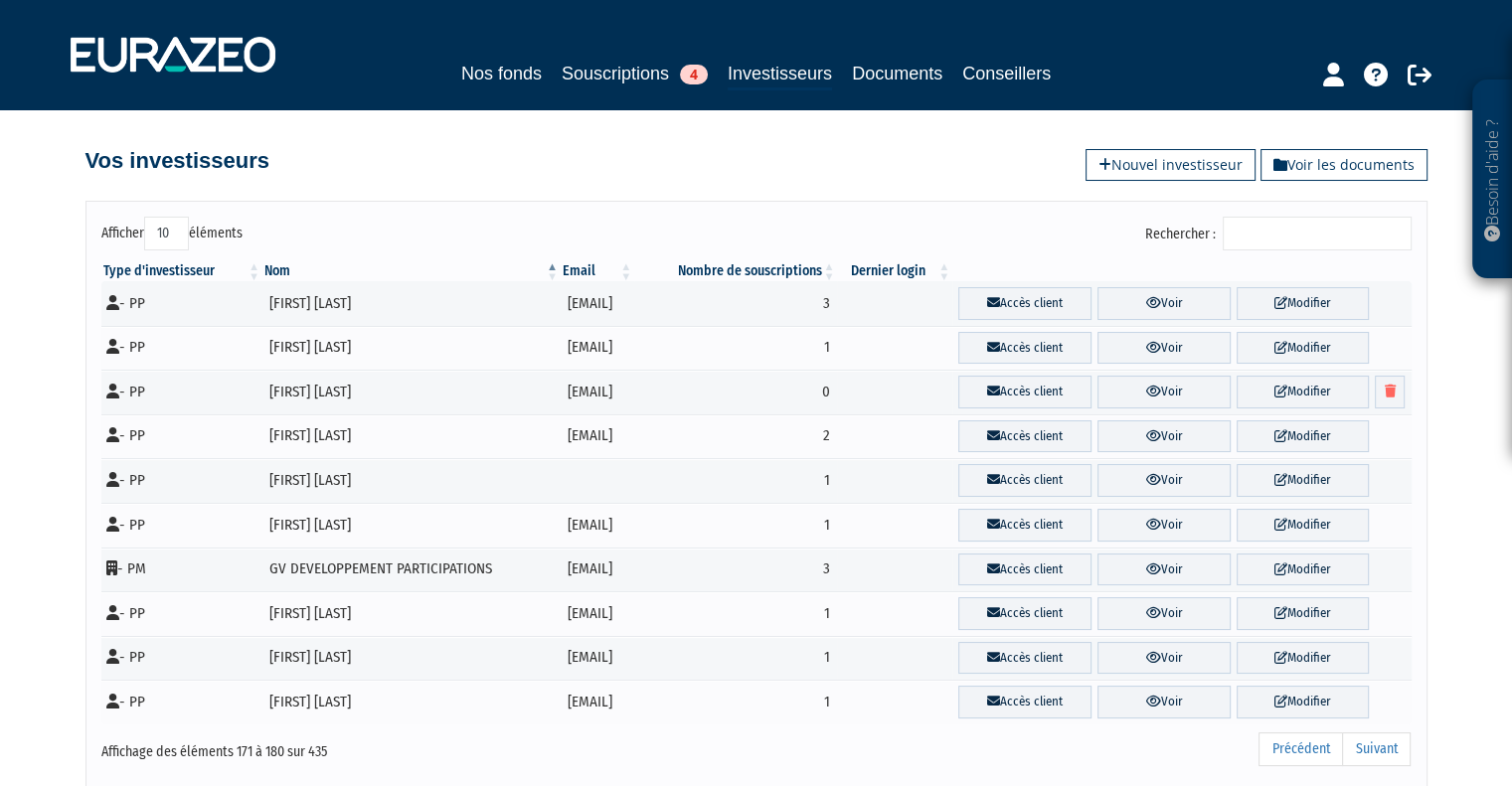 click on "Suivant" at bounding box center (1376, 749) 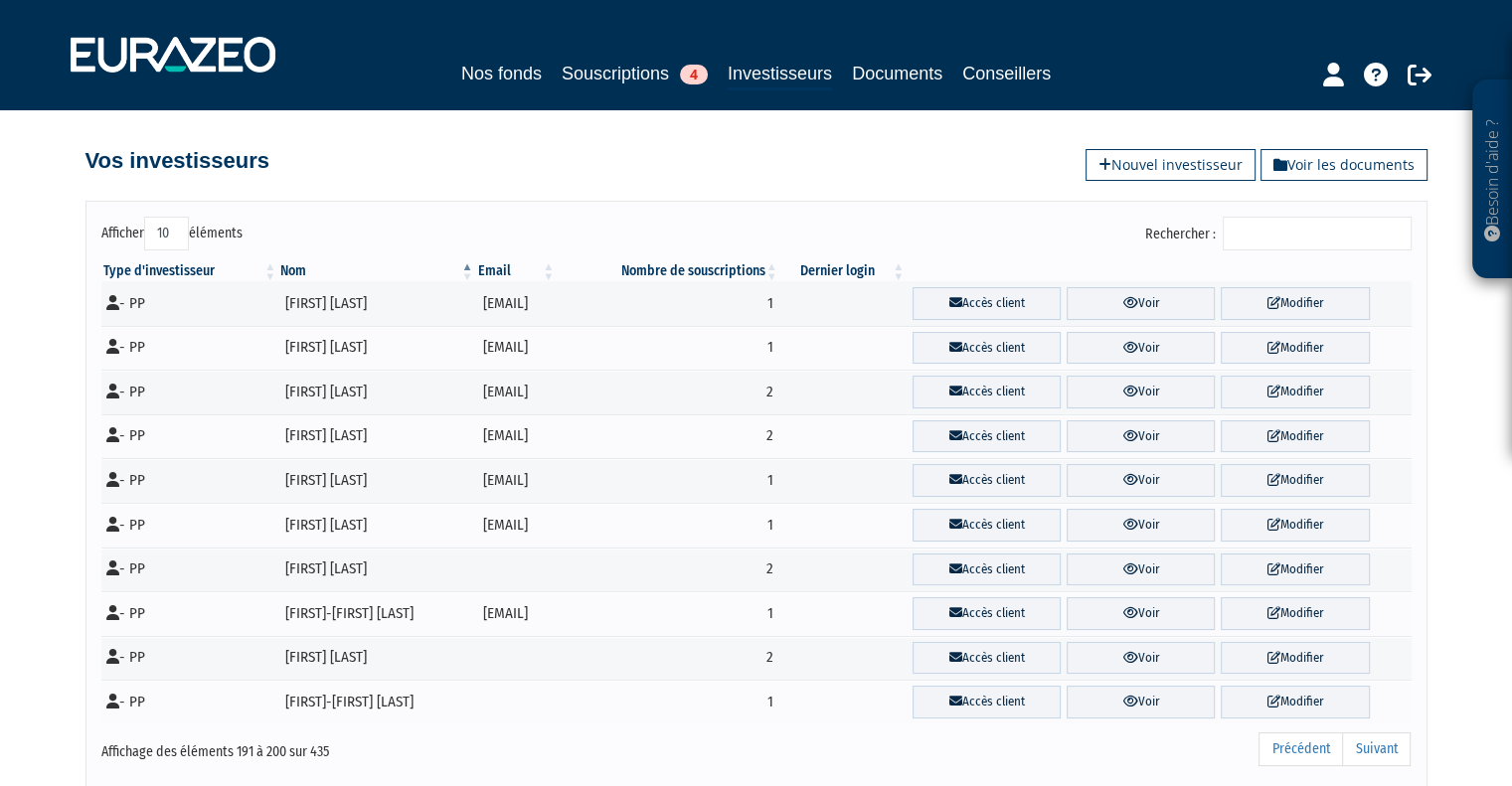 click on "Suivant" at bounding box center [1376, 749] 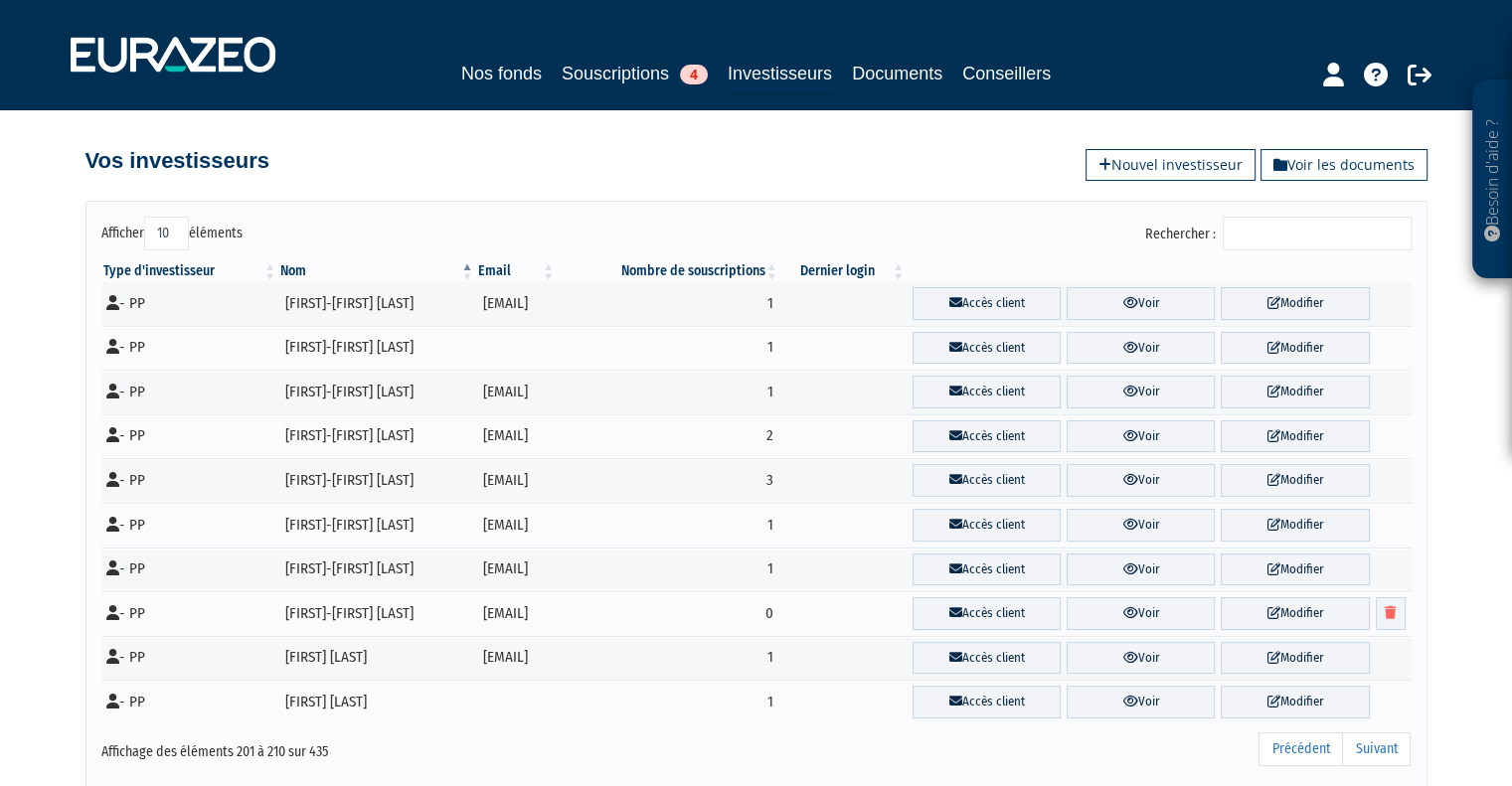 click on "Suivant" at bounding box center [1376, 749] 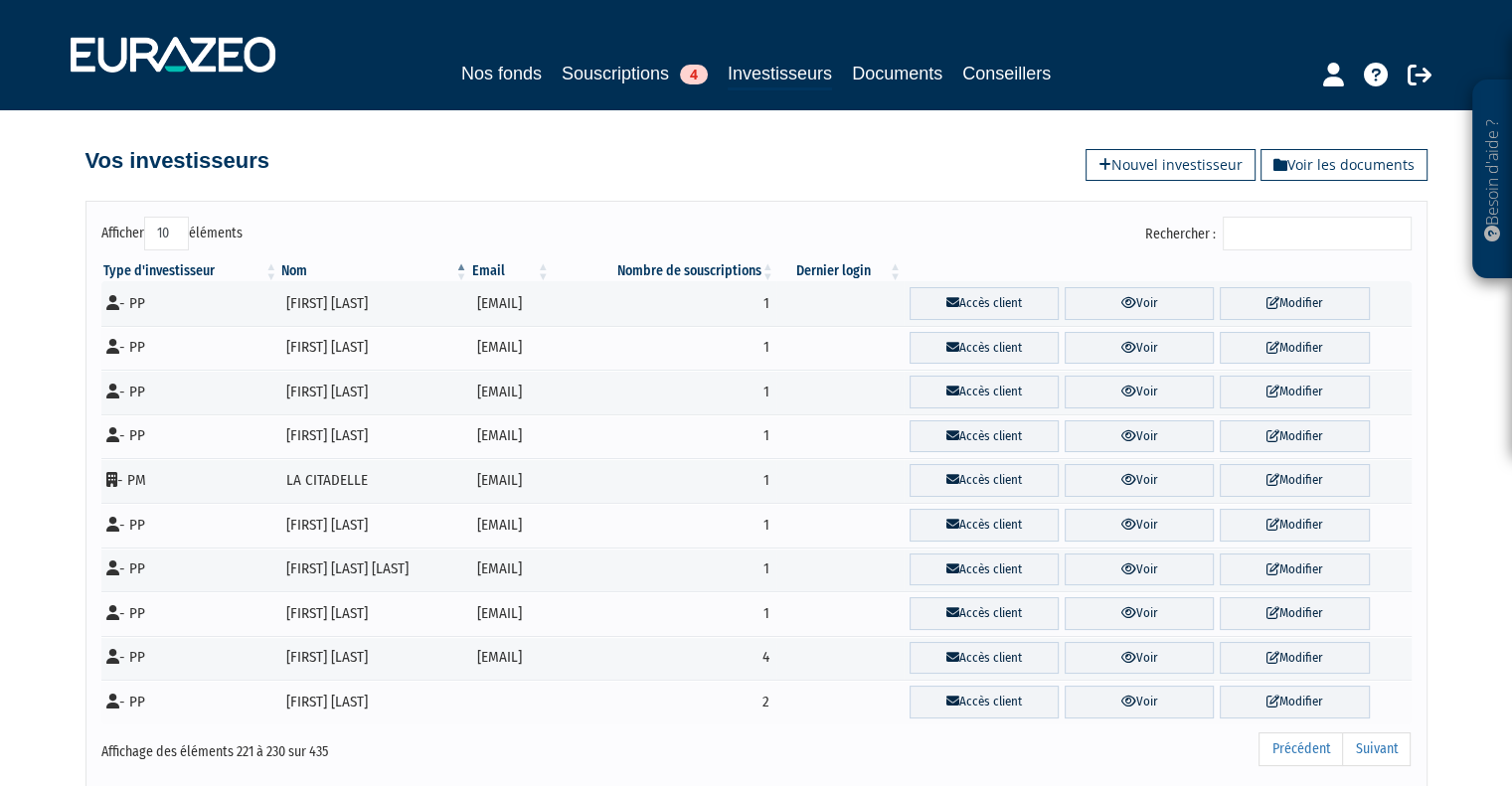 click on "Suivant" at bounding box center (1376, 749) 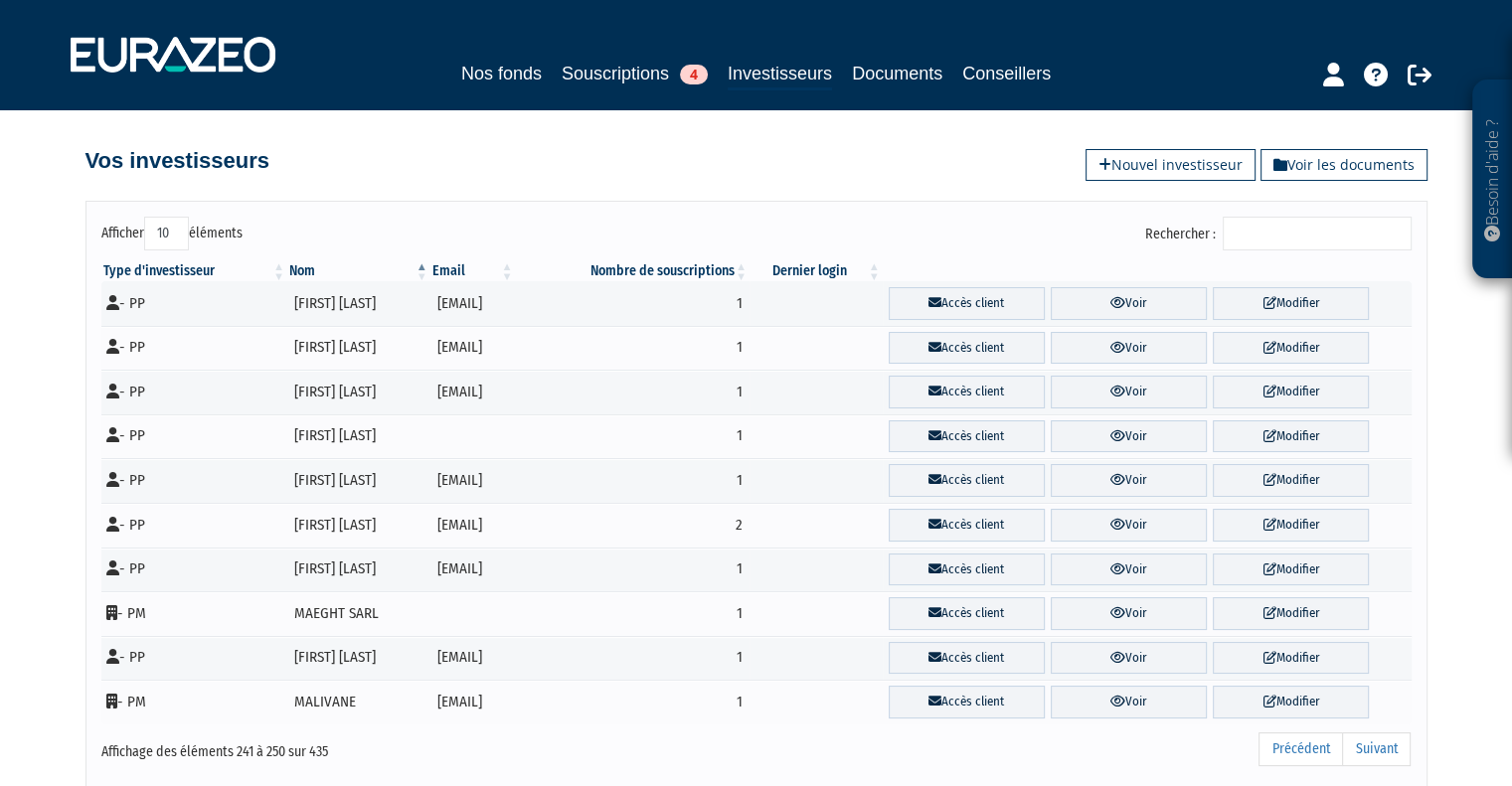 click on "Suivant" at bounding box center (1376, 749) 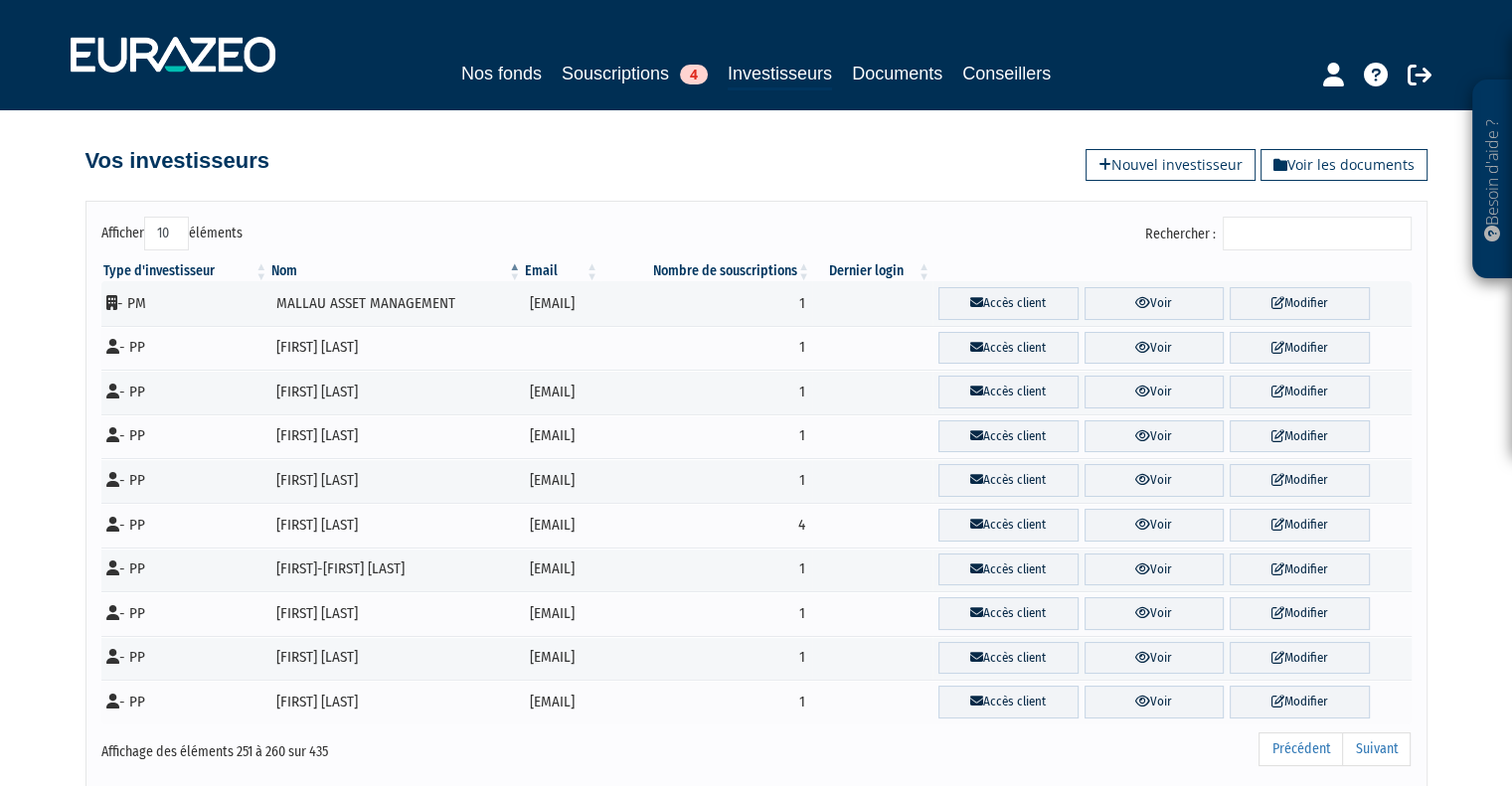 click on "Suivant" at bounding box center (1376, 749) 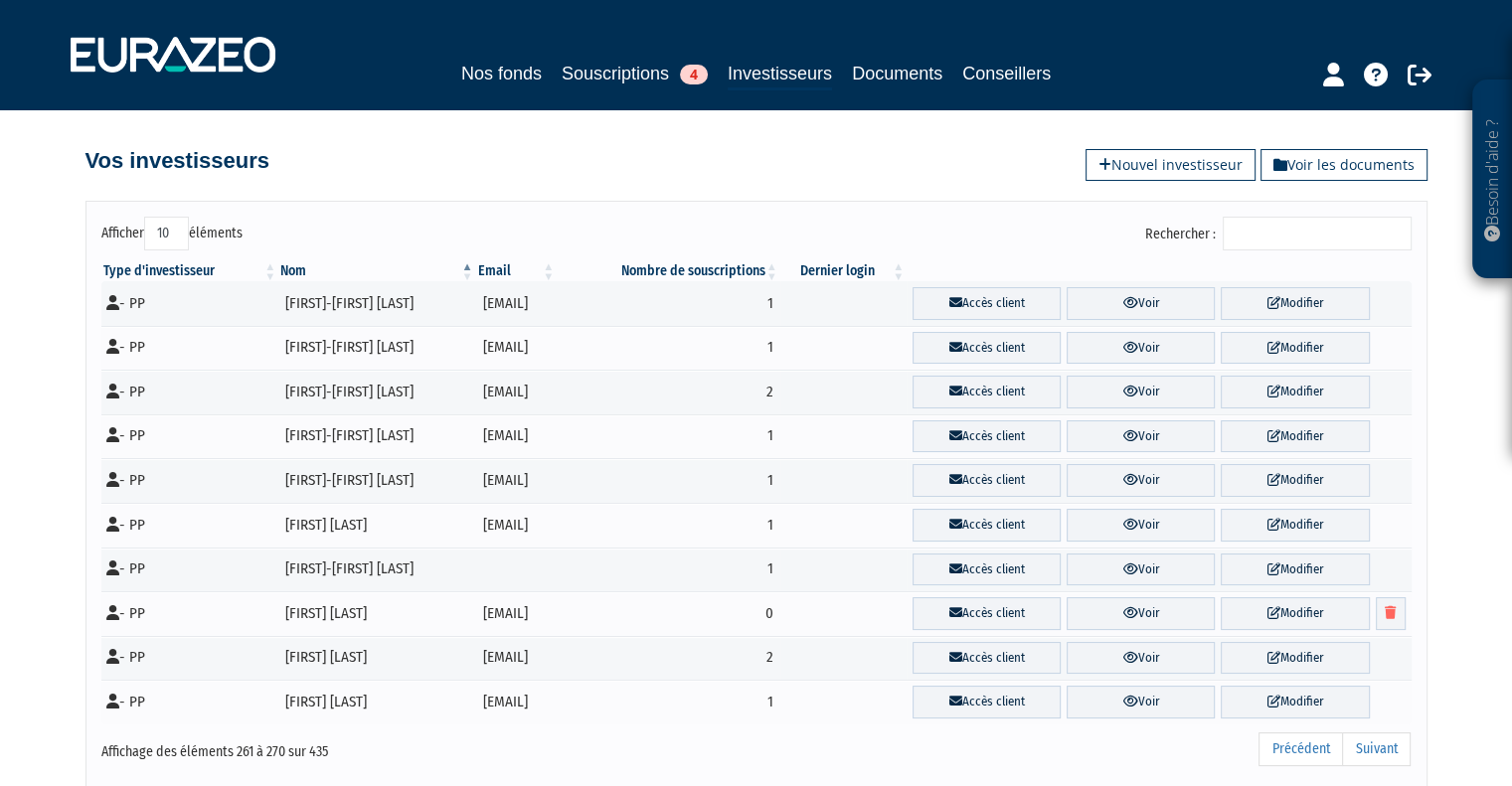 click on "Suivant" at bounding box center (1376, 749) 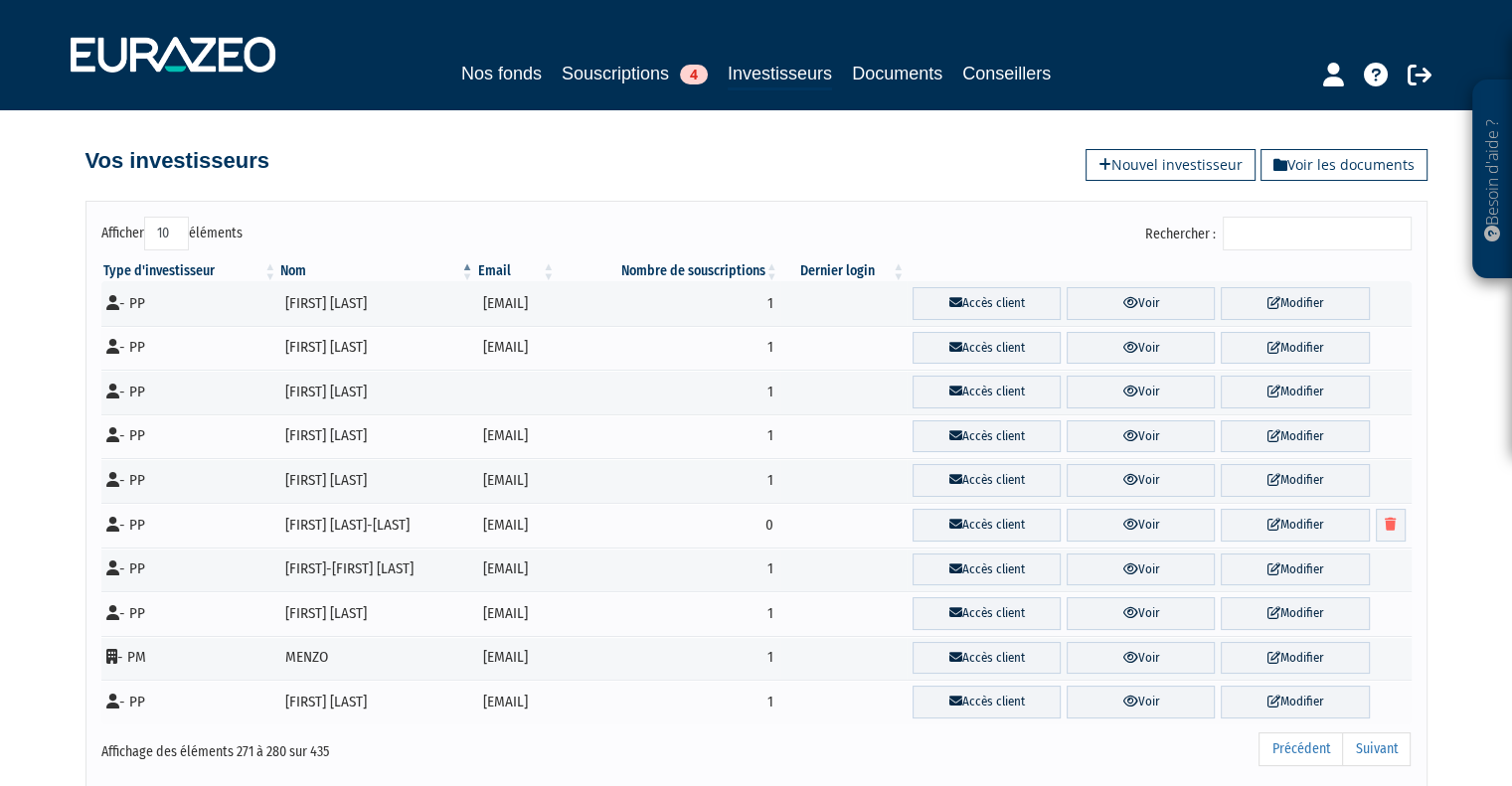click on "Suivant" at bounding box center [1376, 749] 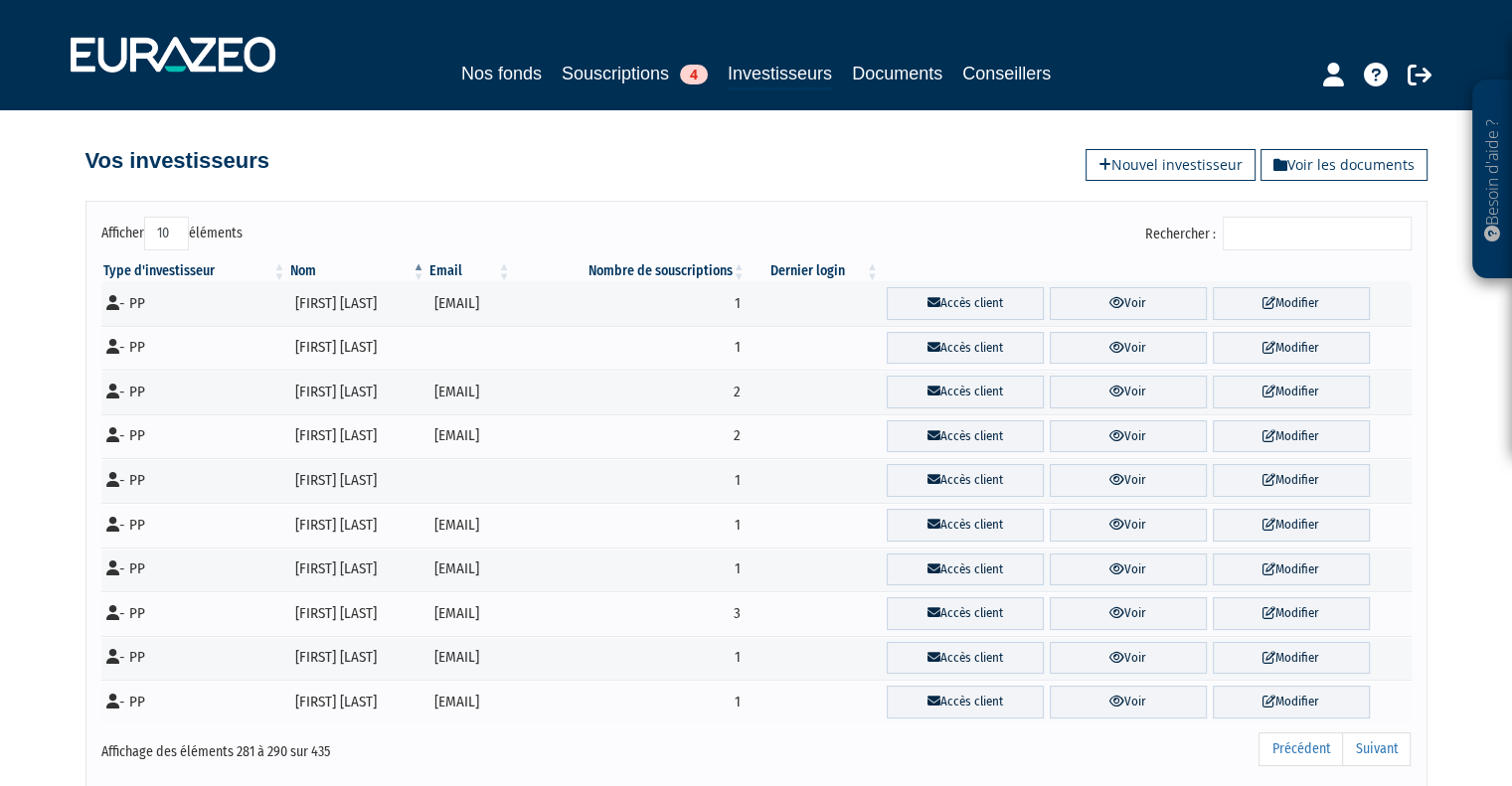 click on "Suivant" at bounding box center (1376, 749) 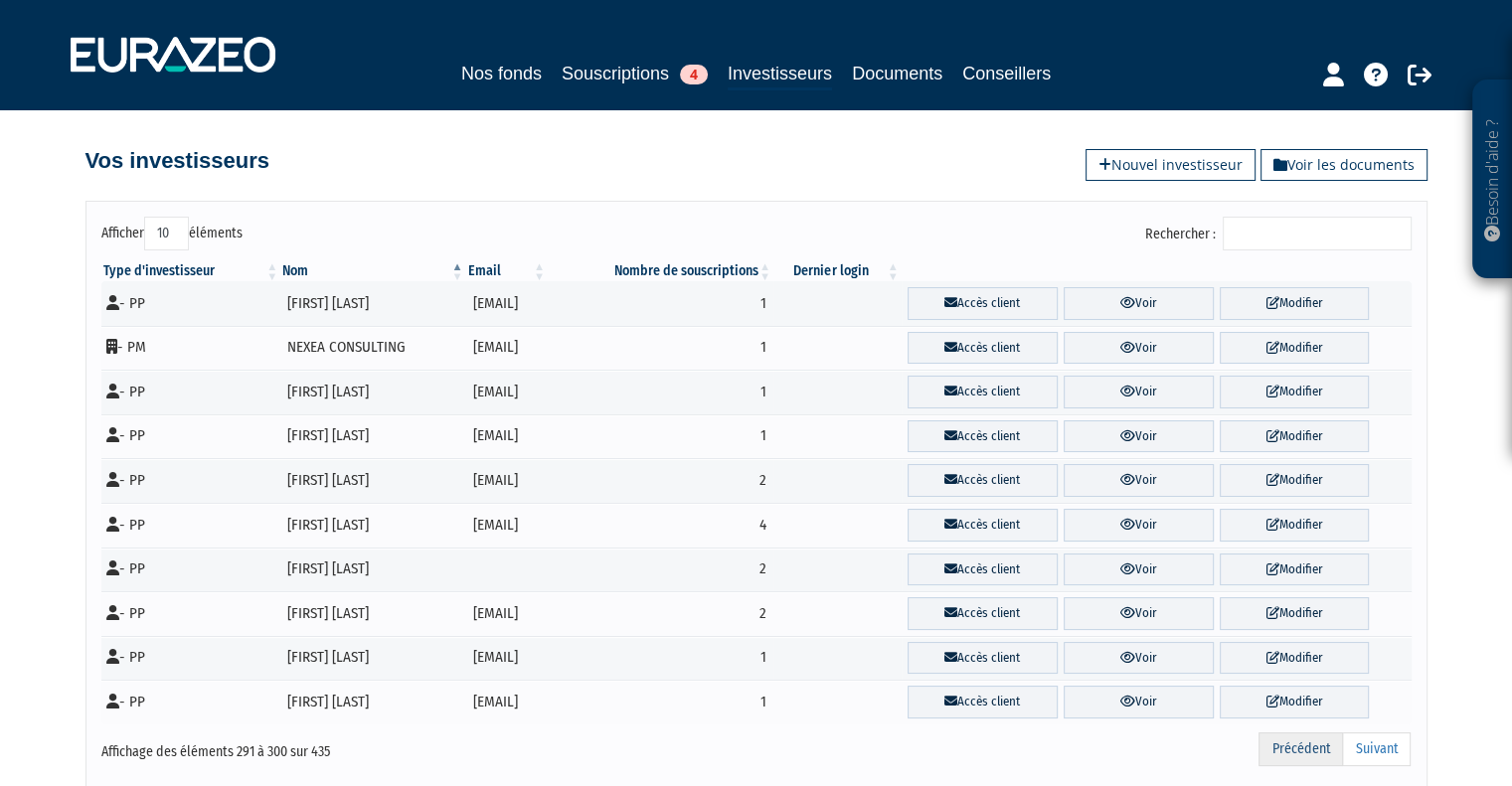 click on "Précédent" at bounding box center (1300, 749) 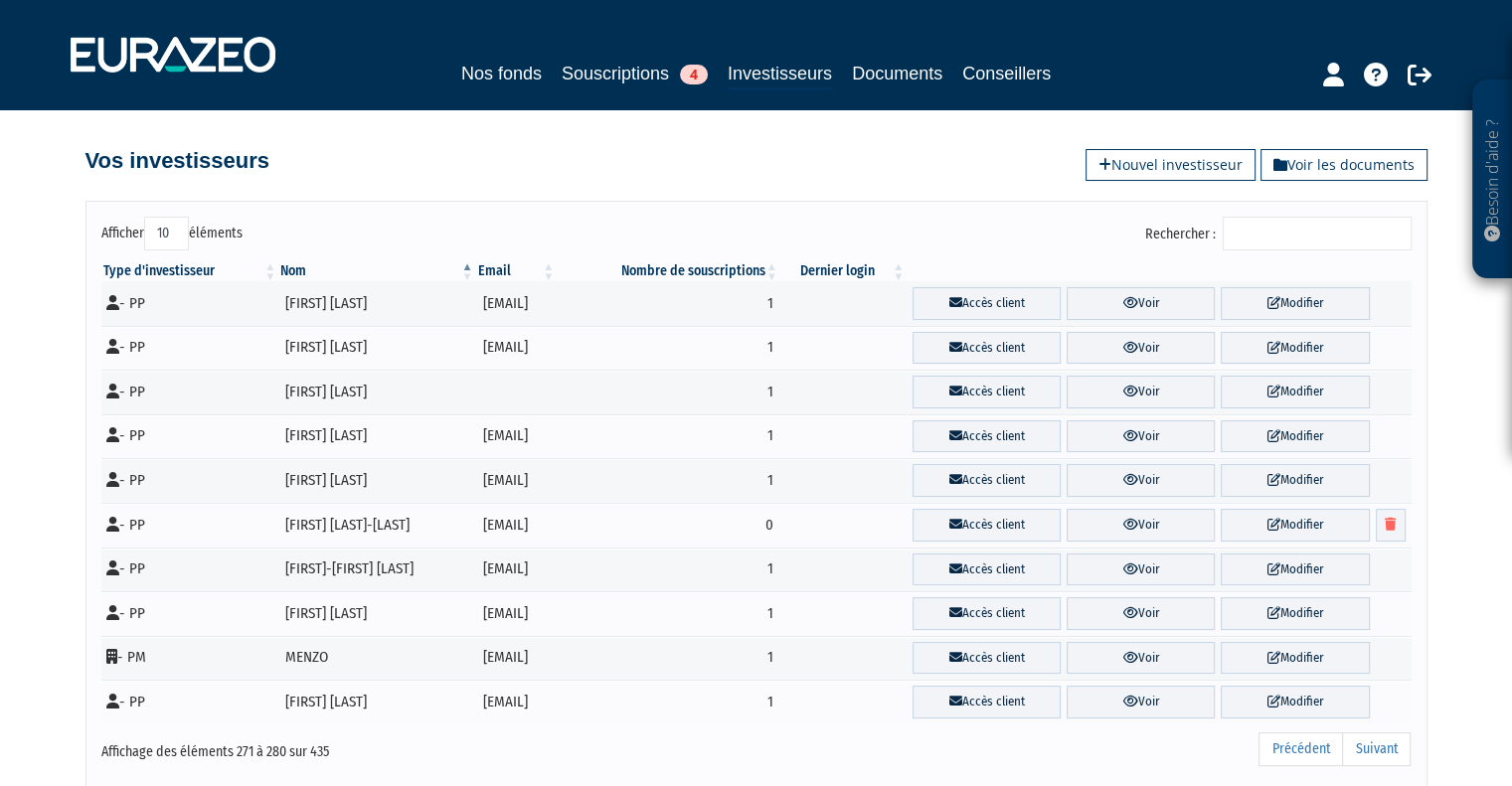 click on "Précédent" at bounding box center (1300, 749) 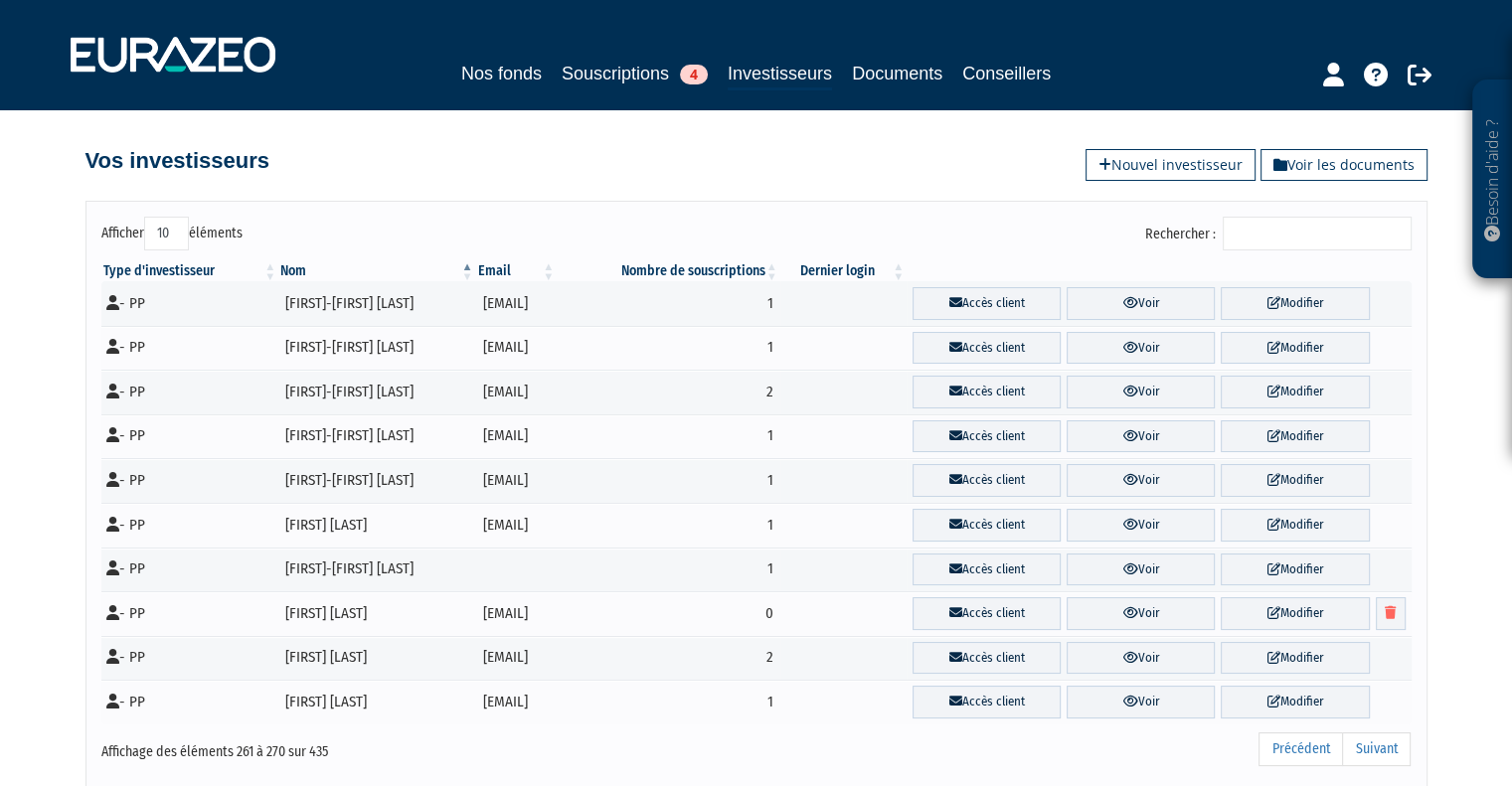 click on "Précédent" at bounding box center (1300, 749) 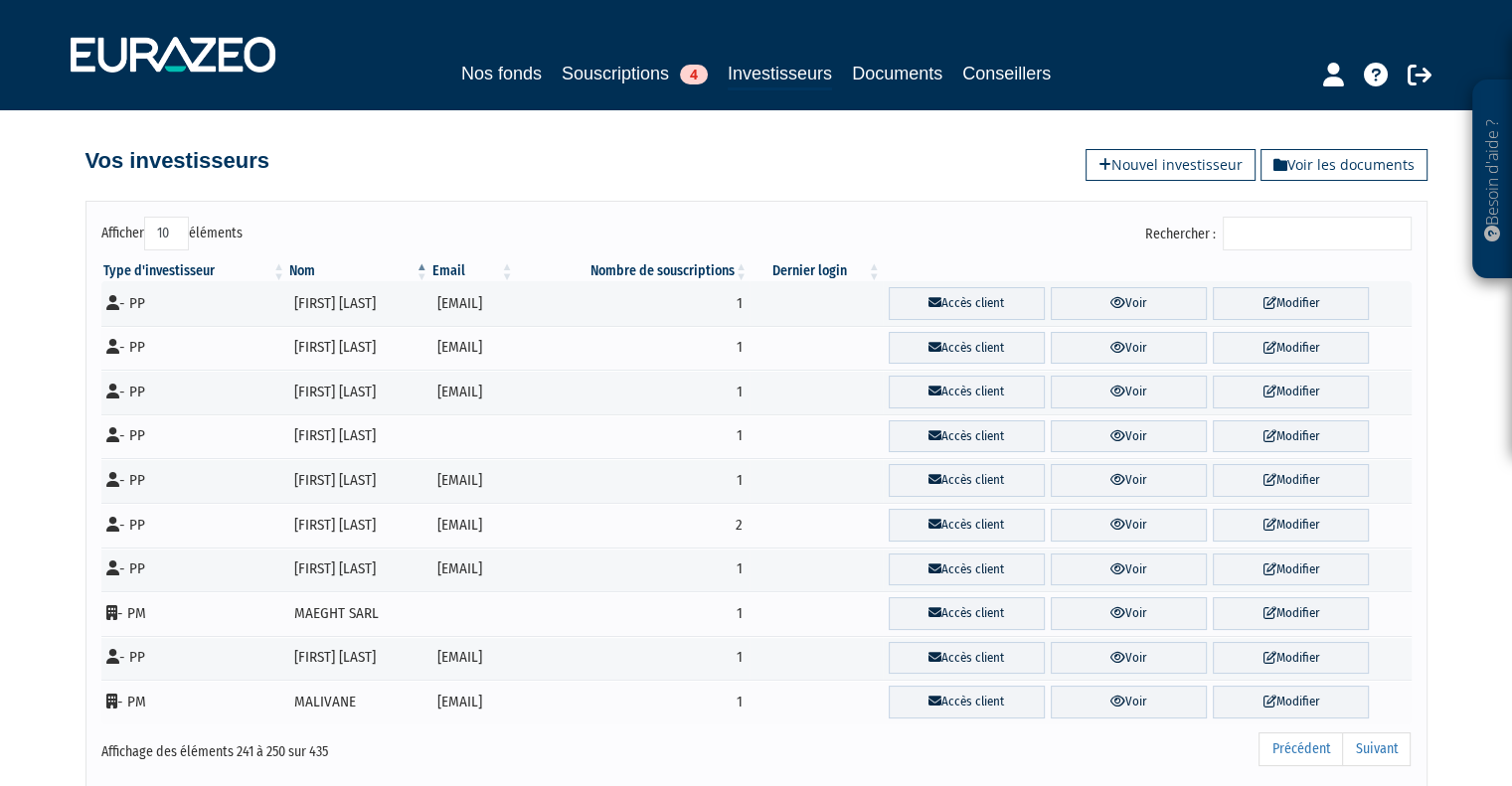 click on "Précédent" at bounding box center [1300, 749] 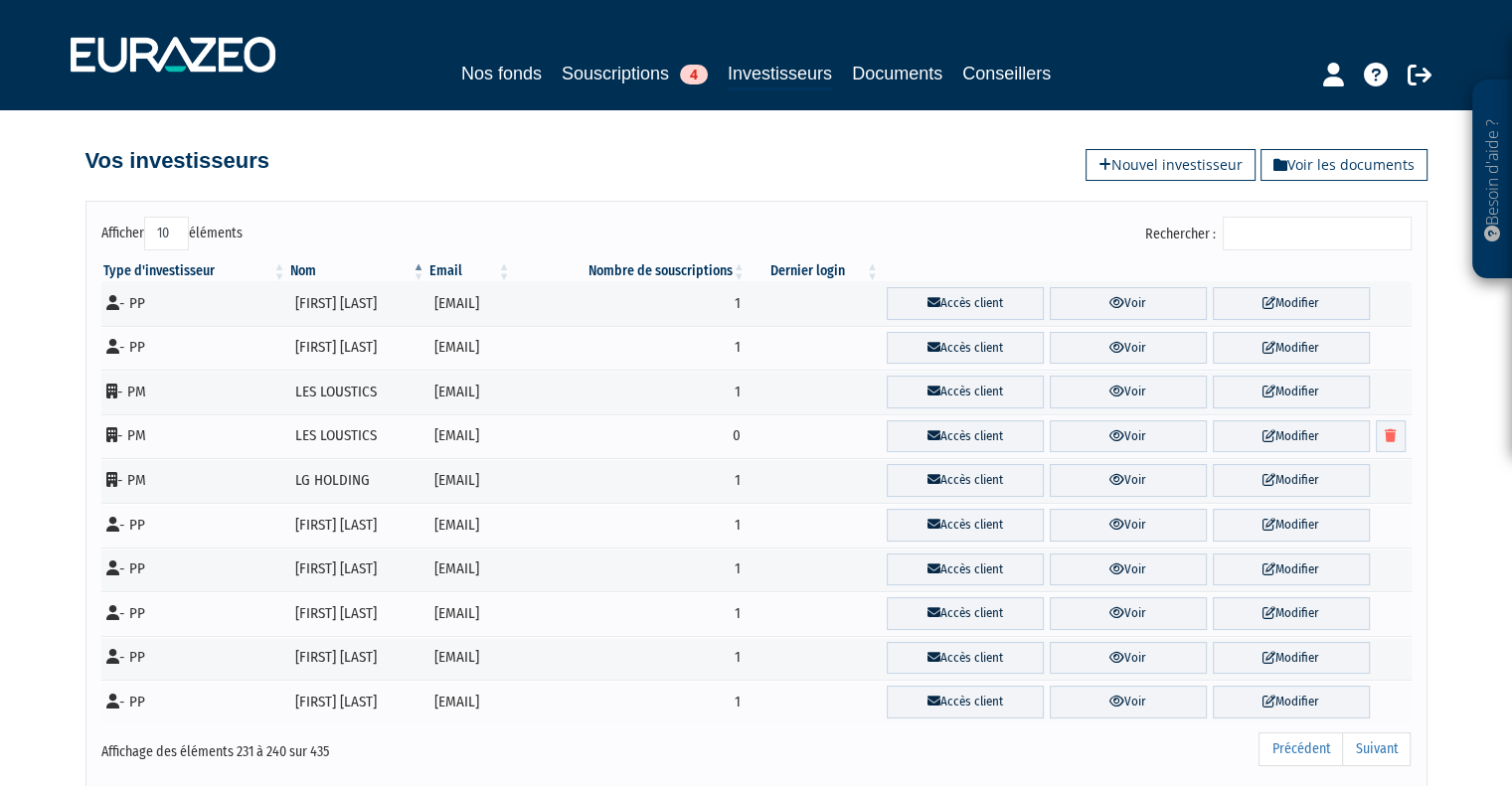 click on "Précédent" at bounding box center [1300, 749] 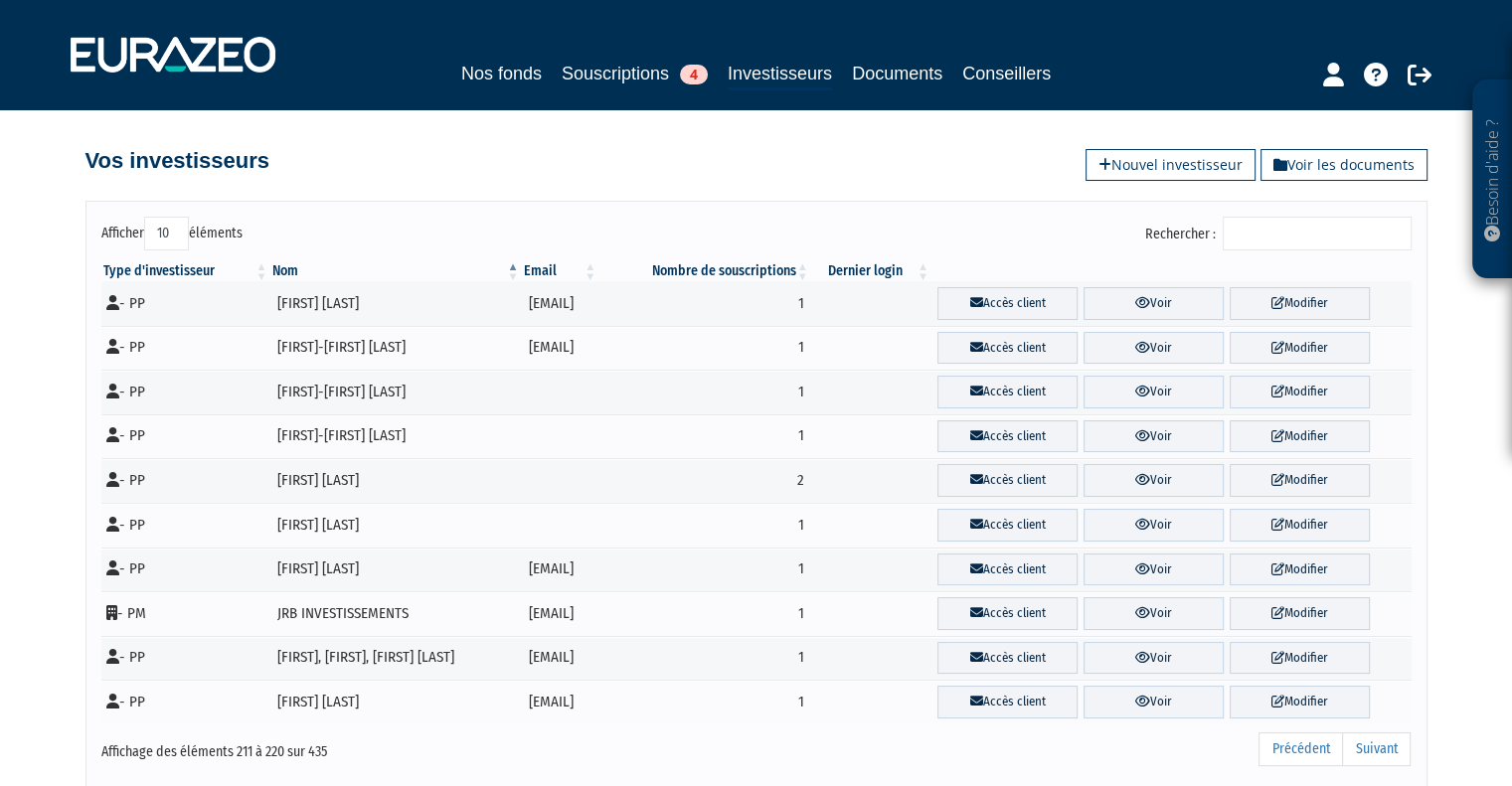 click on "Précédent" at bounding box center (1300, 749) 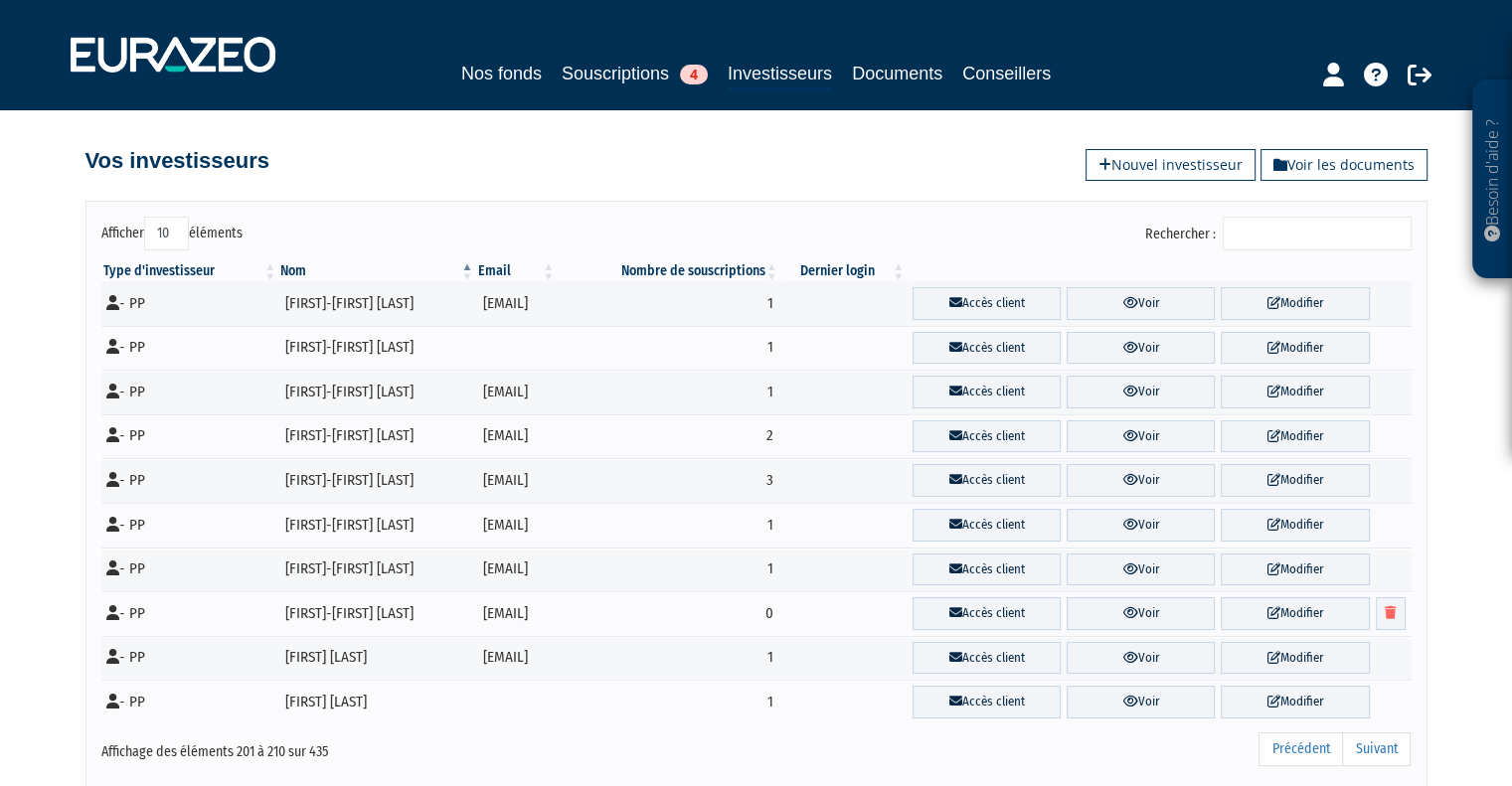 click on "Précédent" at bounding box center [1300, 749] 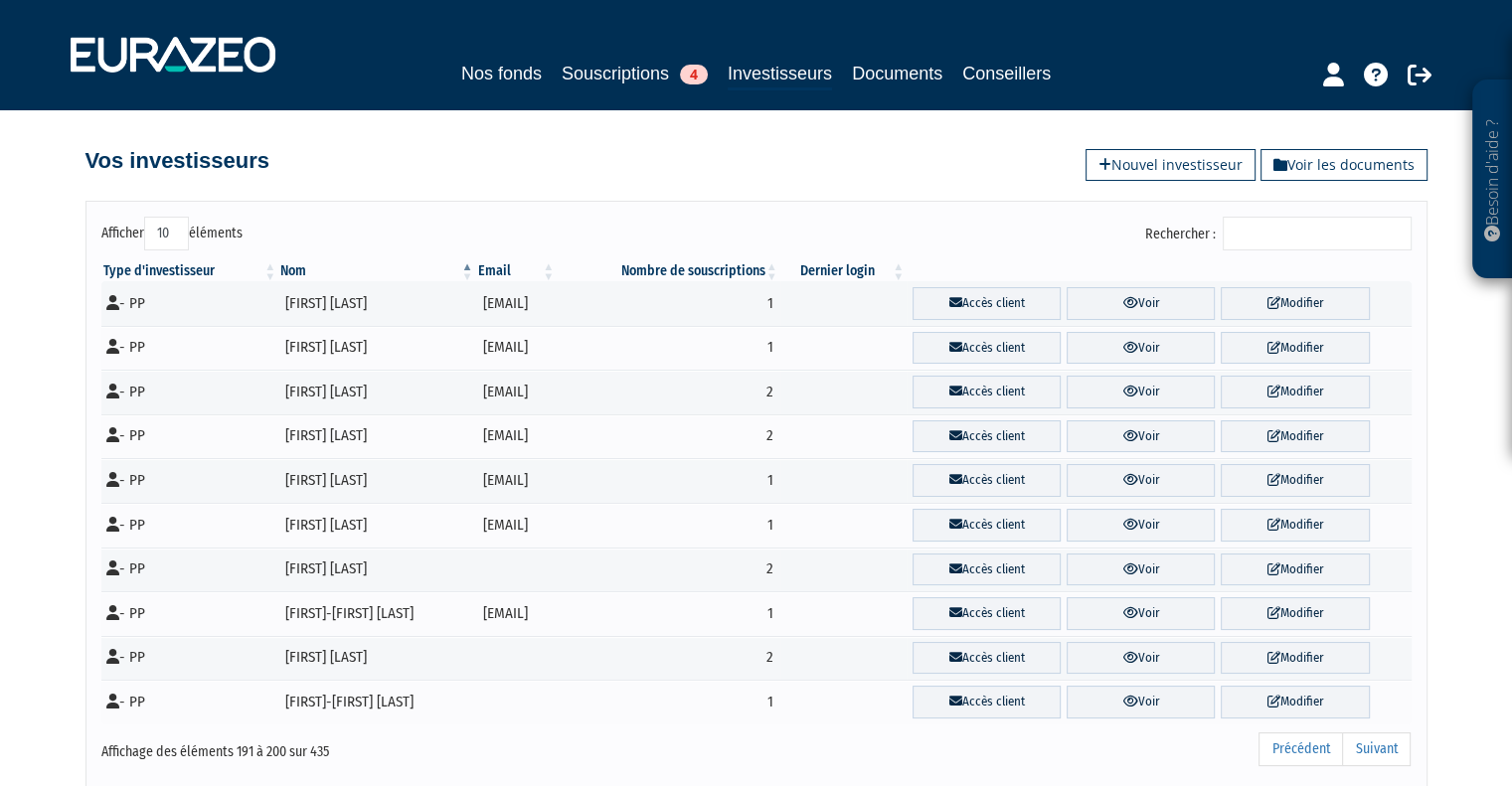 click on "Précédent" at bounding box center [1300, 749] 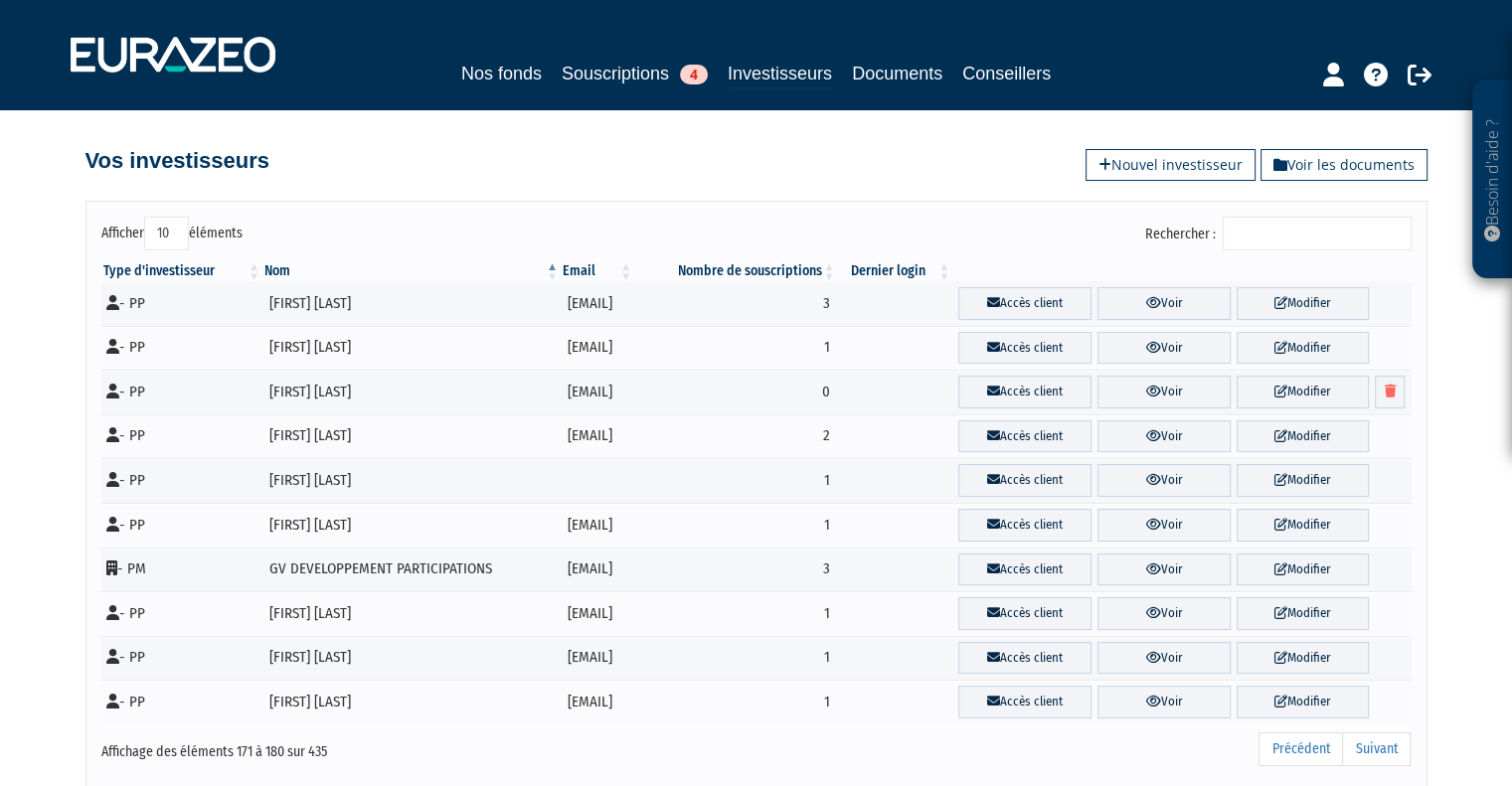 click on "Précédent" at bounding box center (1300, 749) 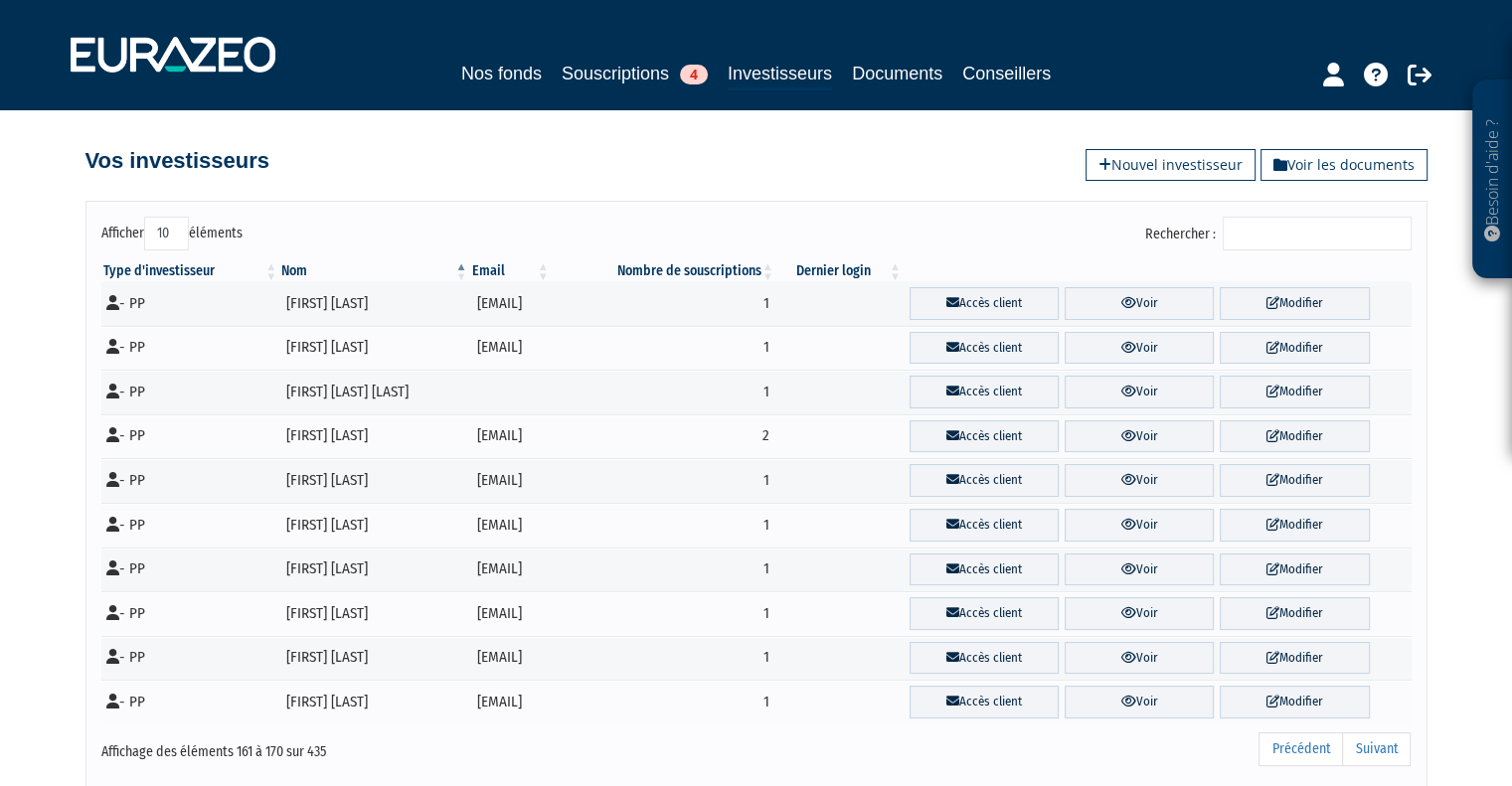 click on "Précédent" at bounding box center (1300, 749) 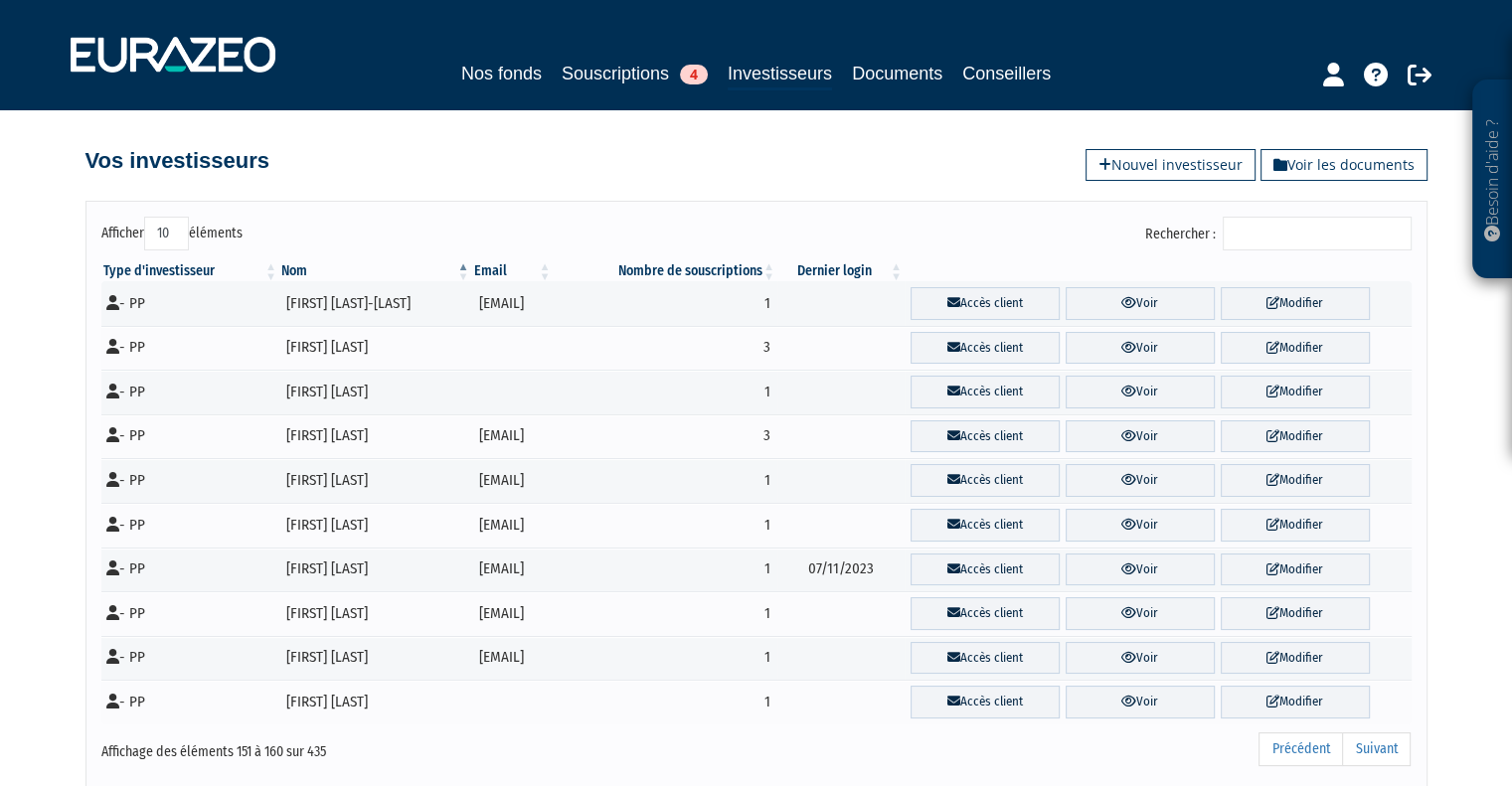 click on "Précédent" at bounding box center [1300, 749] 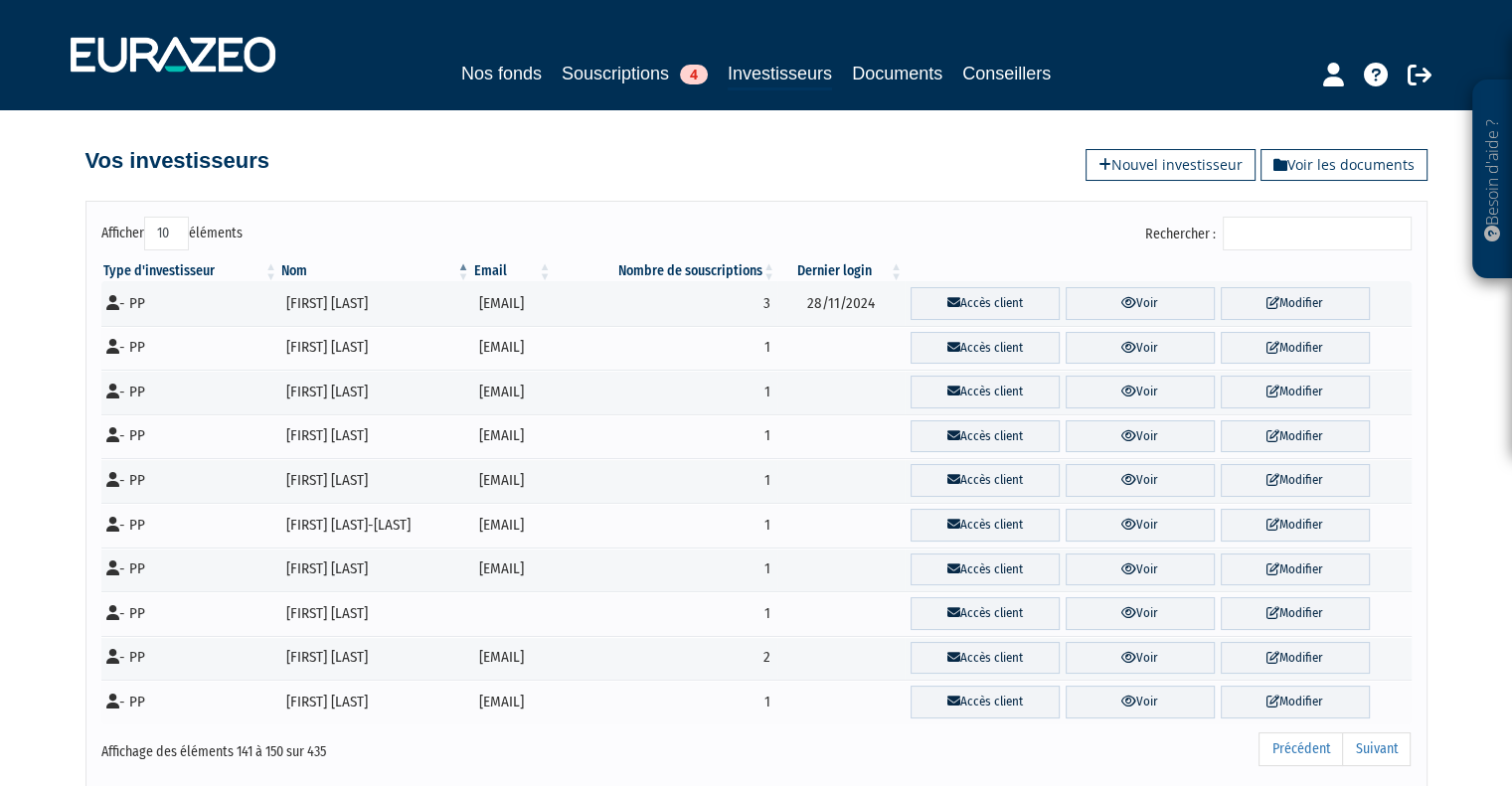 click on "Précédent" at bounding box center (1300, 749) 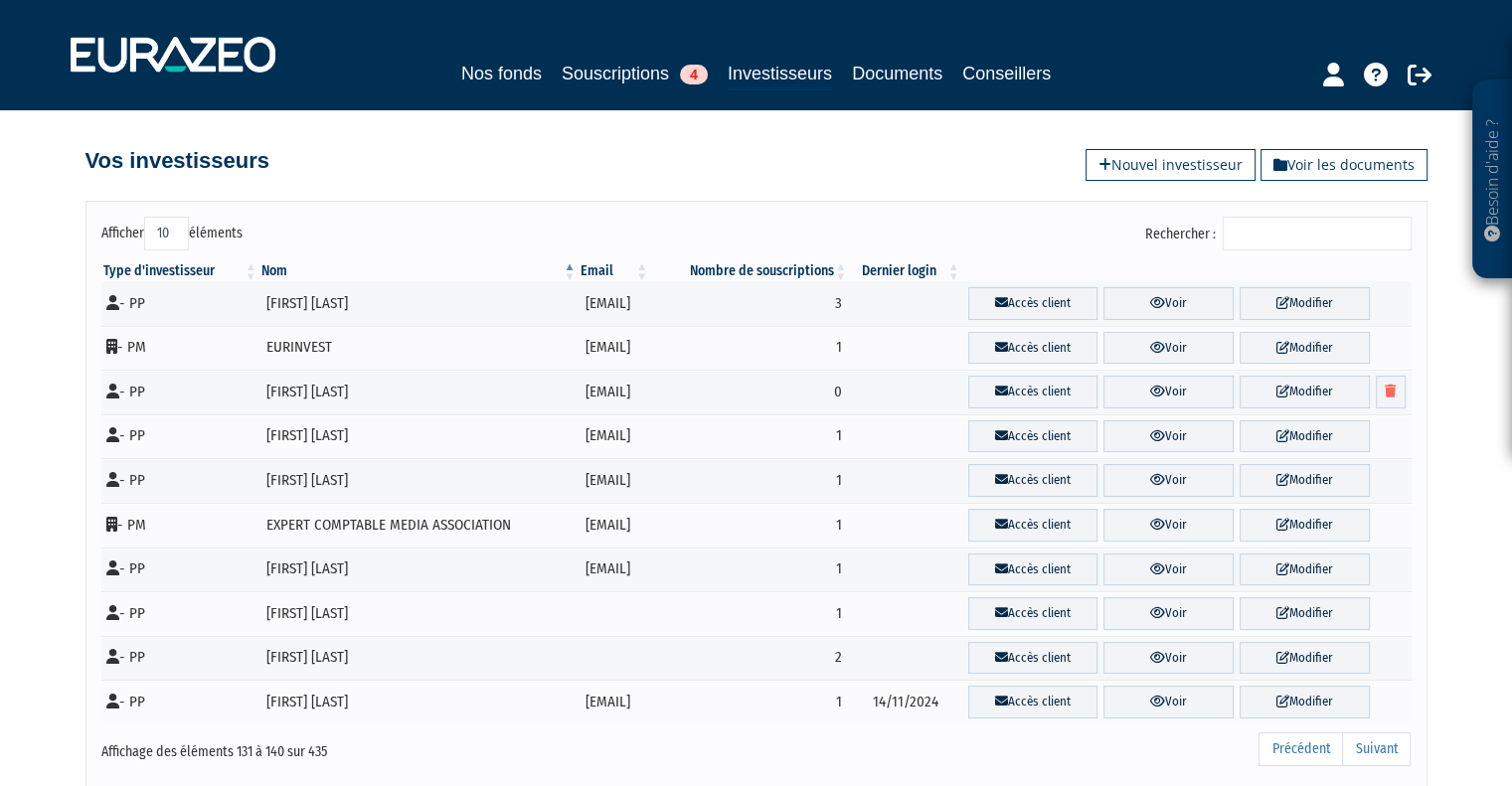 click on "Précédent" at bounding box center (1300, 749) 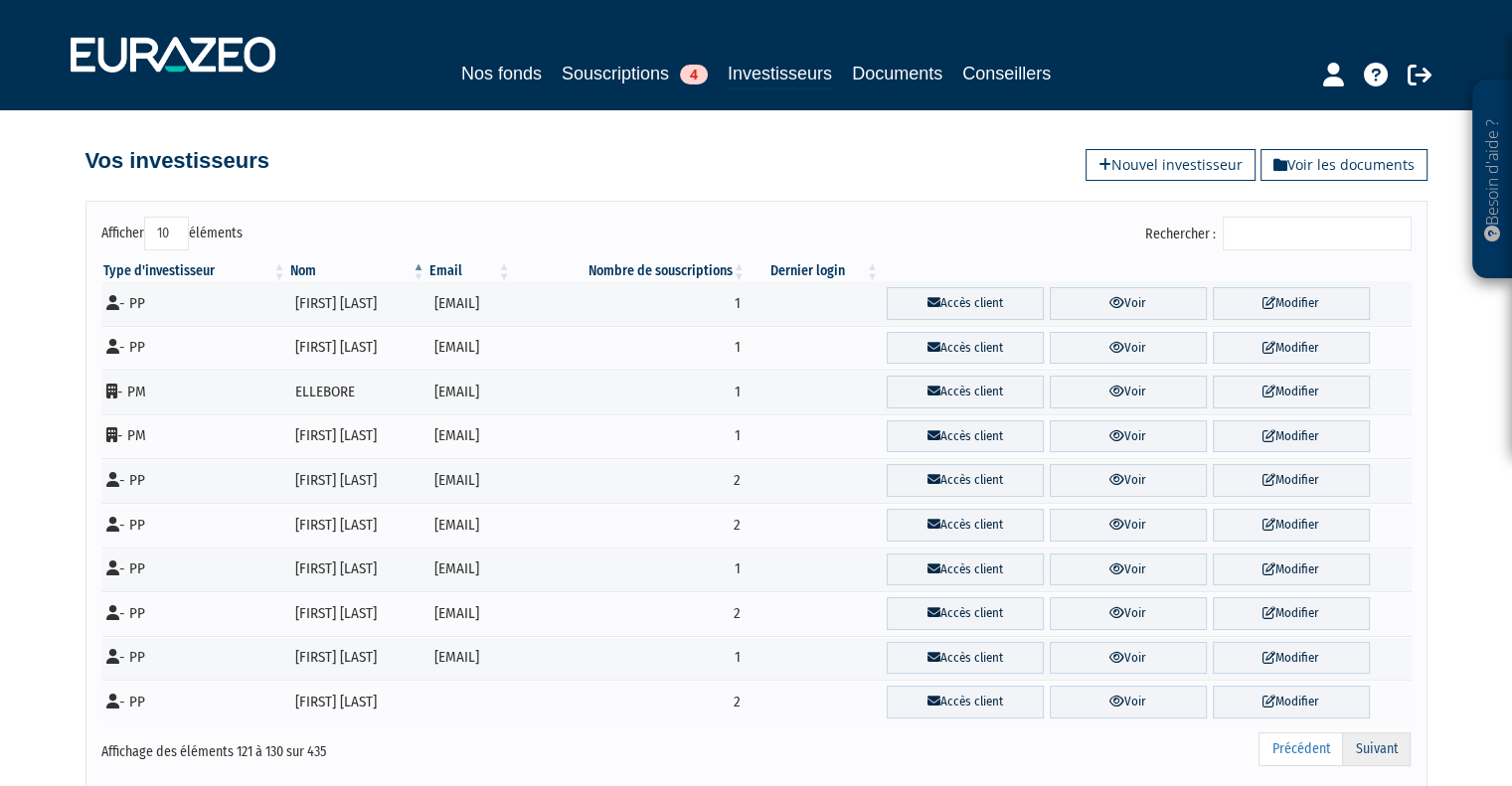 click on "Suivant" at bounding box center (1376, 749) 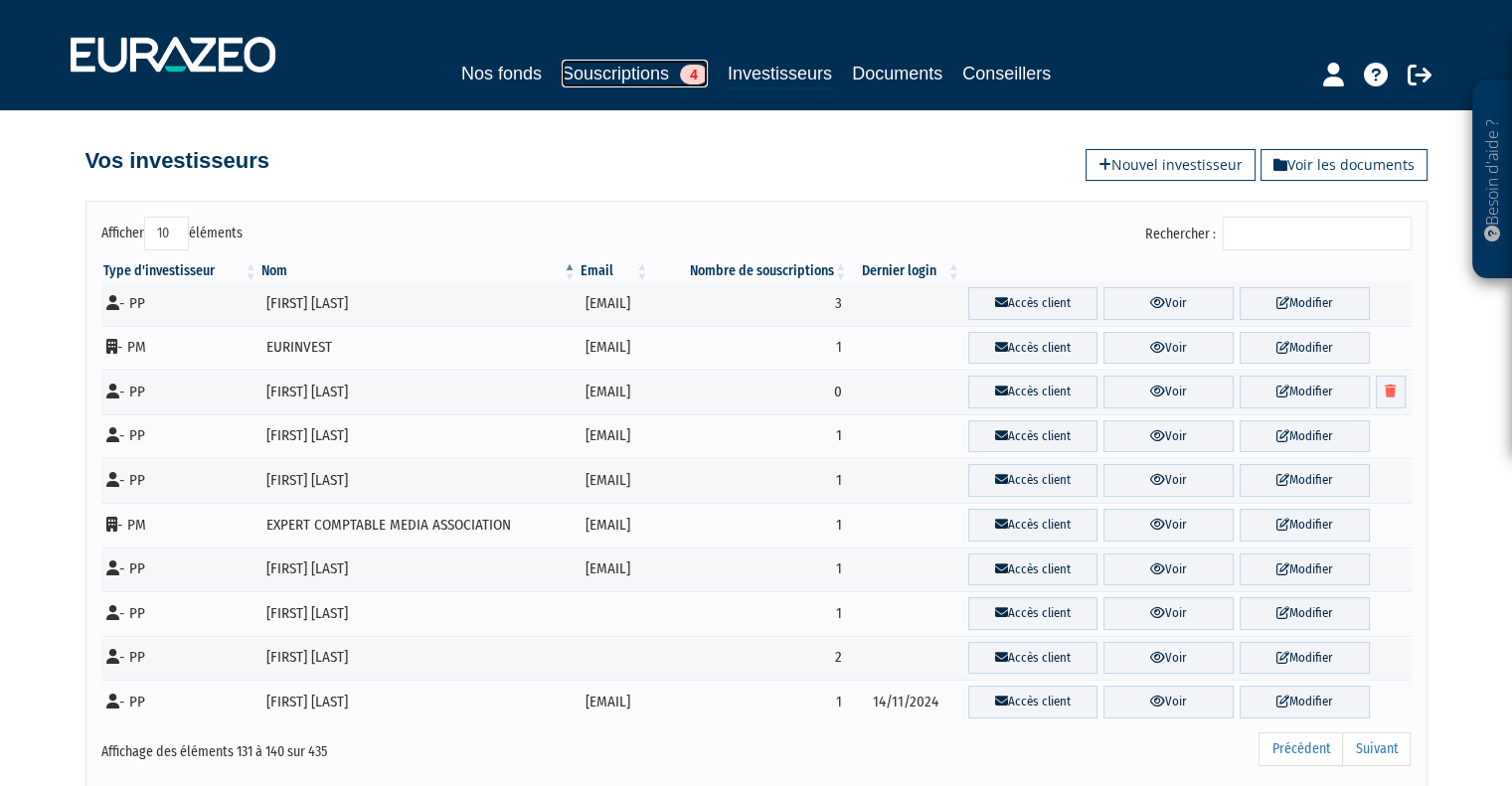 click on "Souscriptions  4" at bounding box center (634, 74) 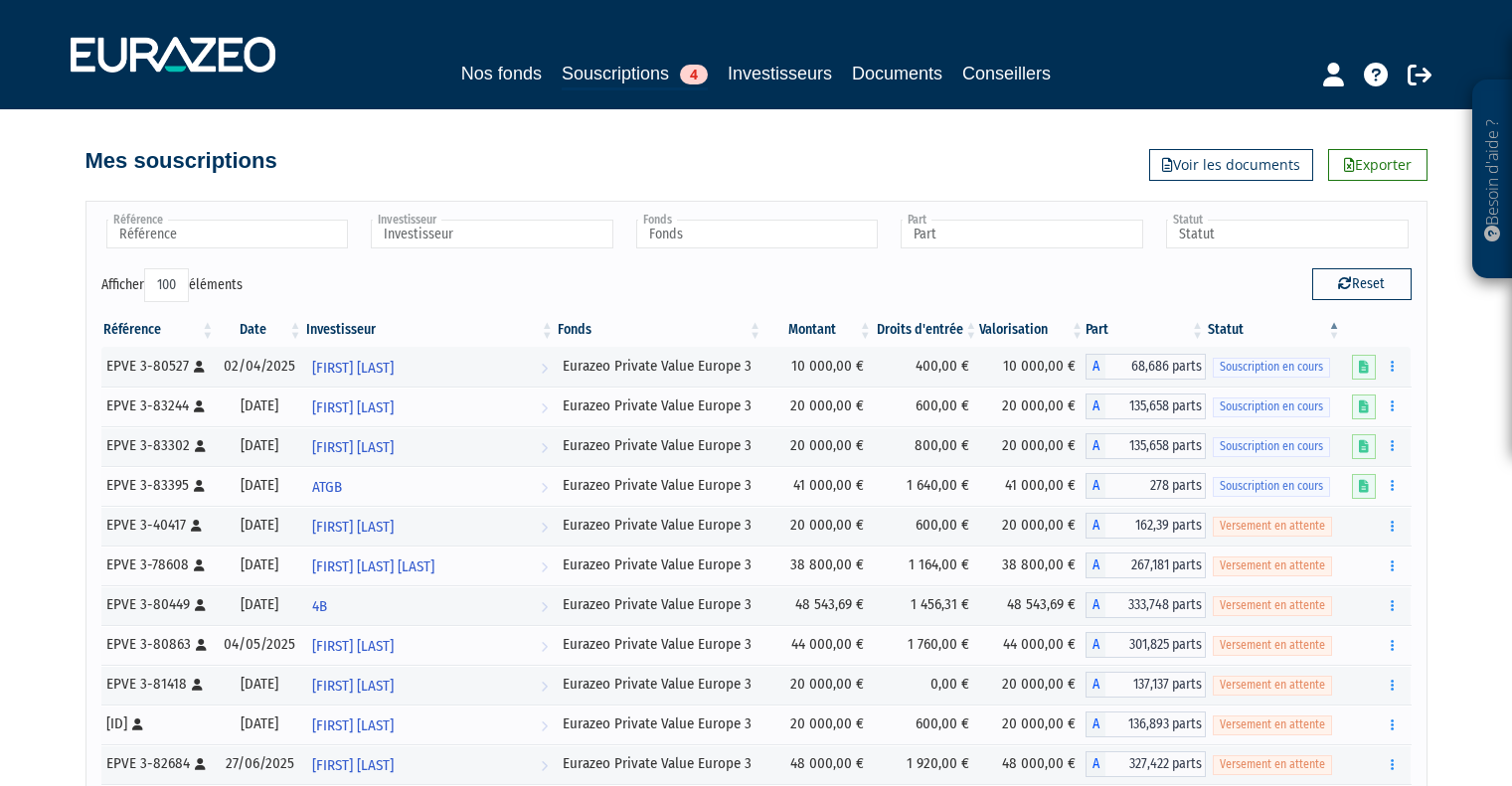 select on "100" 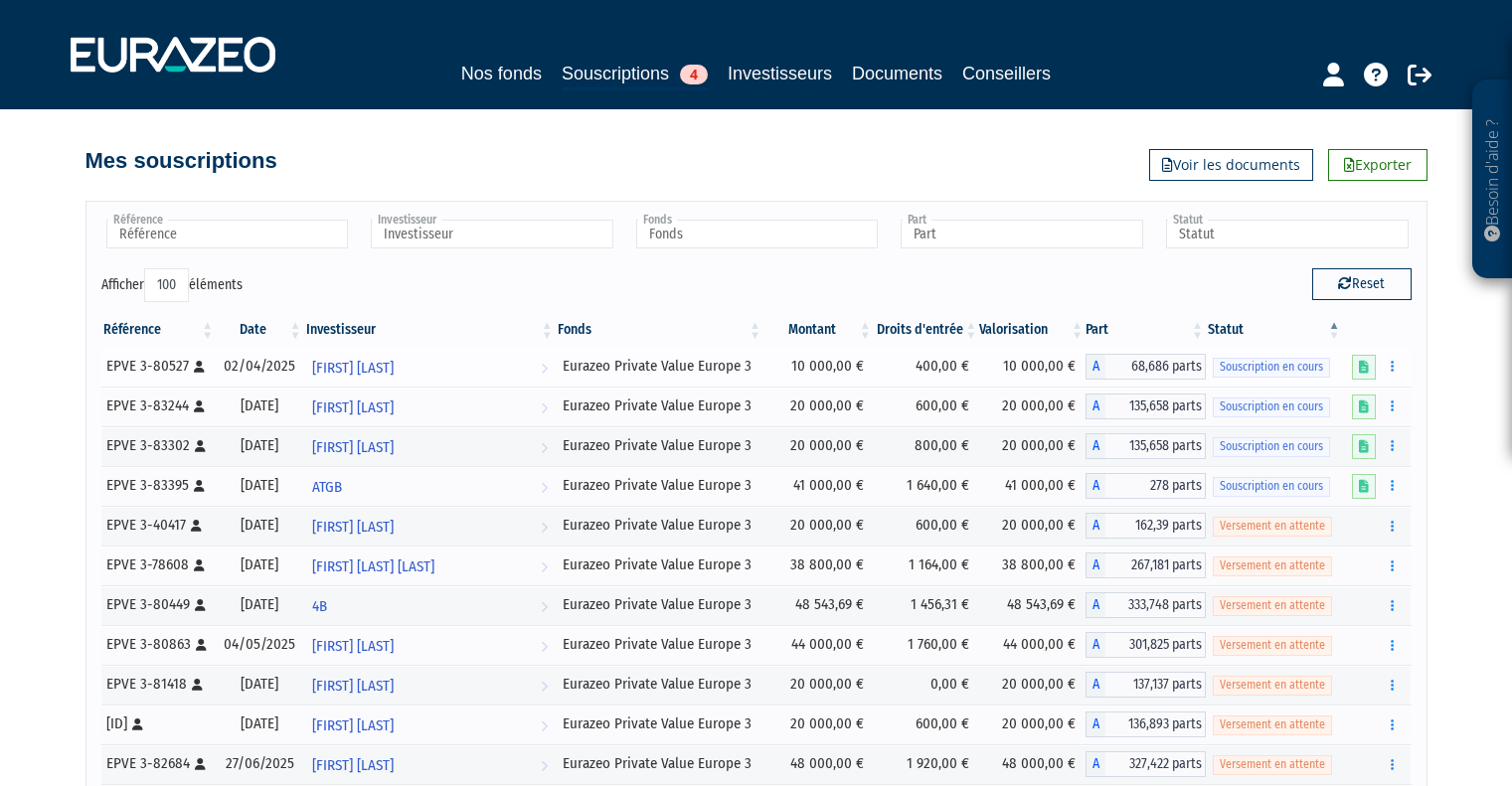 scroll, scrollTop: 0, scrollLeft: 0, axis: both 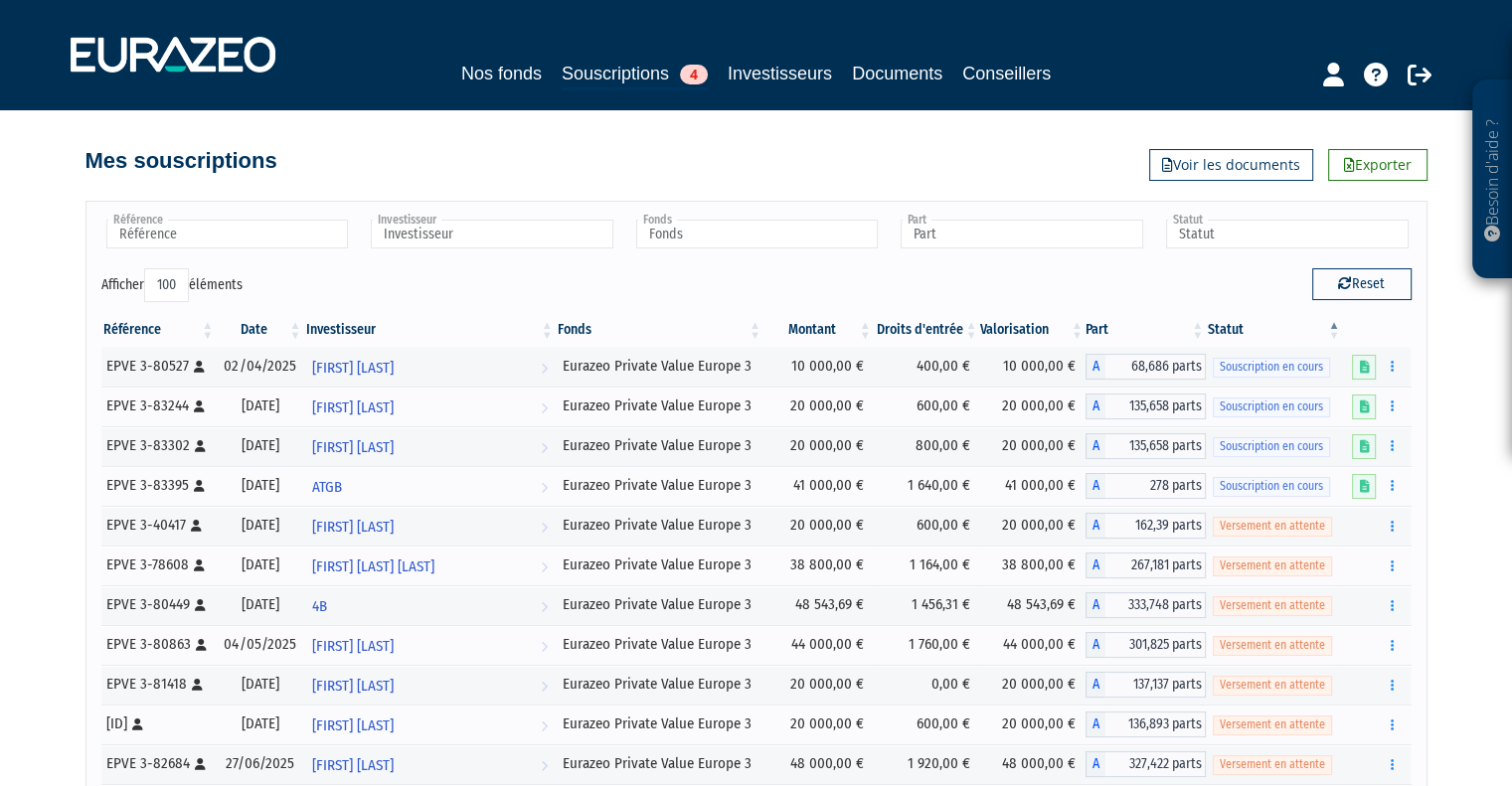 type 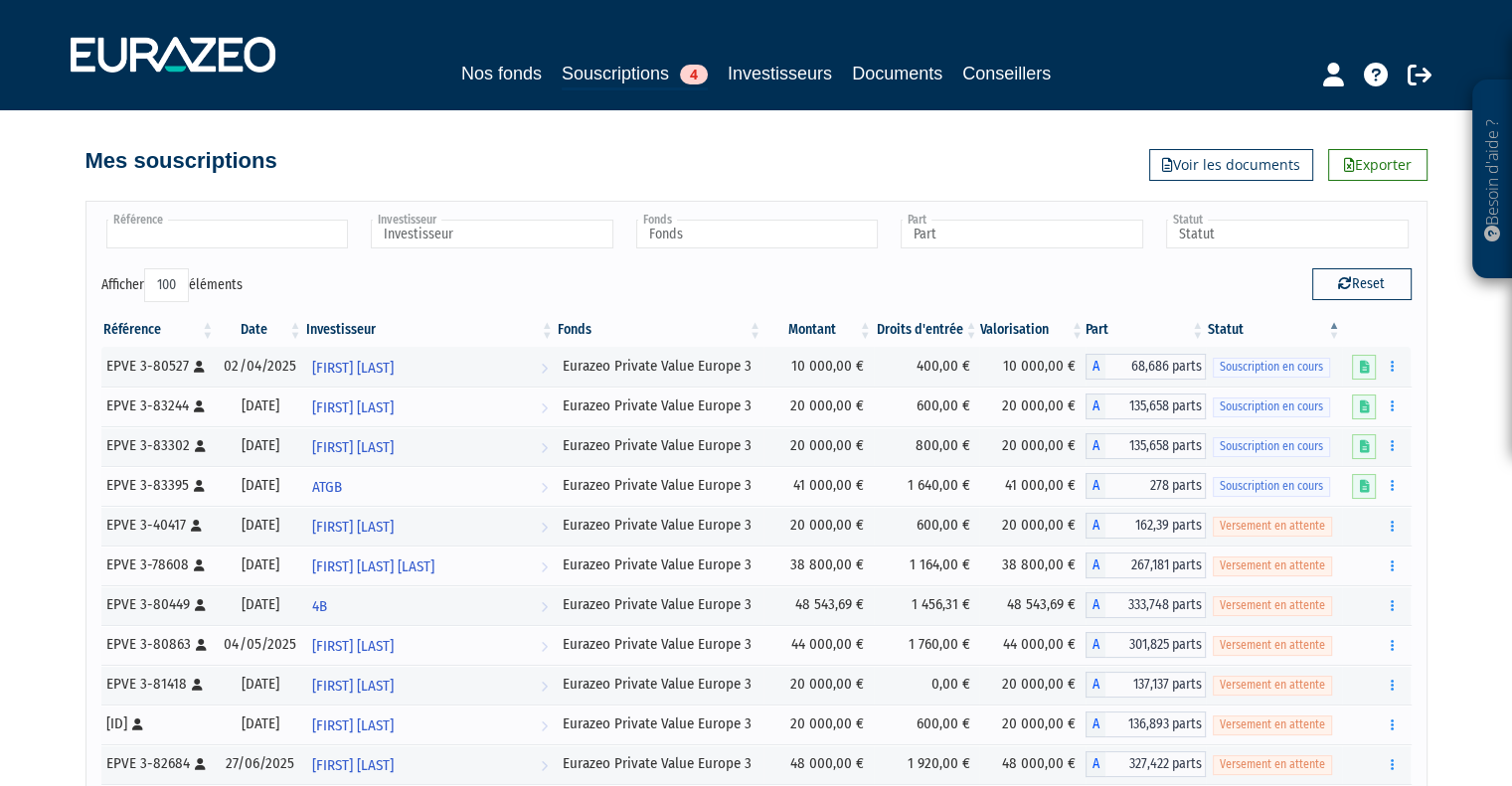 click at bounding box center (228, 234) 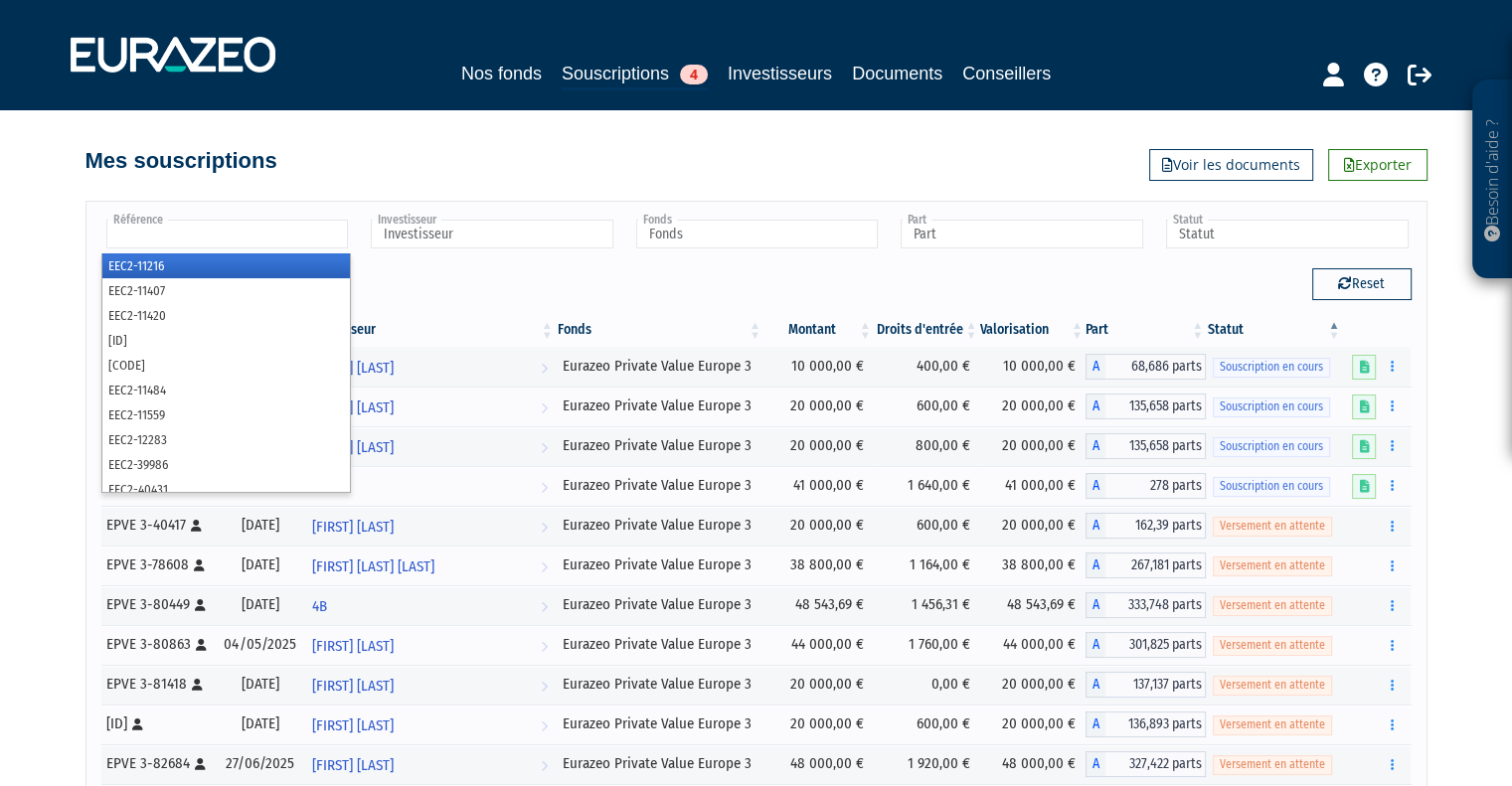 type 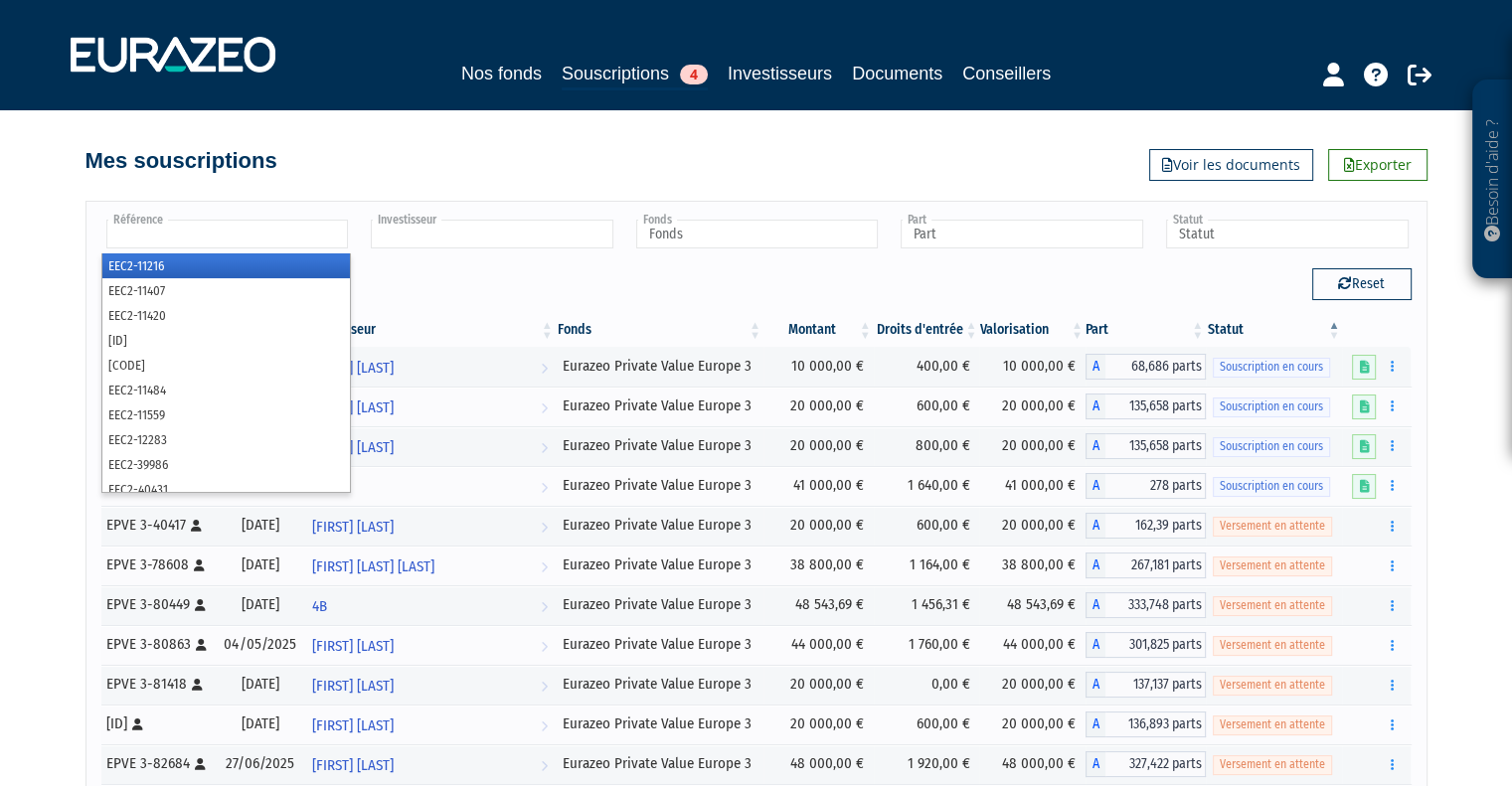click at bounding box center [492, 234] 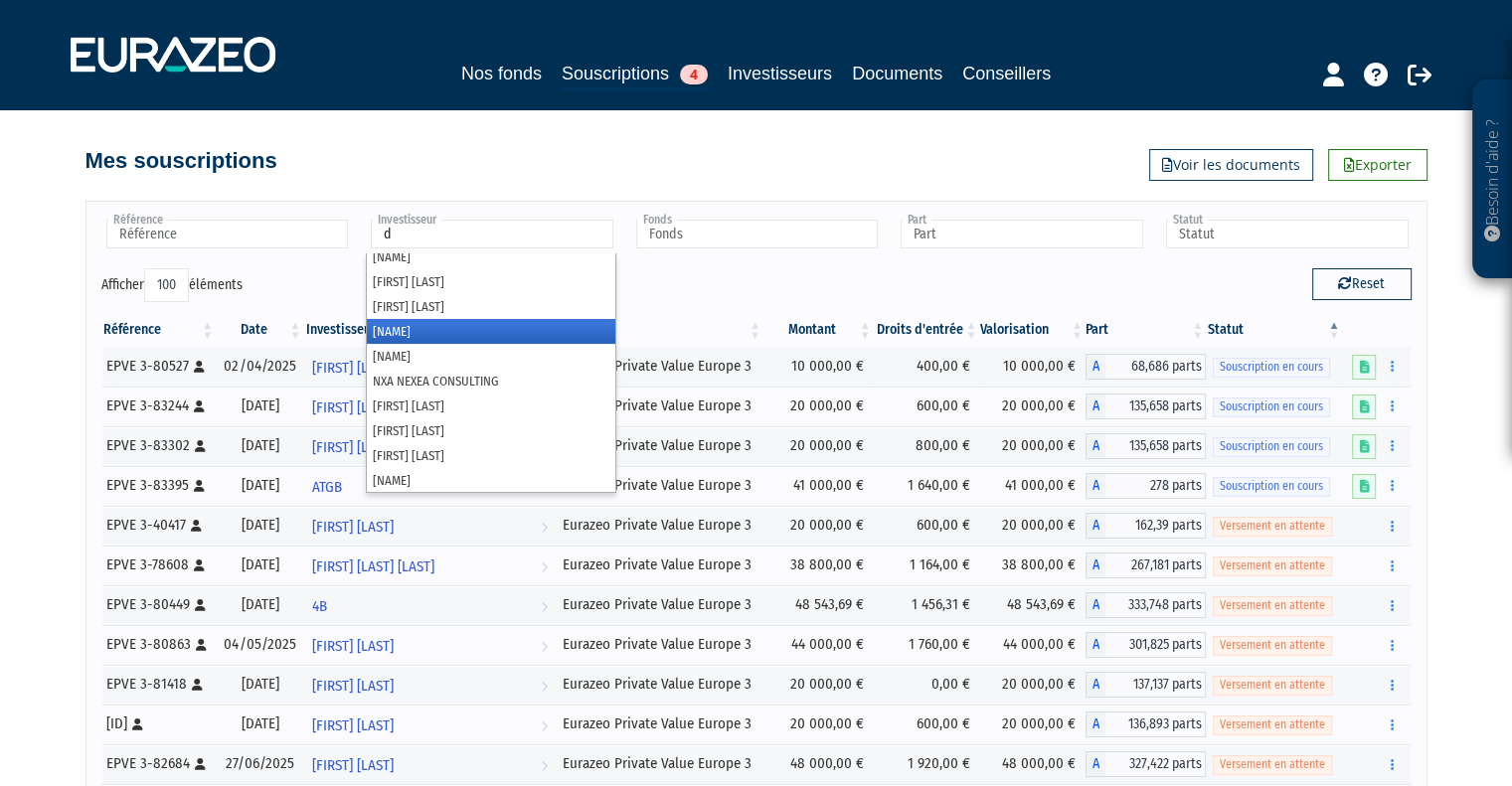 scroll, scrollTop: 0, scrollLeft: 0, axis: both 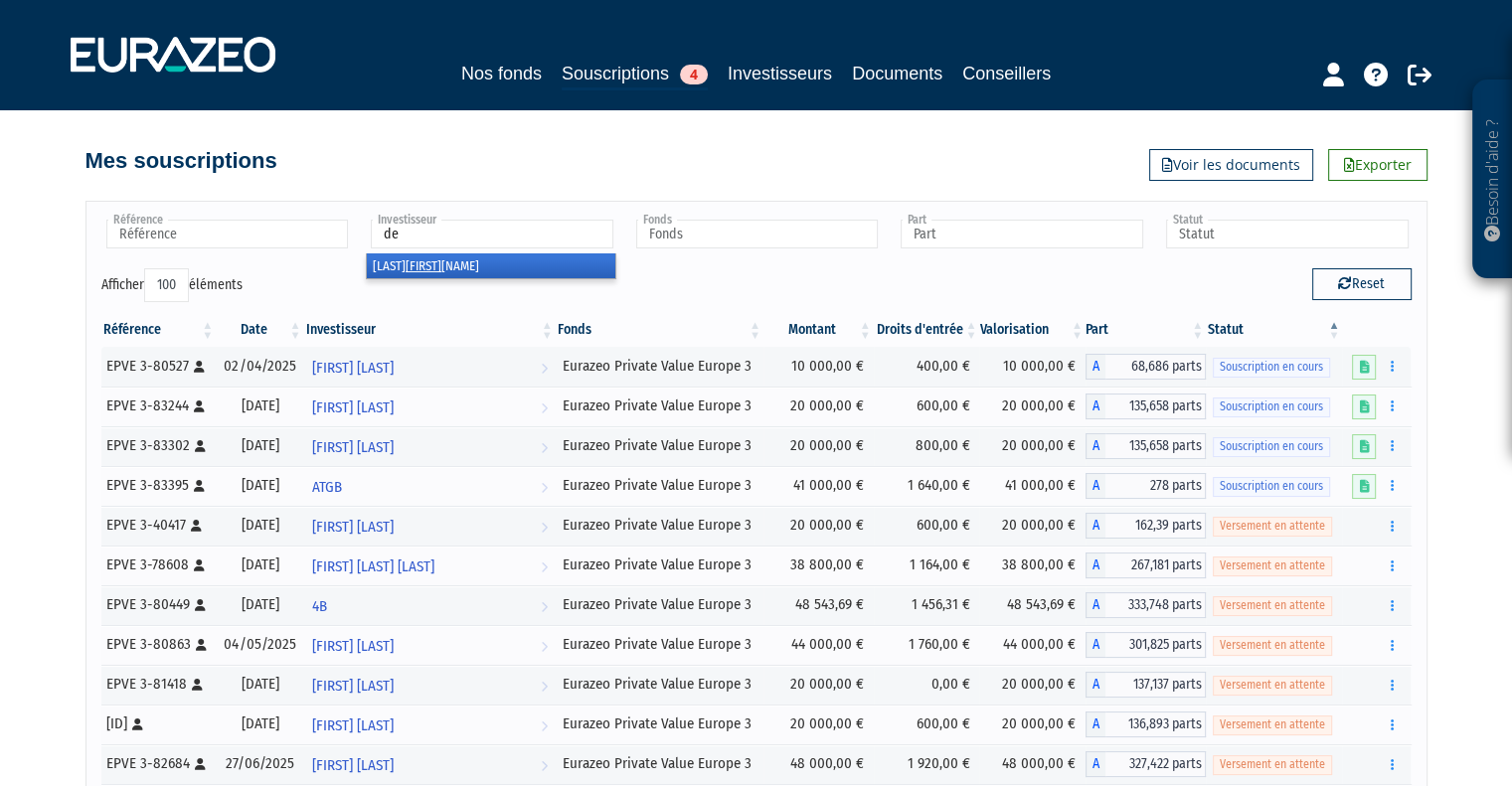 type on "d" 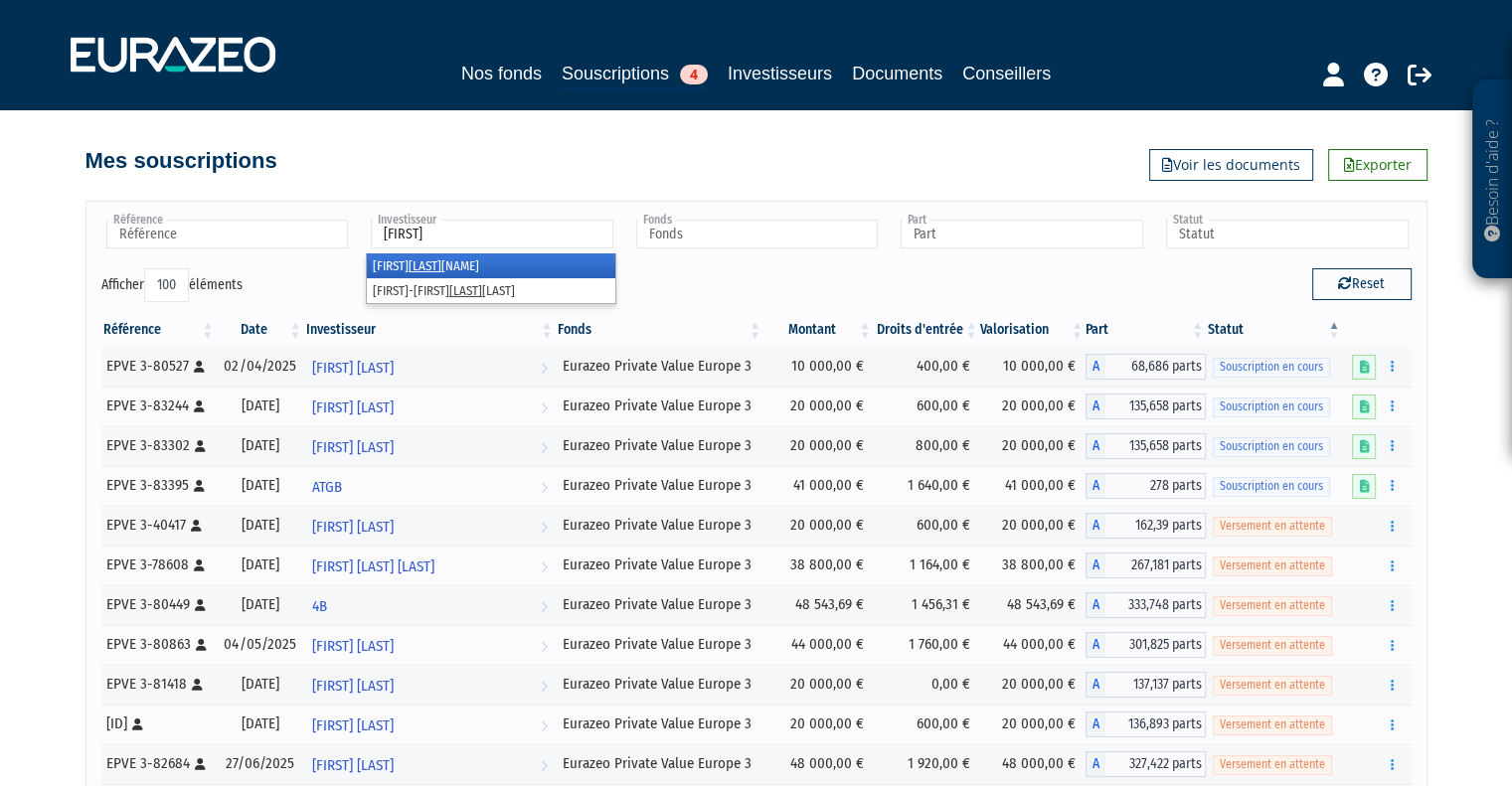 type on "m" 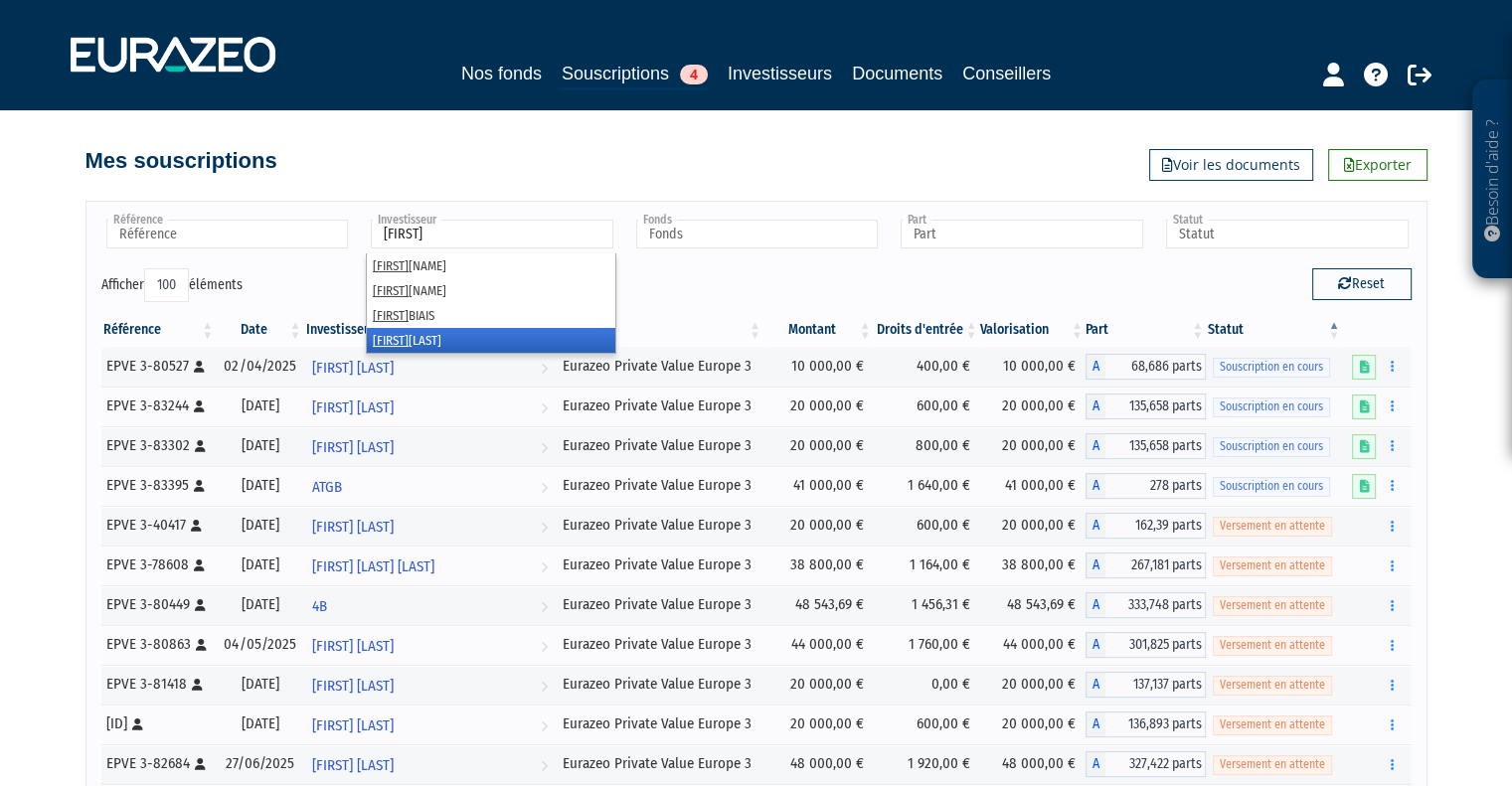 type on "l" 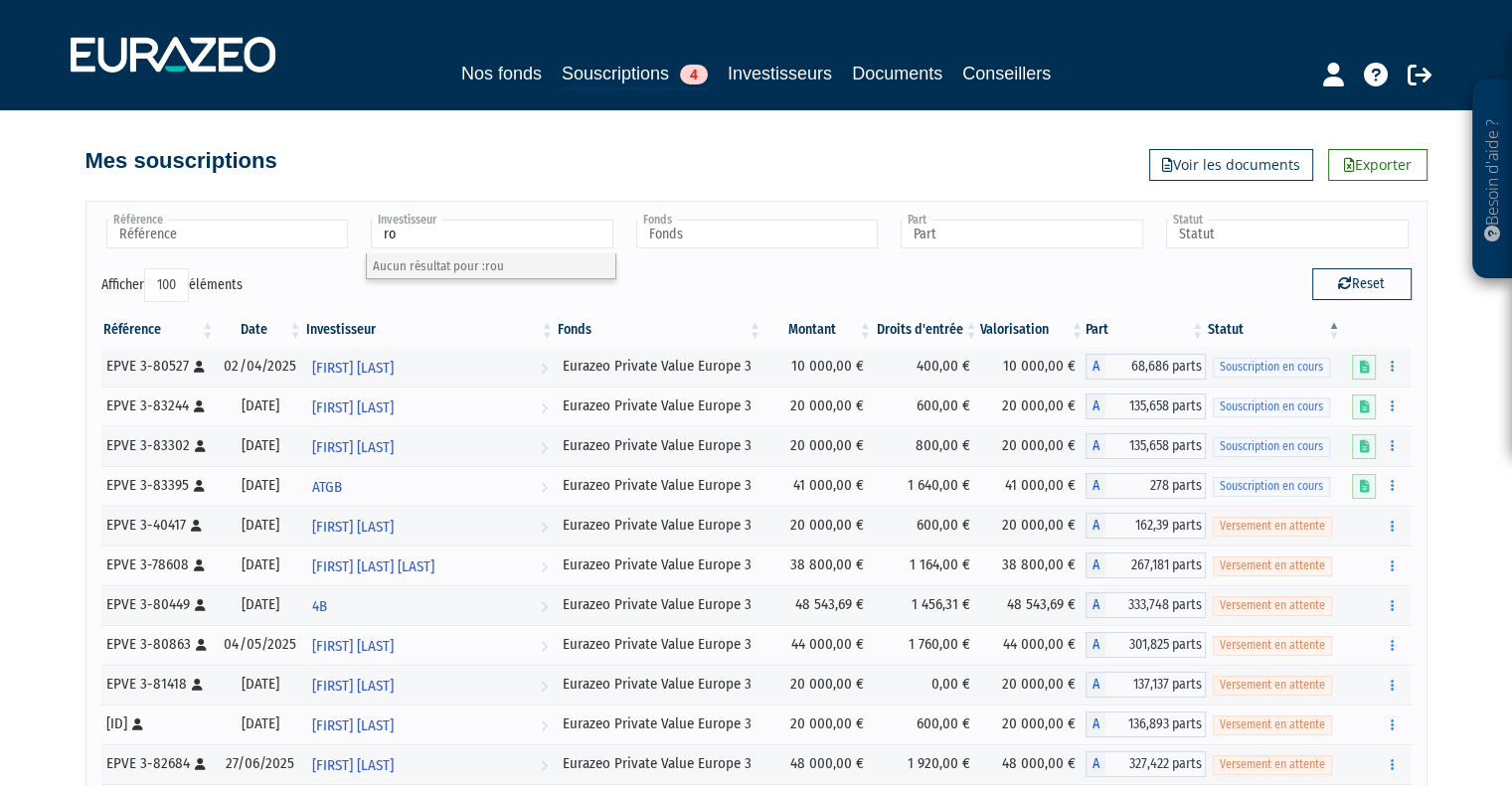 type on "r" 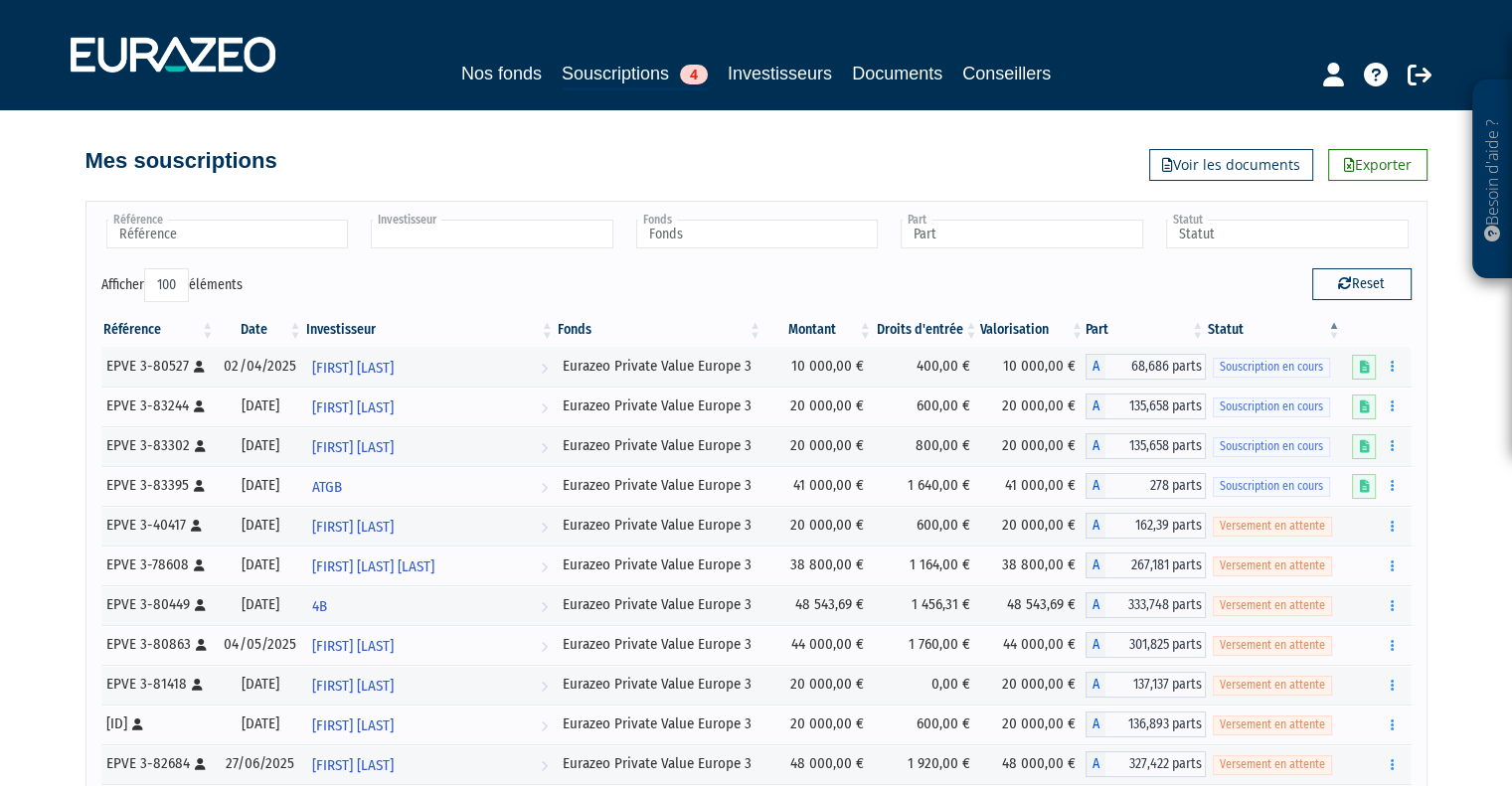type on "Investisseur" 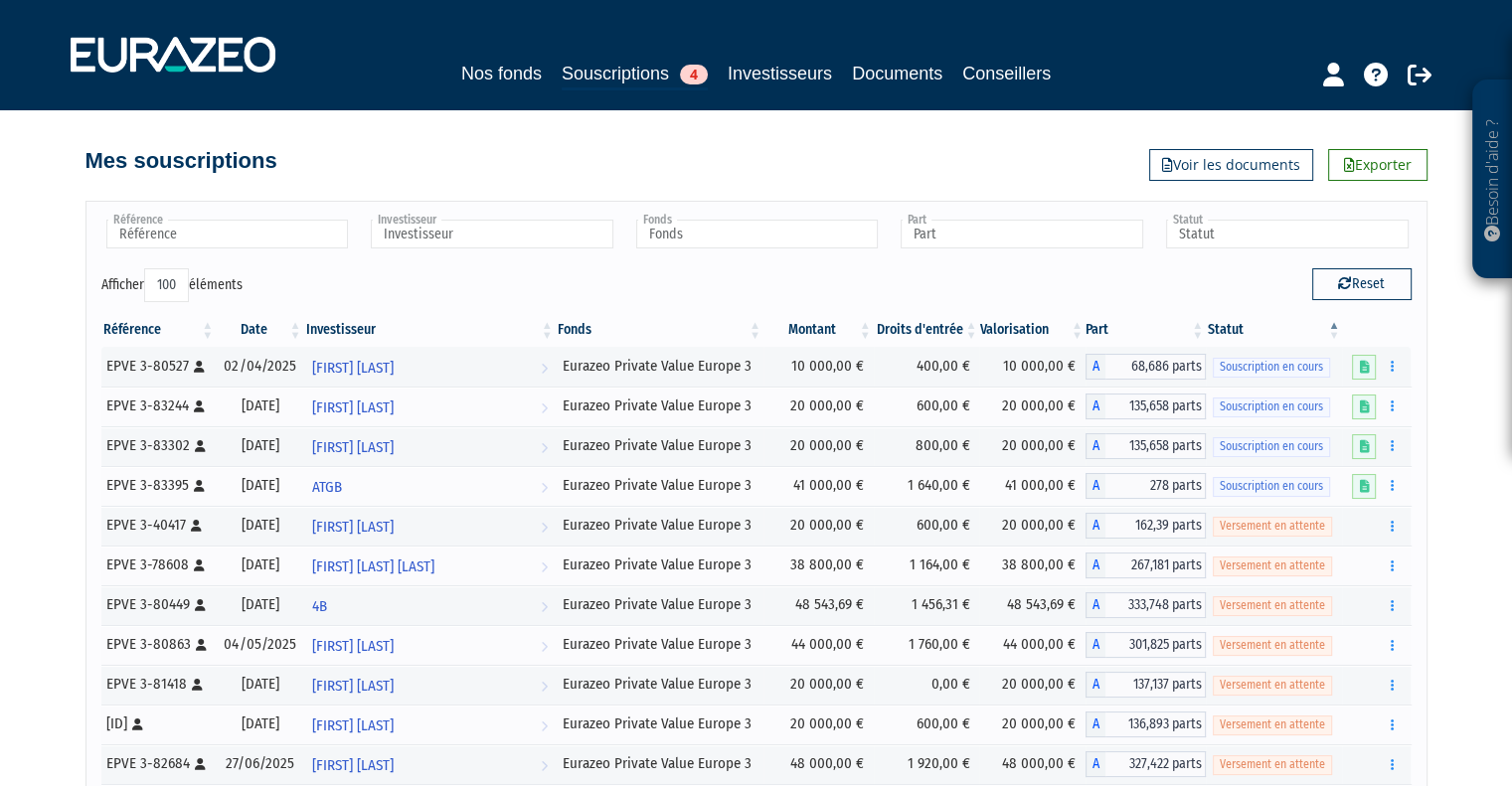 click on "Référence EEC2-11216 EEC2-11407 EEC2-11420 EEC2-11436 EEC2-11442 EEC2-11484 EEC2-11559 EEC2-12283 EEC2-39986 EEC2-40431 EEC2-44365 EEC2-44413 EEC2-46667 EEC2-46698 EEC2-47060 EEC2-47803 EEC2-48119 EEC2-49205 EEC2-50607 EEC2-50797 EEC2-50818 EEC2-51895 EEC2-60270 EEC2-63159 EEC2-63979 EEC2-67208 EEC2-67284 EEC2-67456 EEC2-67532 EEC2-69482 EEC2-72711 EEC2-72792 EEC2-72793 EEC2-74062 EEC2-74719 EP 2021-5218 EP 2021-5286 EP 2021-5313 EP 2021-5314 EP 2021-5343 EP 2021-5351 EP 2021-5352 EP 2021-5386 EP 2021-5398 EP 2021-5422 EP 2021-5425 EP 2021-5426 EP 2021-5438 EP 2021-5441 EP 2021-5450 EP 2021-5453 EP 2021-5459 EP 2021-5468 EP 2021-5490 EP 2021-5491 EP 2021-5523 EP 2021-5543 EP 2021-5580 EP 2021-5663 EP 2021-5666 EP 2021-5669 EP 2021-5673 EP 2021-5675 EP 2021-5716 EP 2021-5719 EP 2021-5743 EP 2021-5768 EP 2021-5772 EP 2021-6151 EP 2021-6154 EP 2021-6185 EP 2021-6195 EP 2021-6201 EP 2021-6206 EP 2021-6241 EP 2021-6244 EP 2021-6262 EP 2021-6293 EP 2021-6310 EP 2021-6315 EP 2021-6329 IEC-1849" at bounding box center (756, 2311) 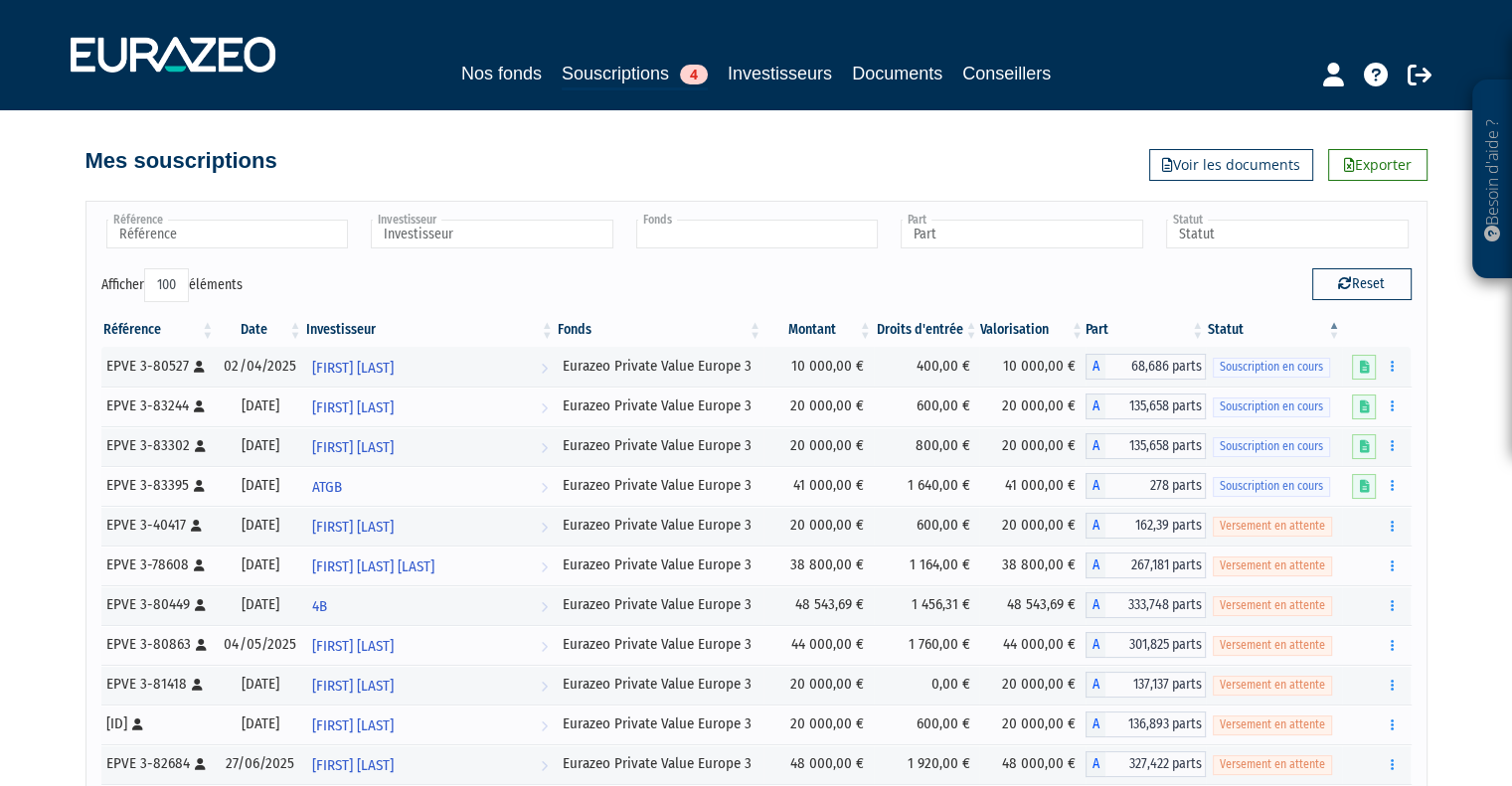 click at bounding box center (757, 234) 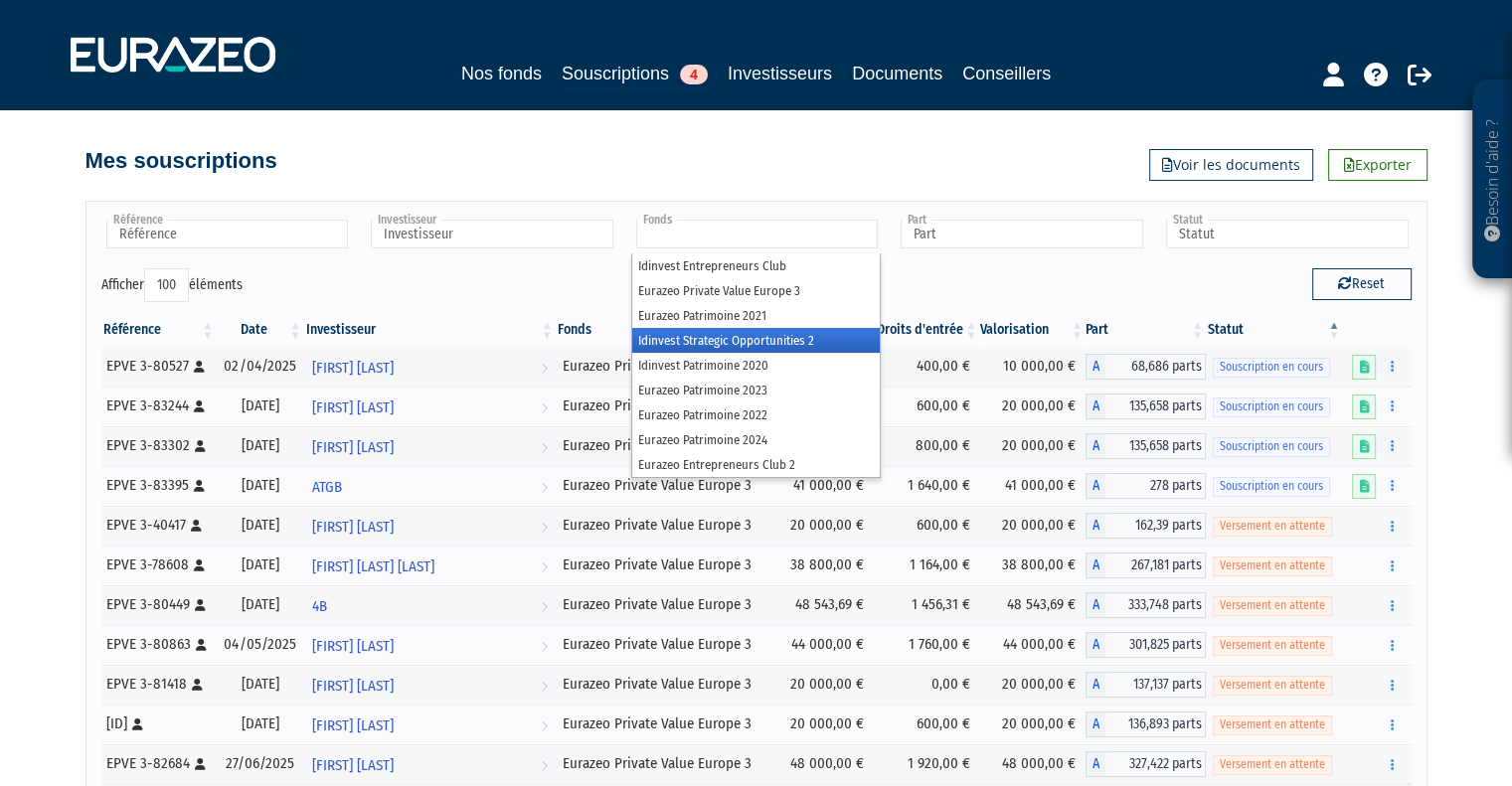 click on "Idinvest Strategic Opportunities 2" at bounding box center (756, 340) 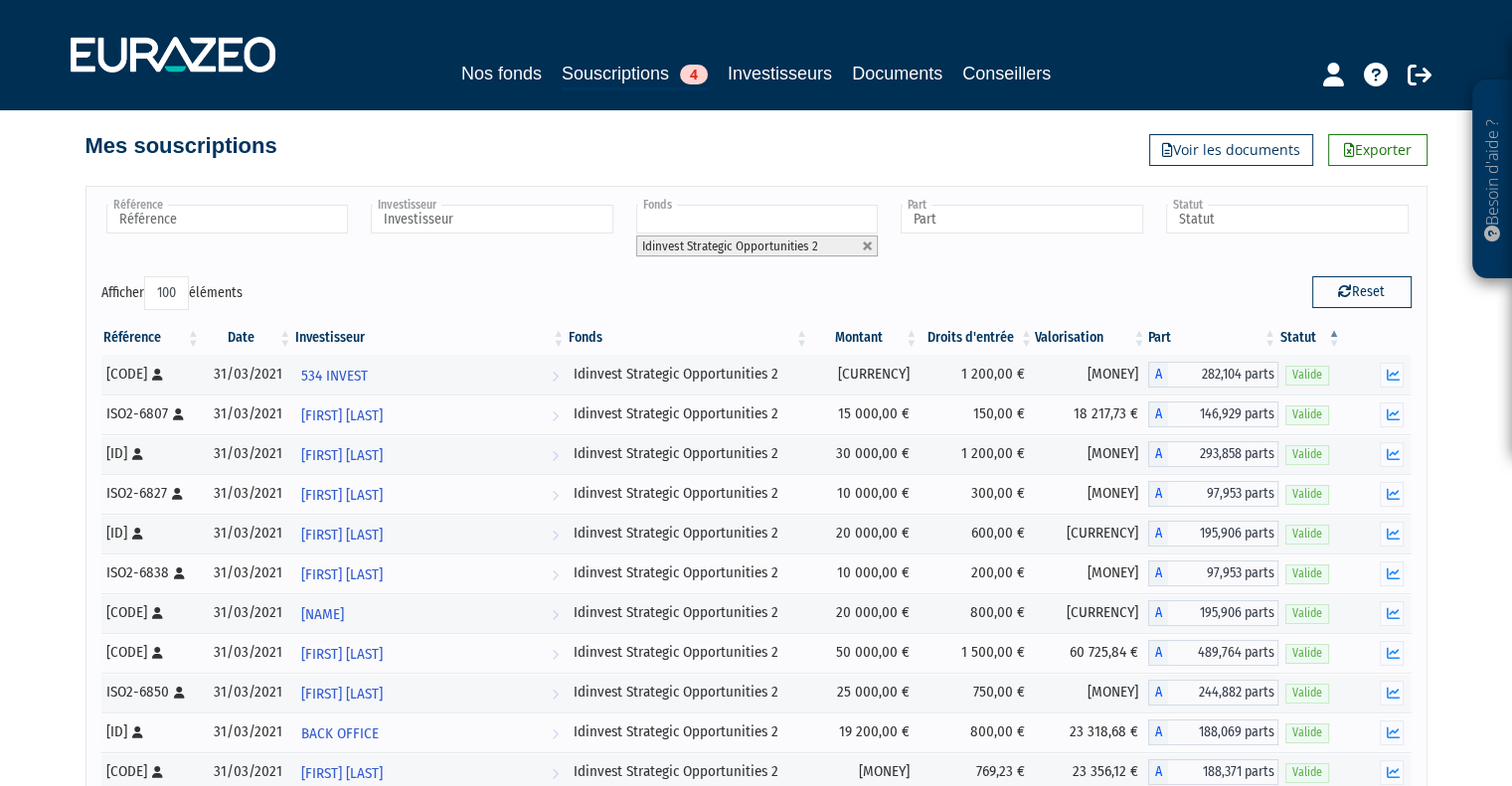 scroll, scrollTop: 20, scrollLeft: 0, axis: vertical 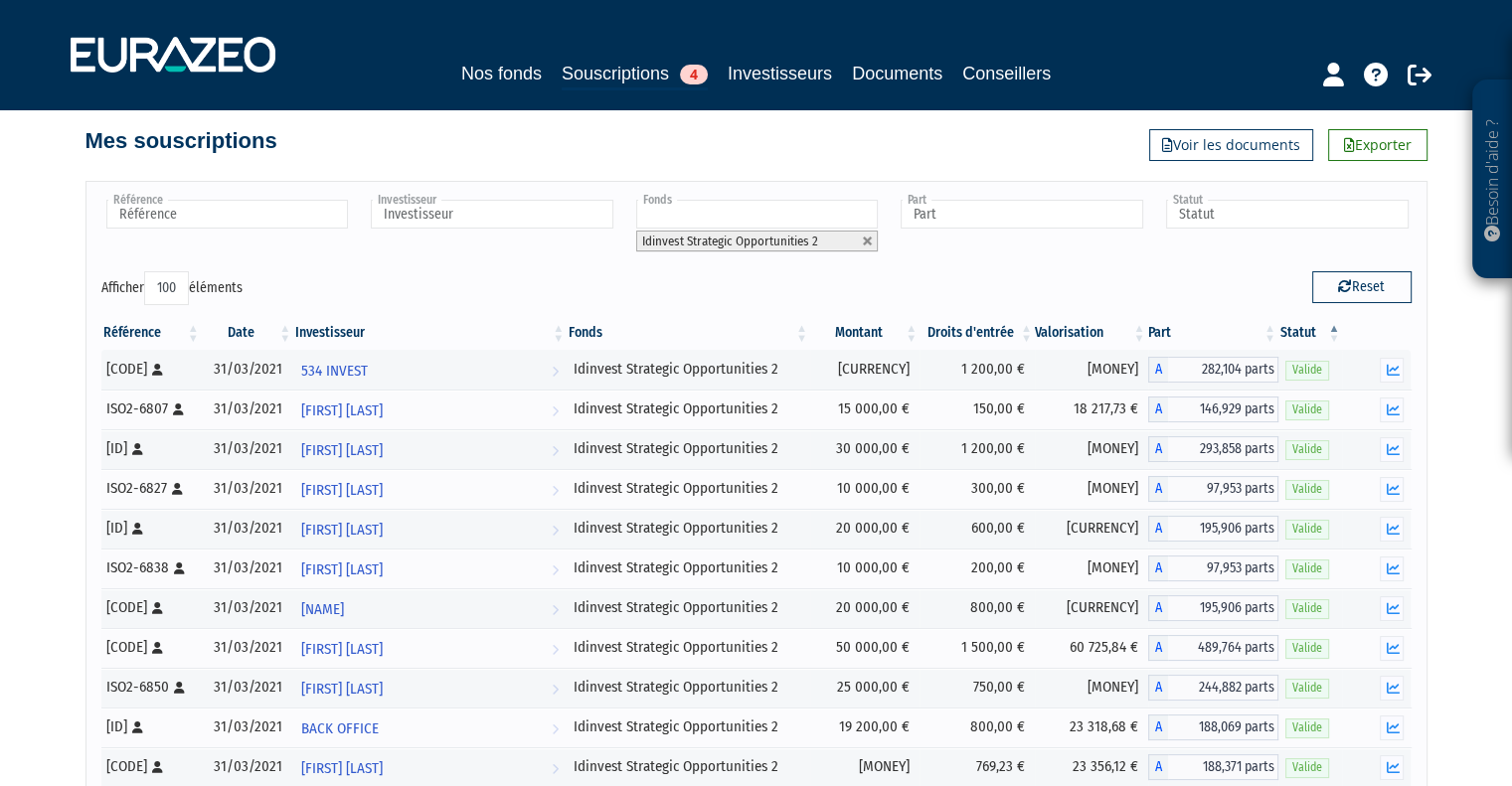 click on "Valorisation" at bounding box center [1092, 333] 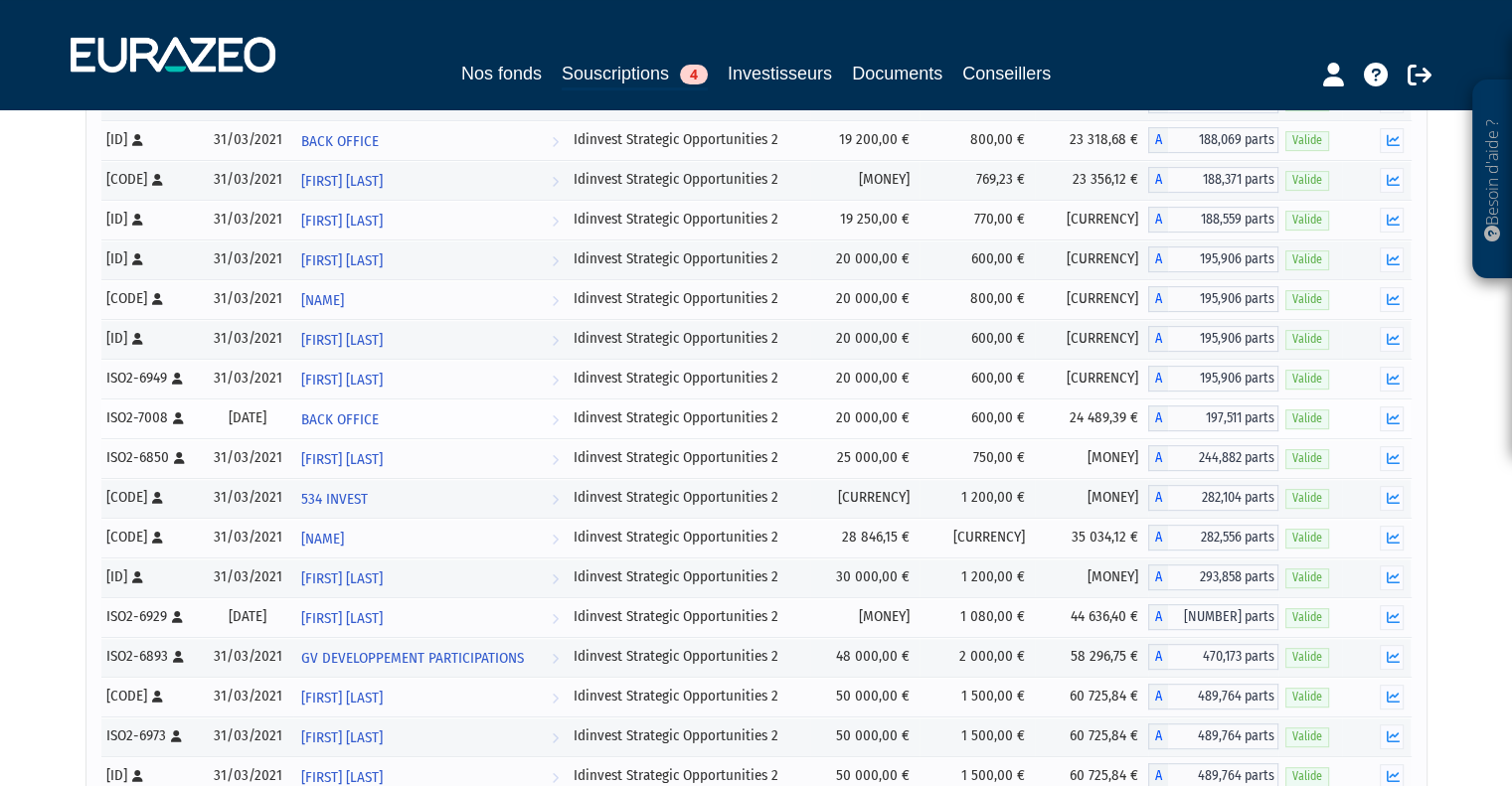 scroll, scrollTop: 767, scrollLeft: 0, axis: vertical 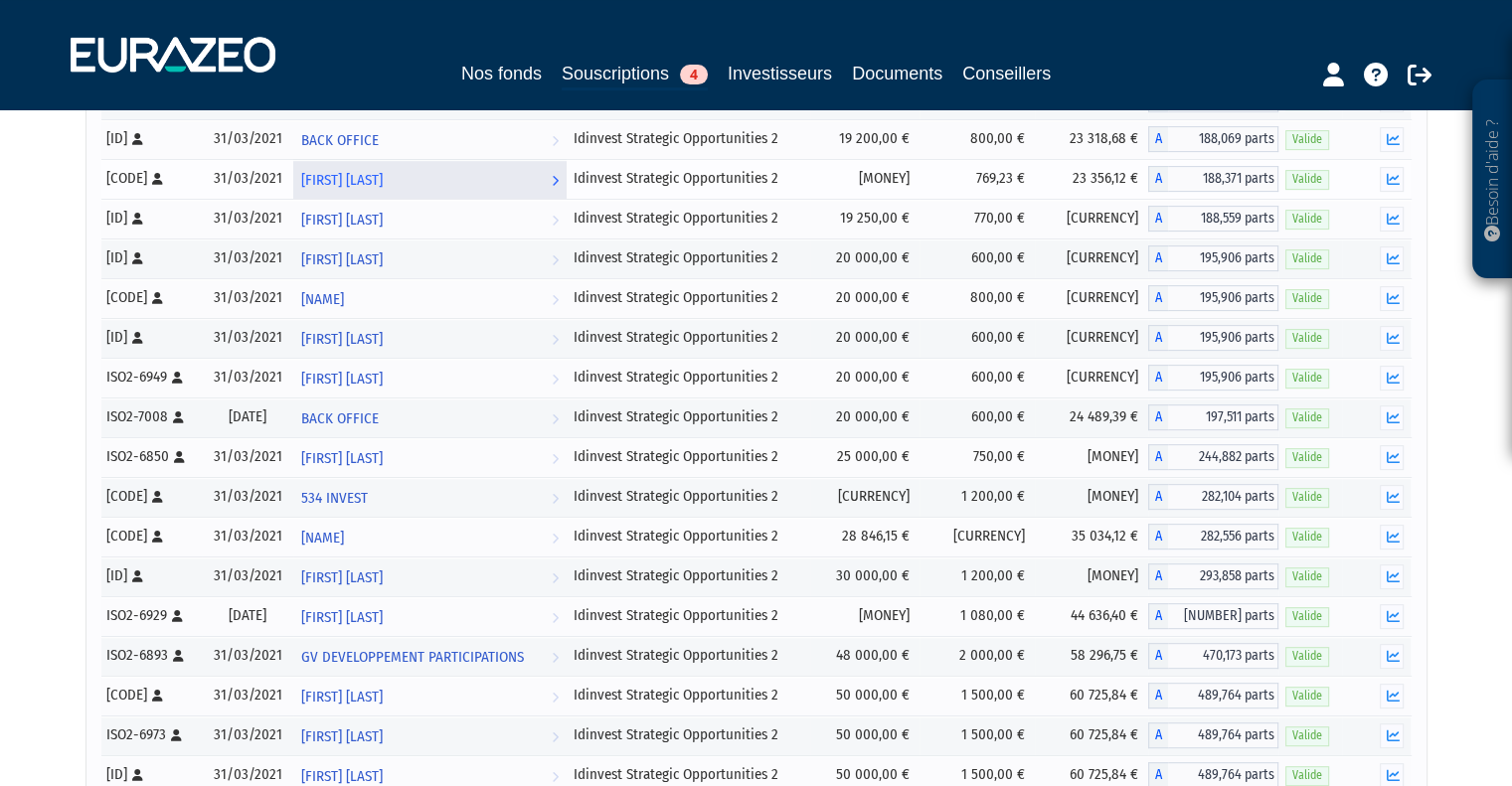 click on "[FIRST] [LAST]" at bounding box center [342, 180] 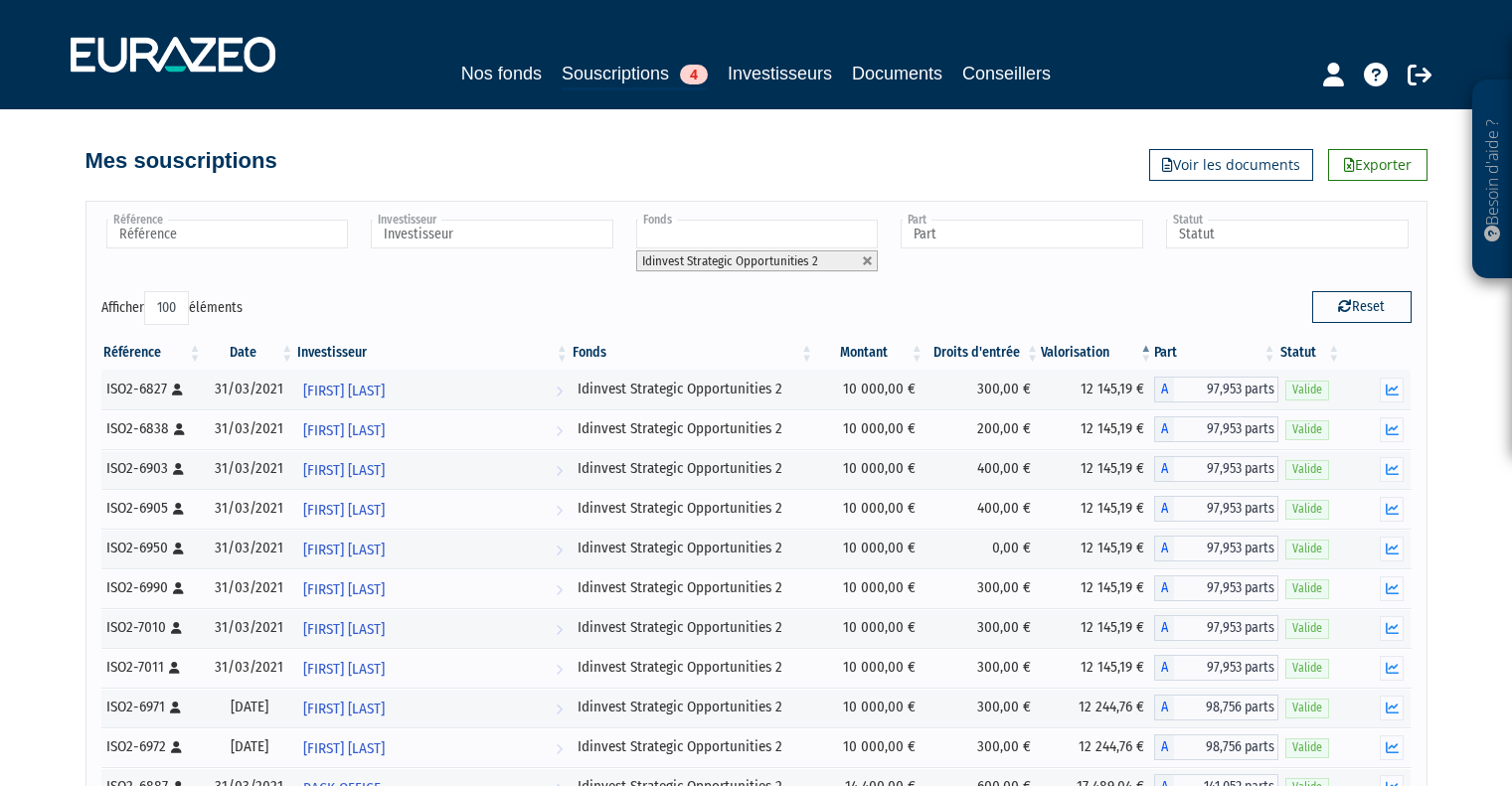 select on "100" 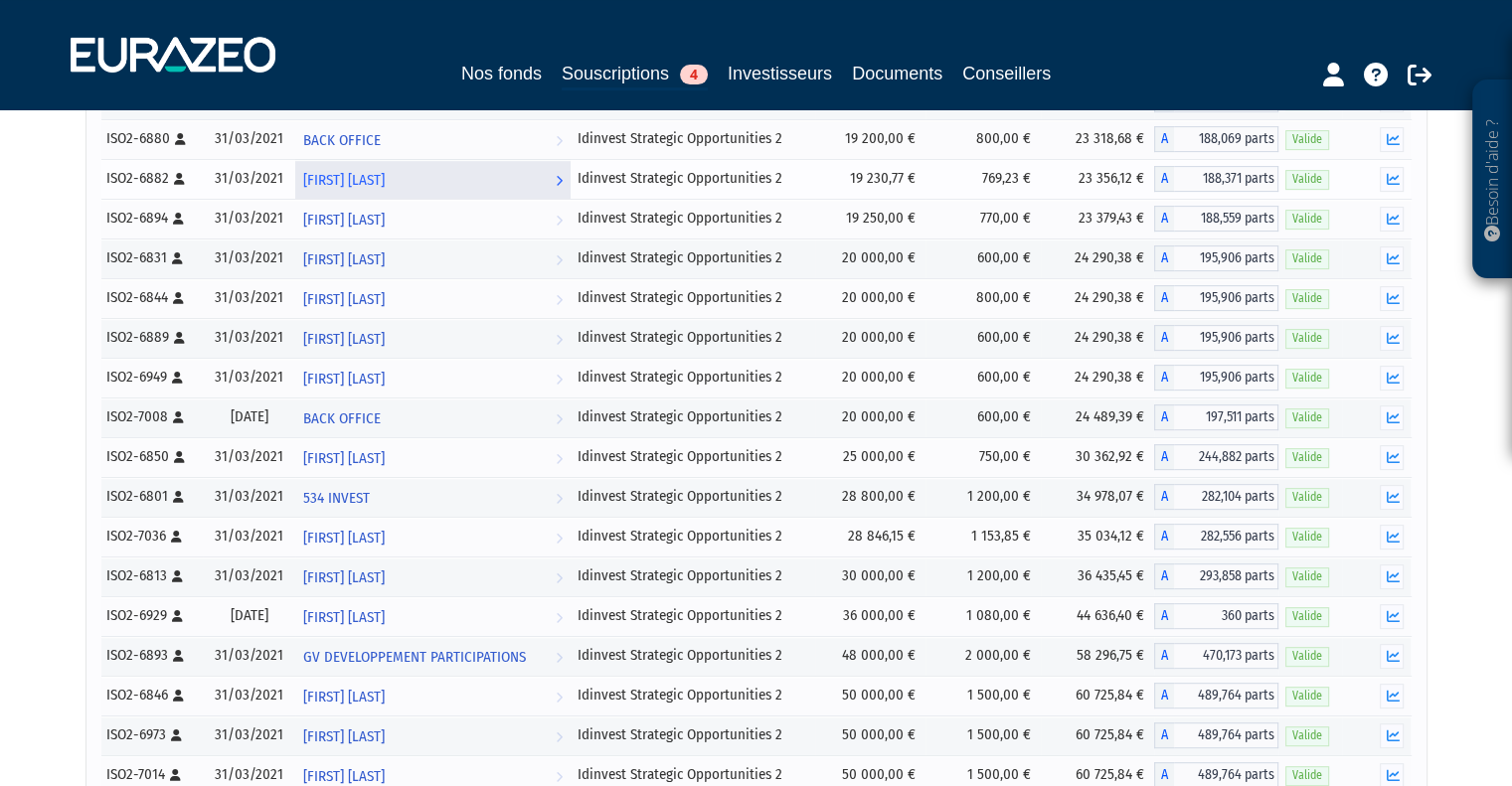 click on "[FIRST] [LAST]" at bounding box center (432, 179) 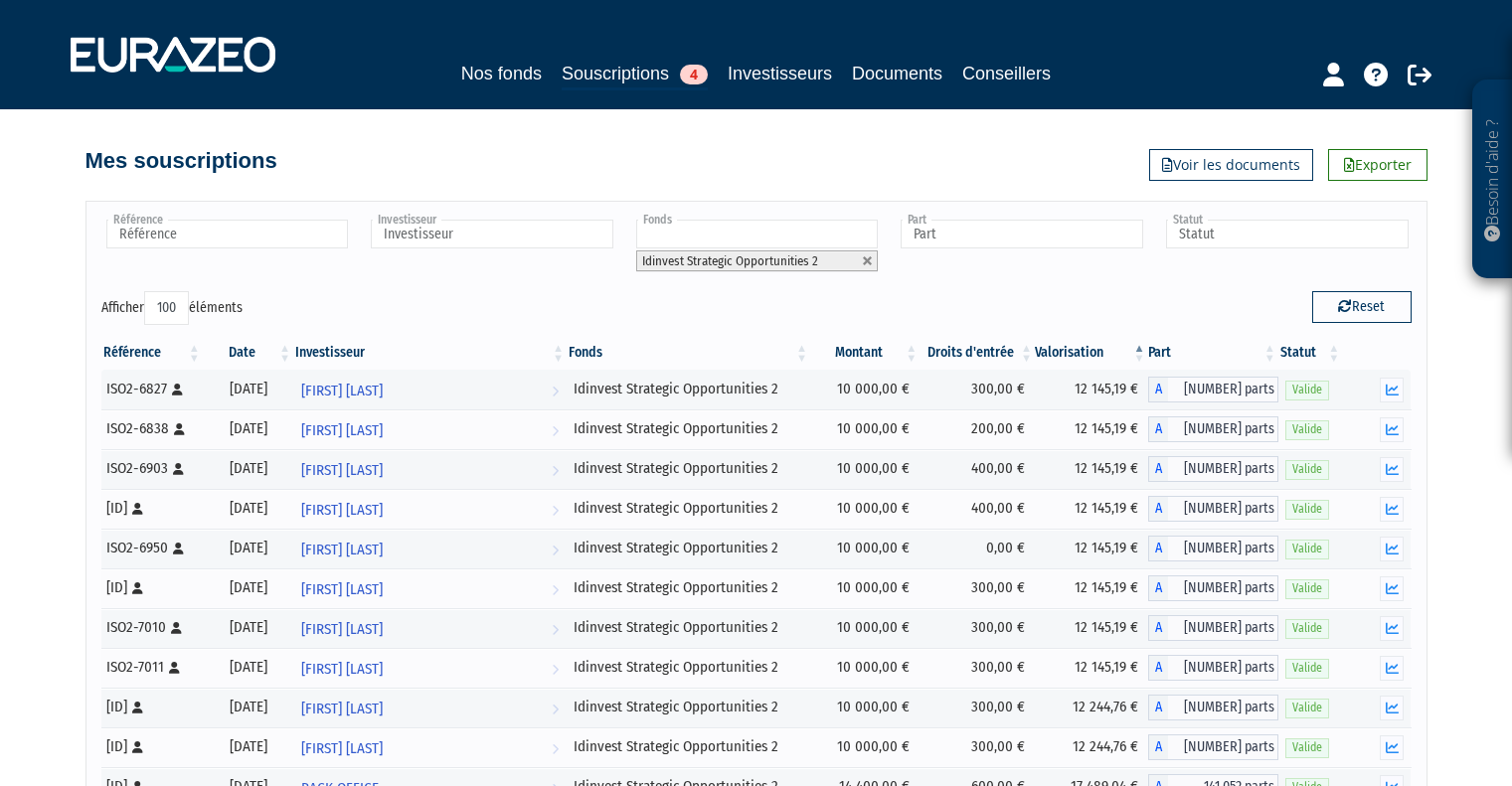 select on "100" 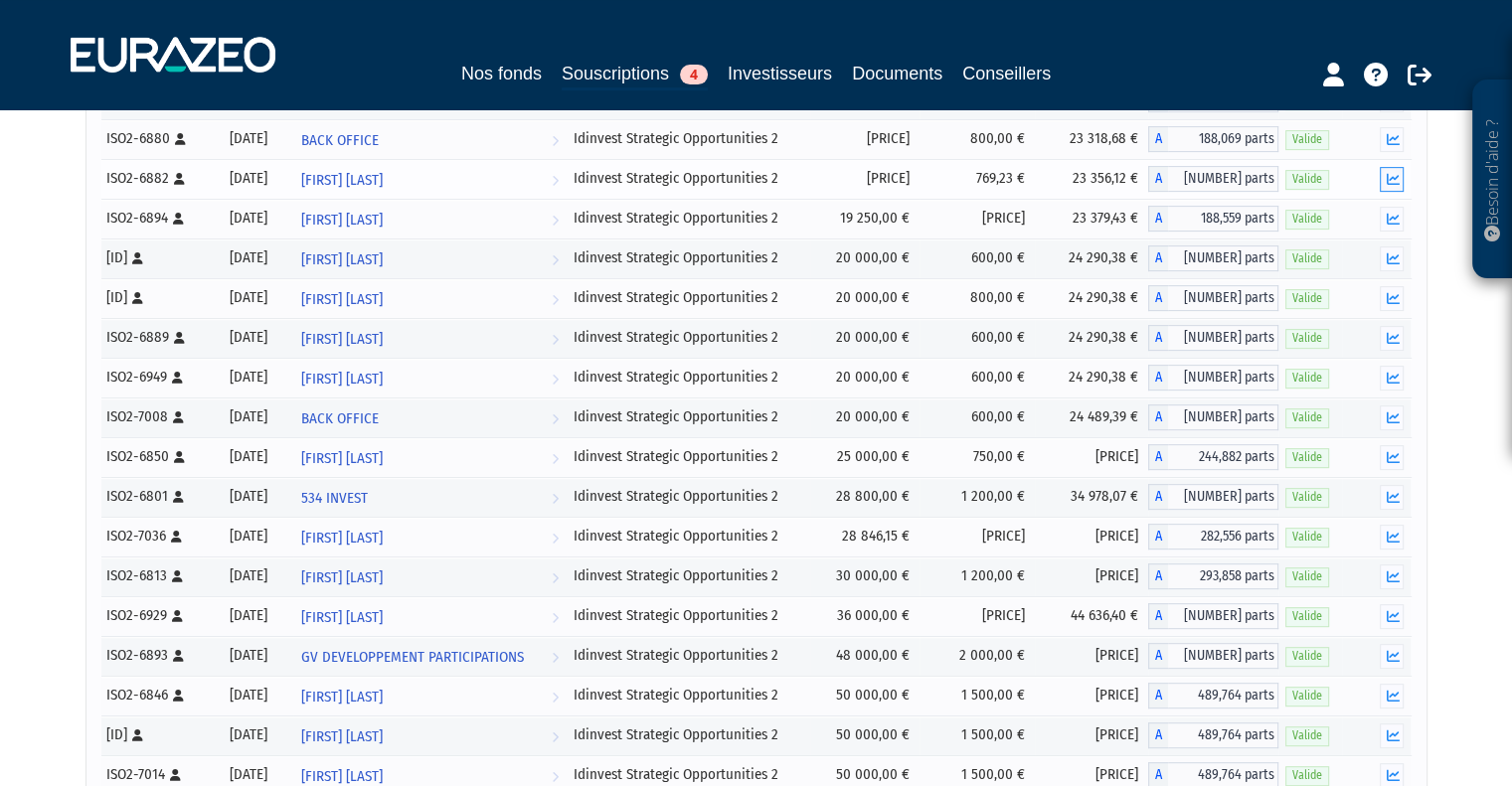 click at bounding box center [1392, 179] 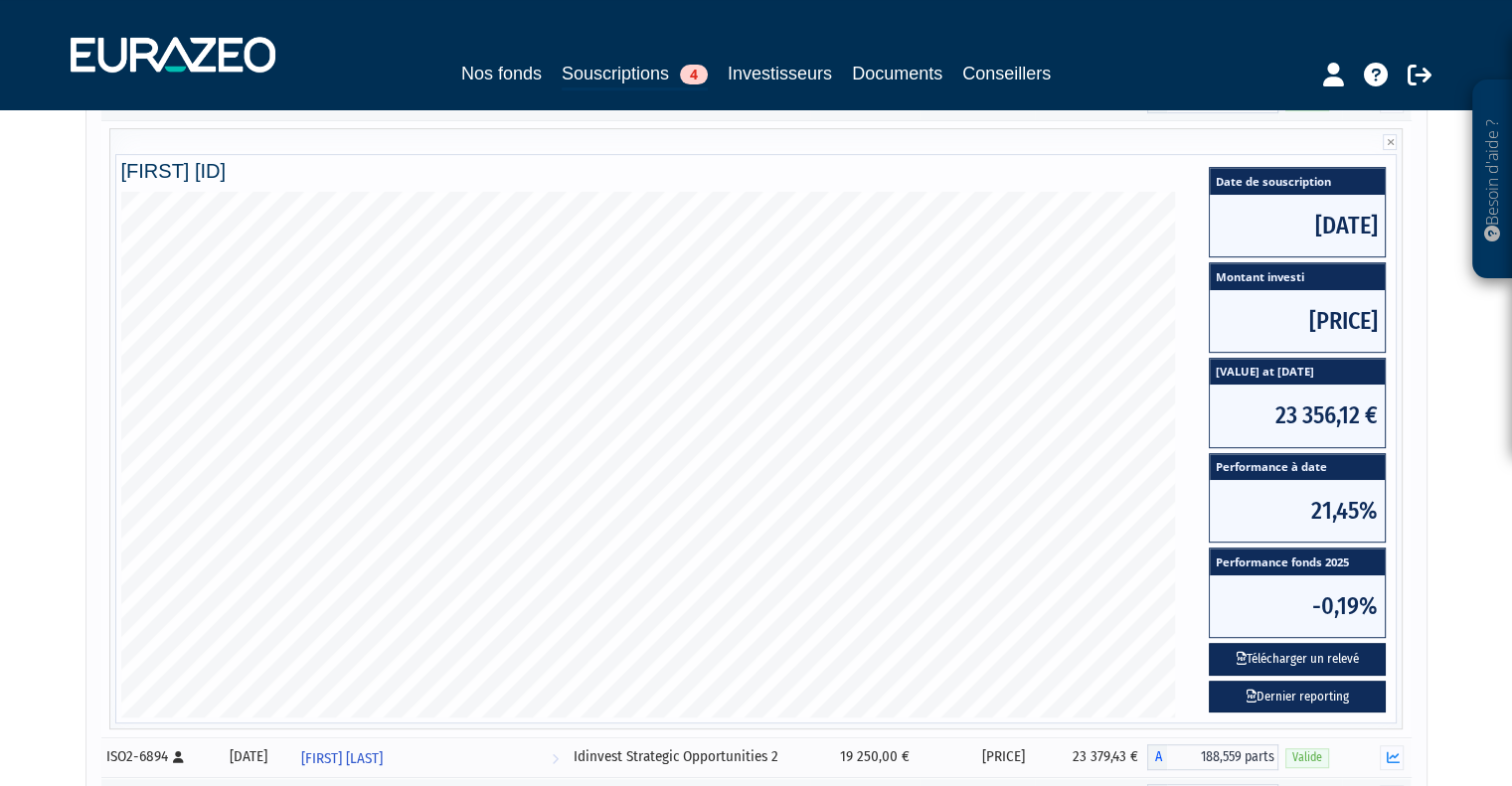 scroll, scrollTop: 851, scrollLeft: 0, axis: vertical 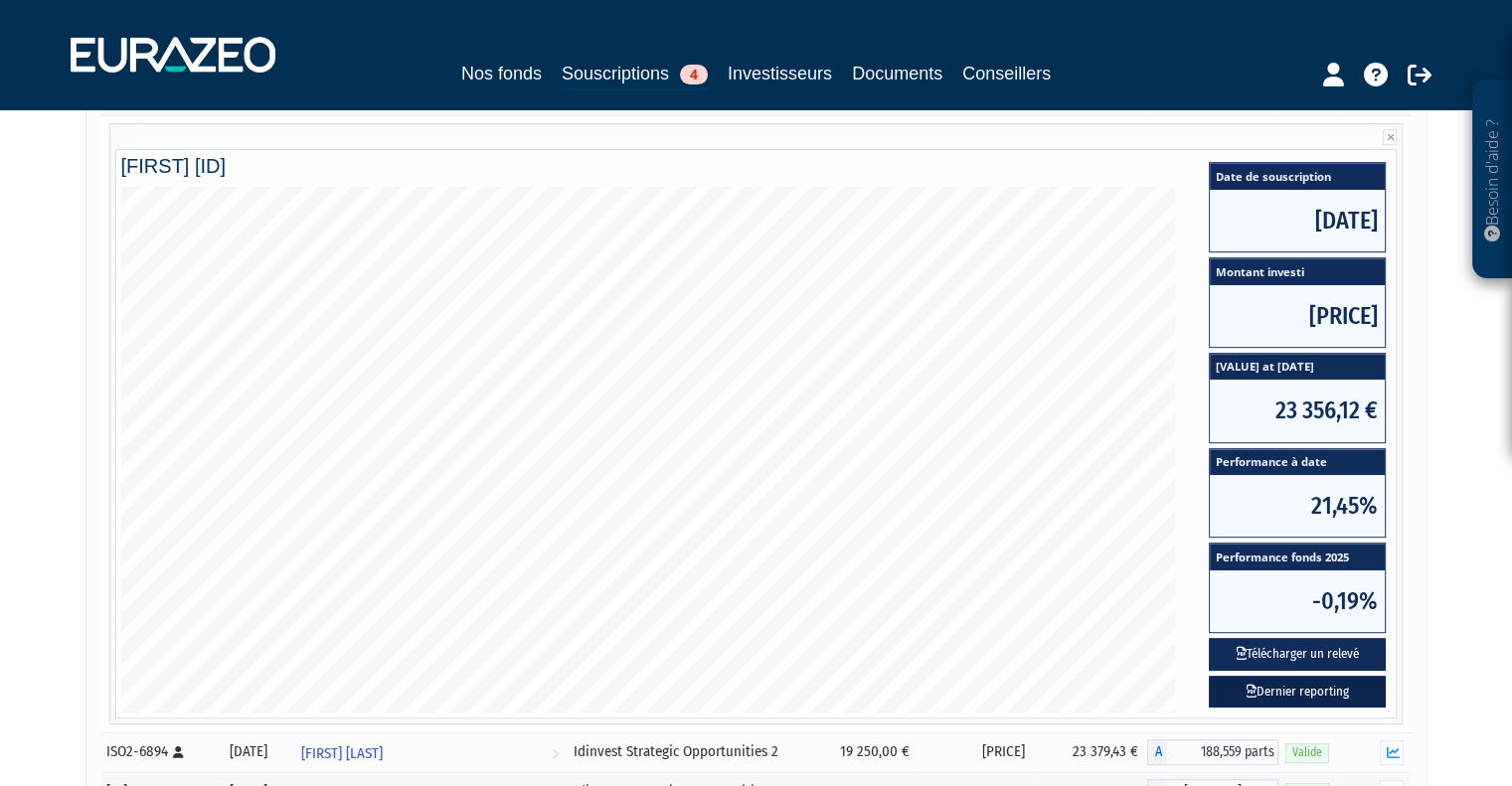 click on "Dernier reporting" at bounding box center (1297, 692) 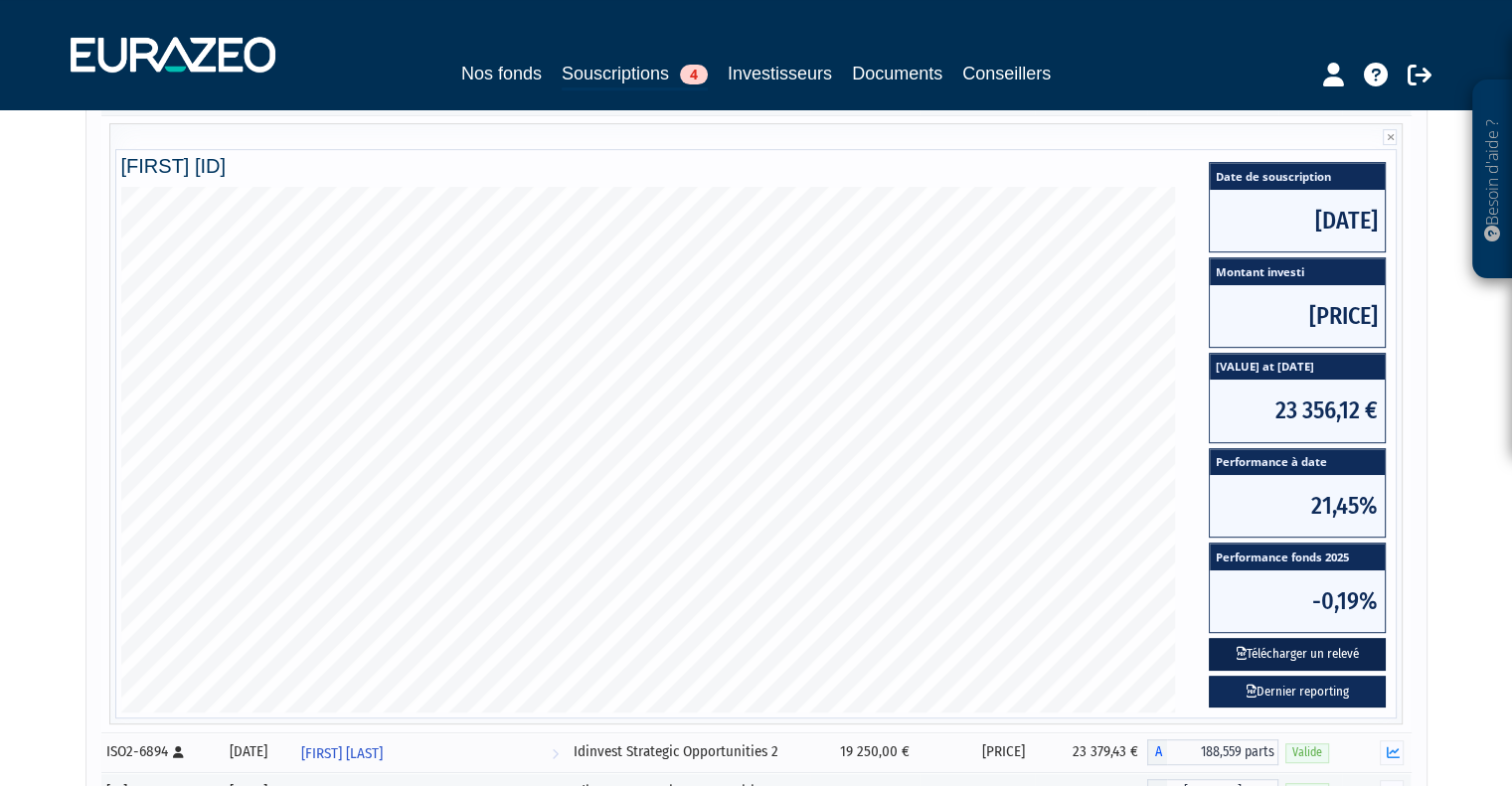 click on "Télécharger un relevé" at bounding box center [1297, 654] 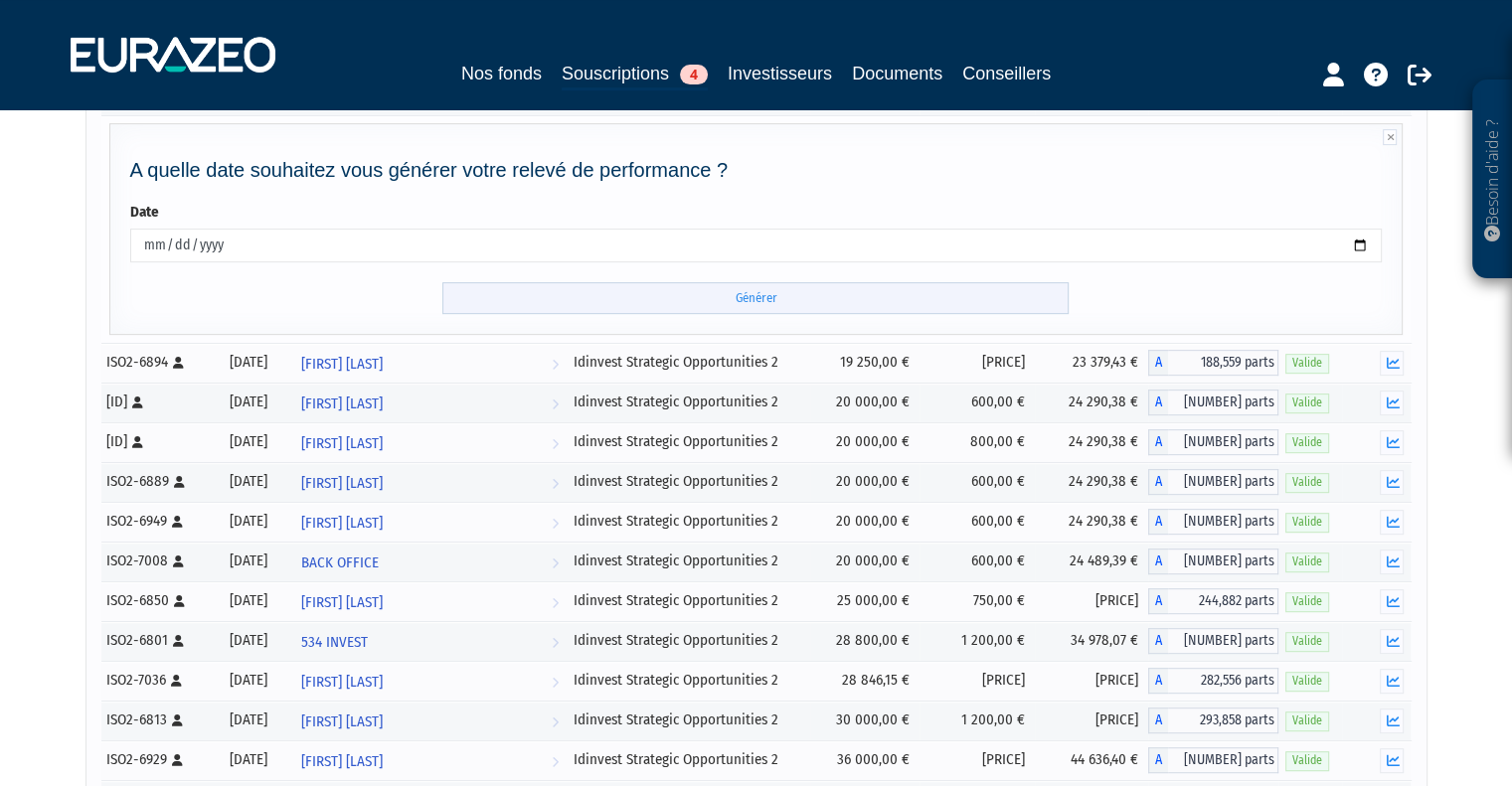click on "Générer" at bounding box center [756, 298] 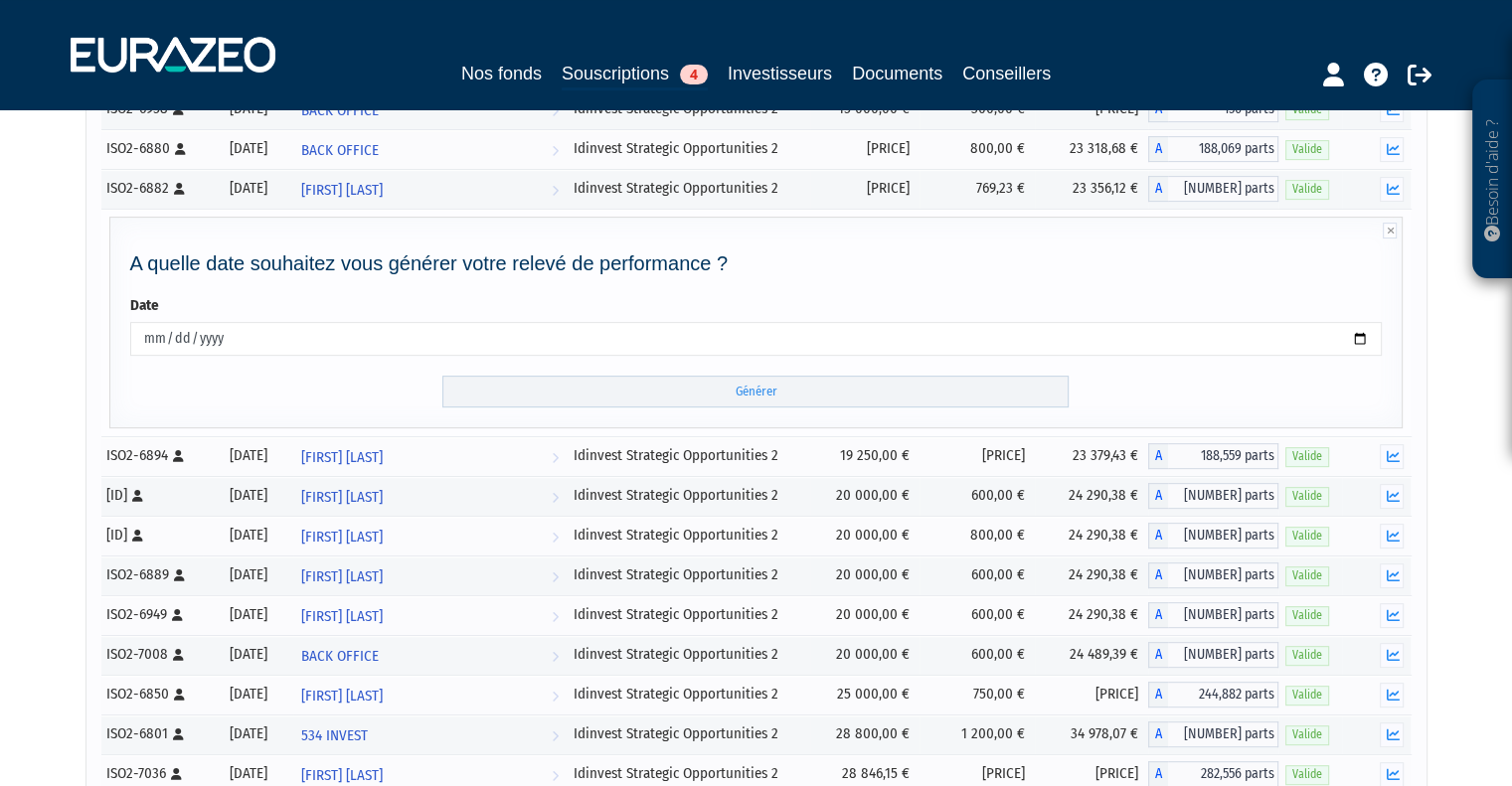 scroll, scrollTop: 755, scrollLeft: 0, axis: vertical 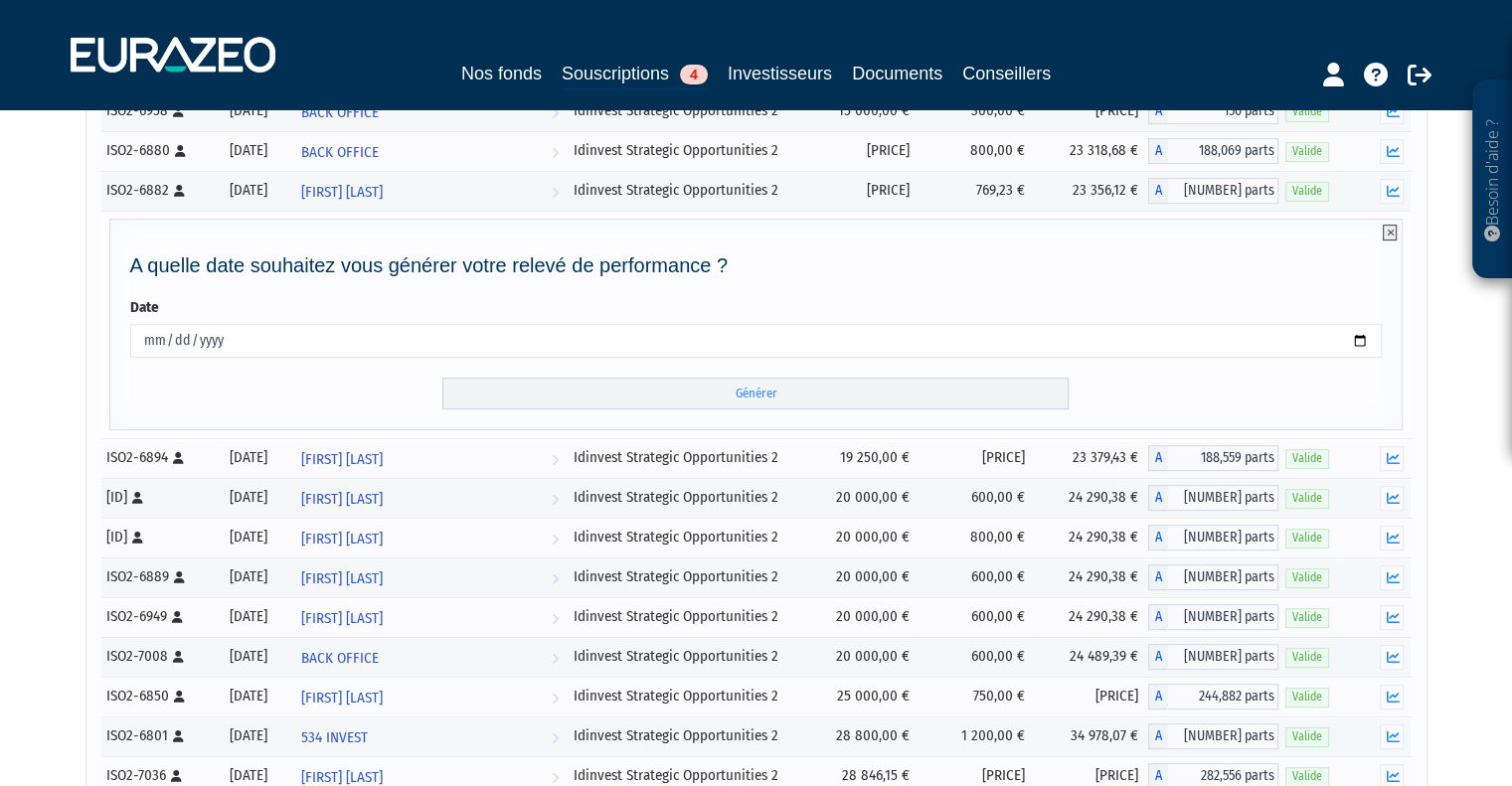 click at bounding box center [1390, 233] 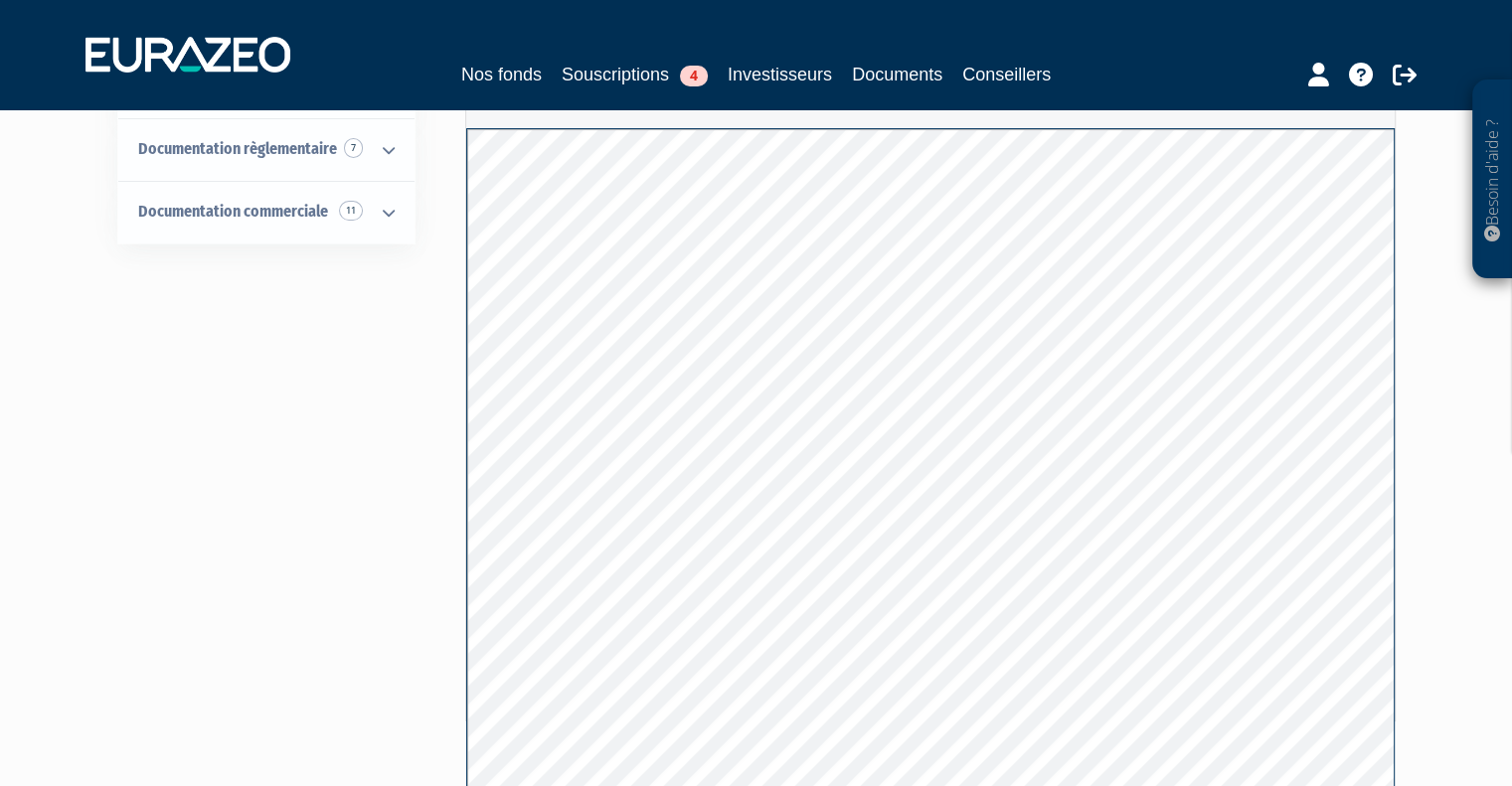 scroll, scrollTop: 118, scrollLeft: 0, axis: vertical 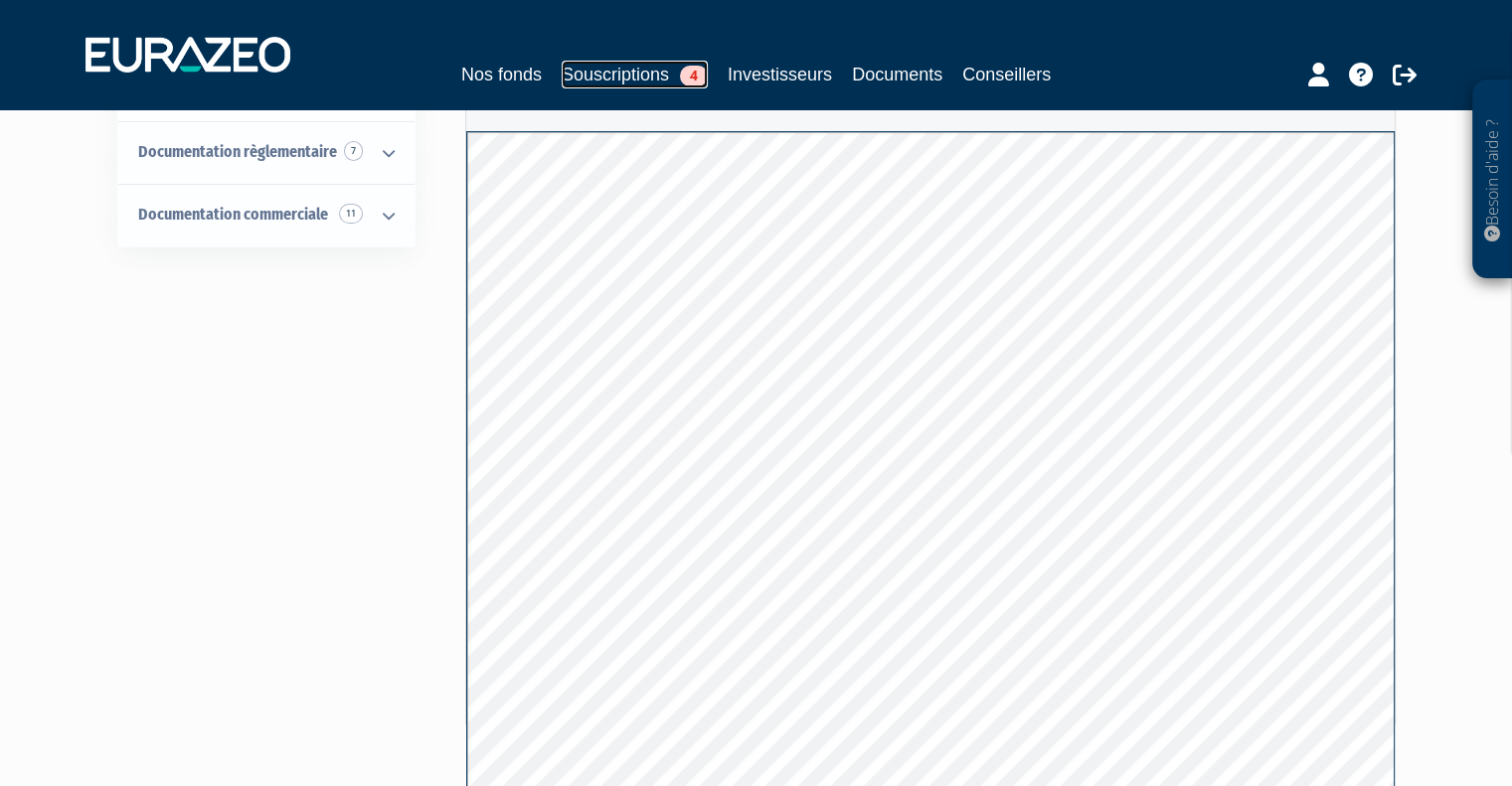 click on "Souscriptions  4" at bounding box center (634, 75) 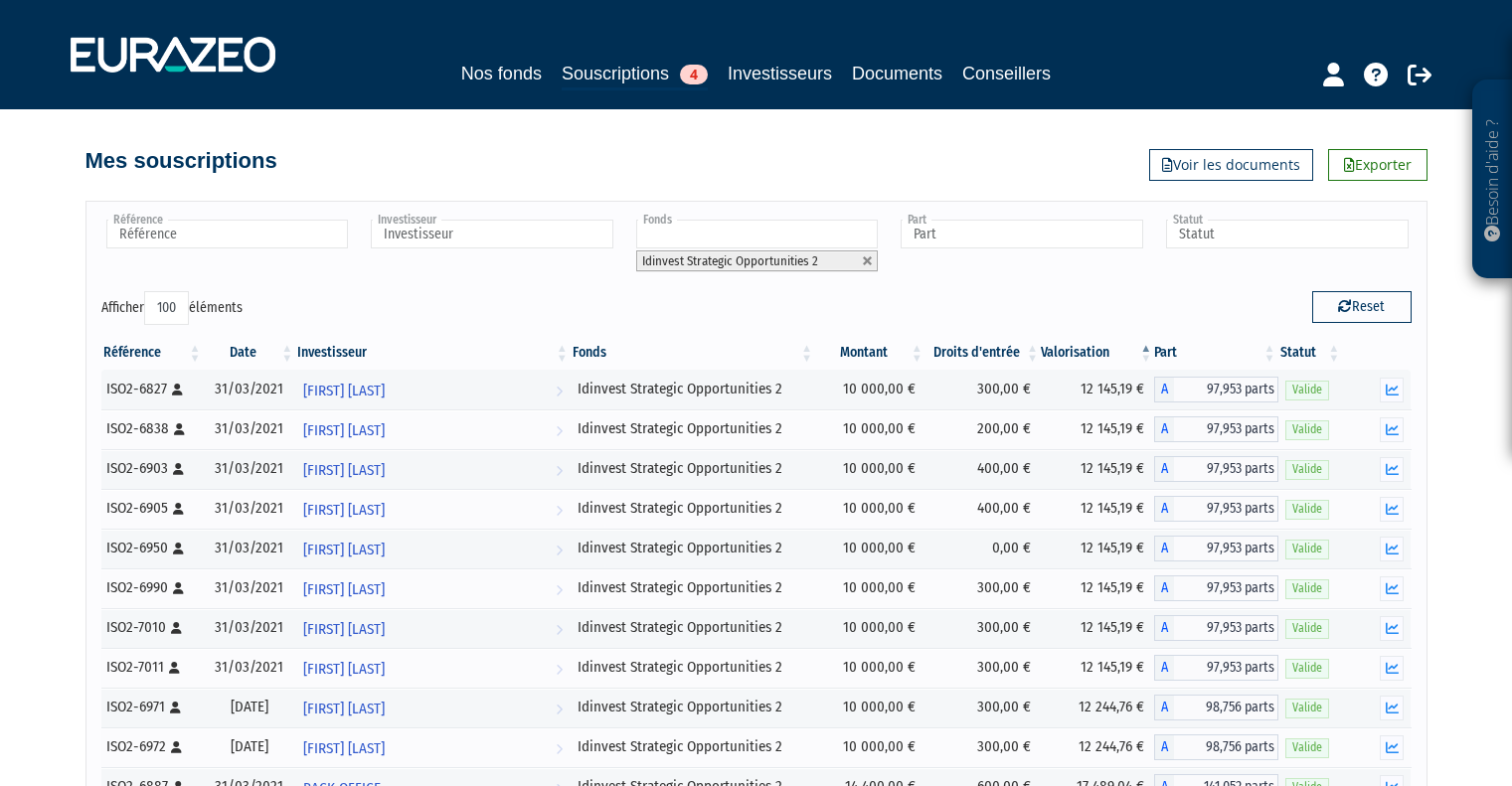 select on "100" 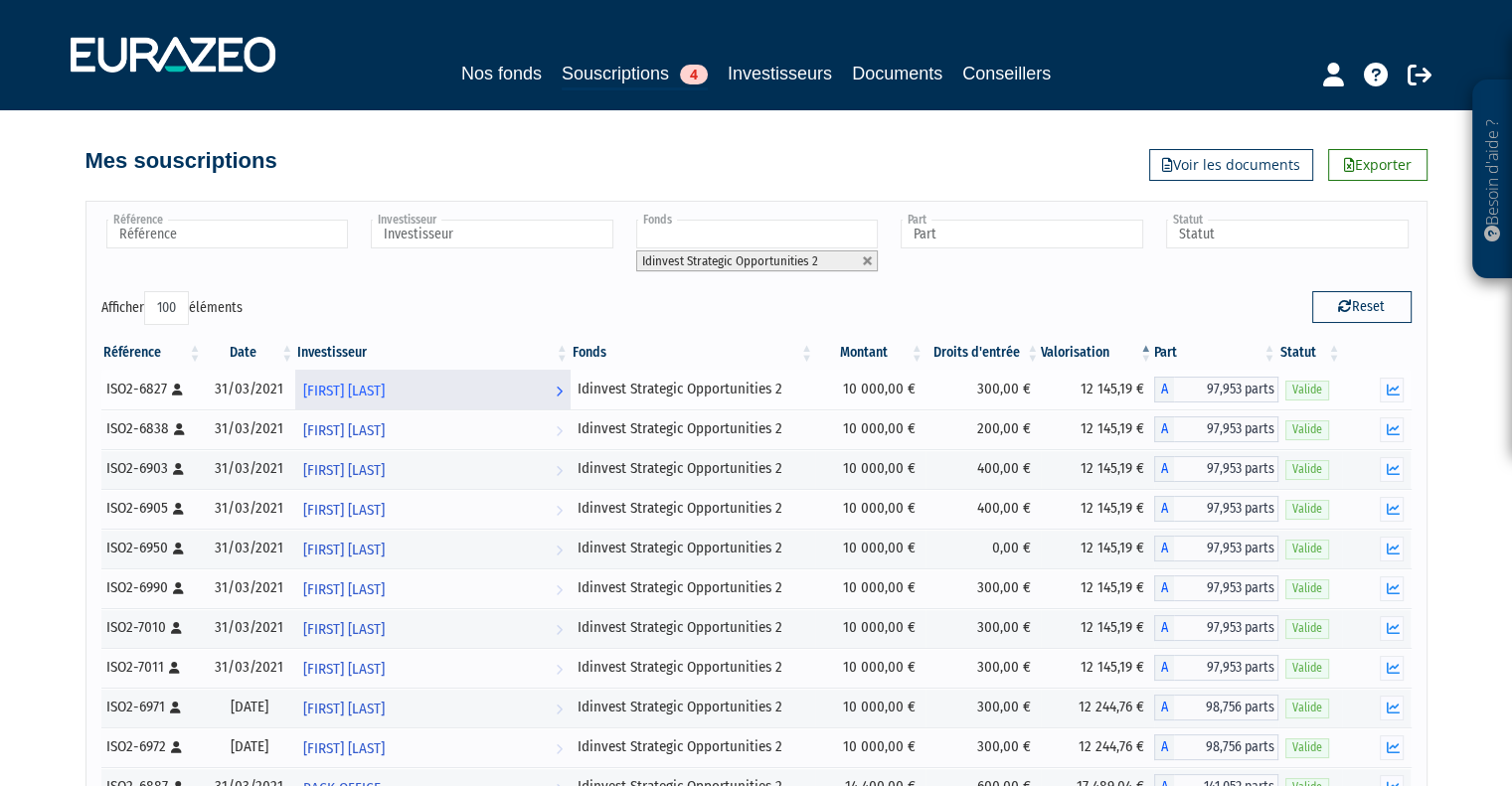 click on "[FIRST] [LAST]" at bounding box center [344, 391] 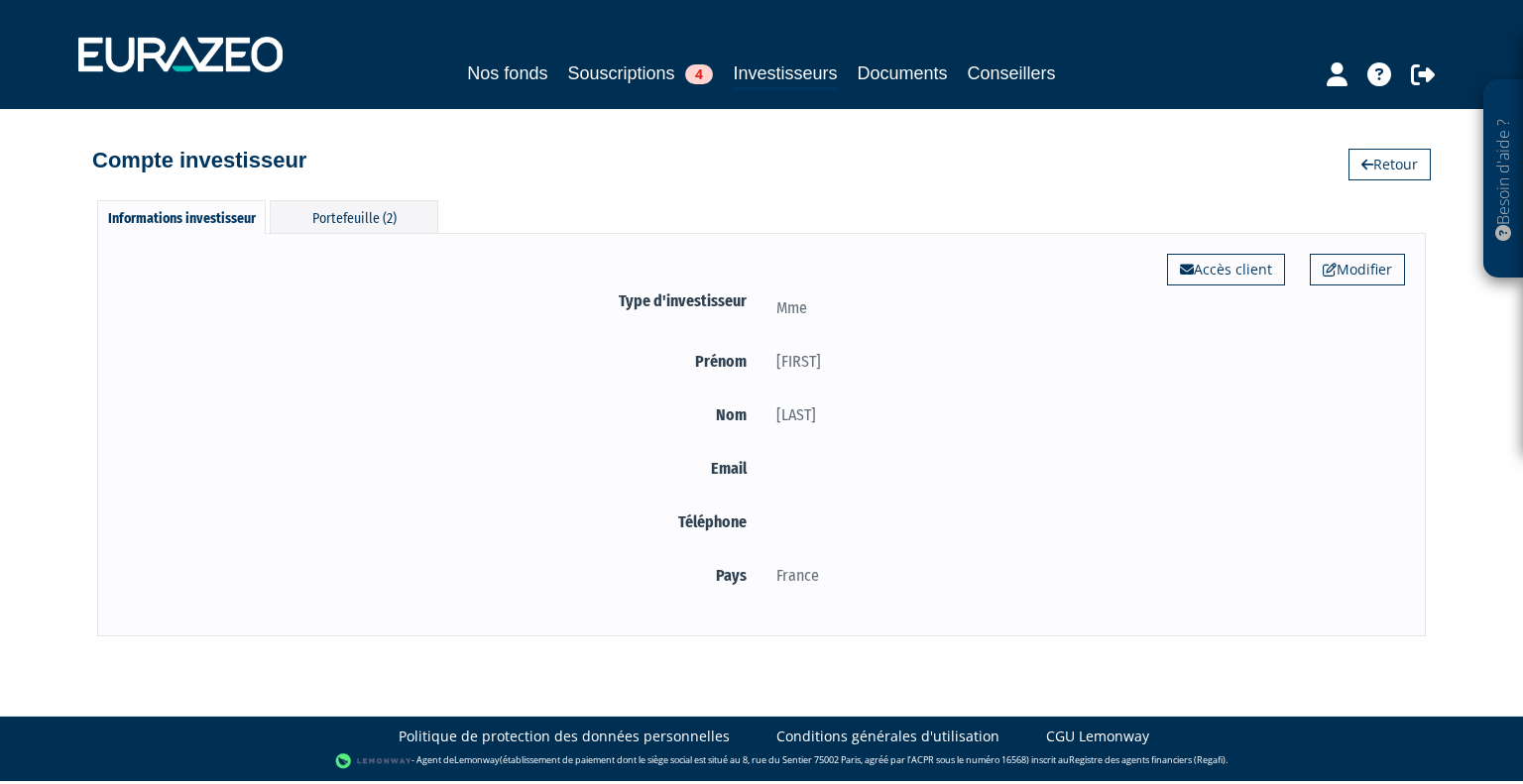 scroll, scrollTop: 0, scrollLeft: 0, axis: both 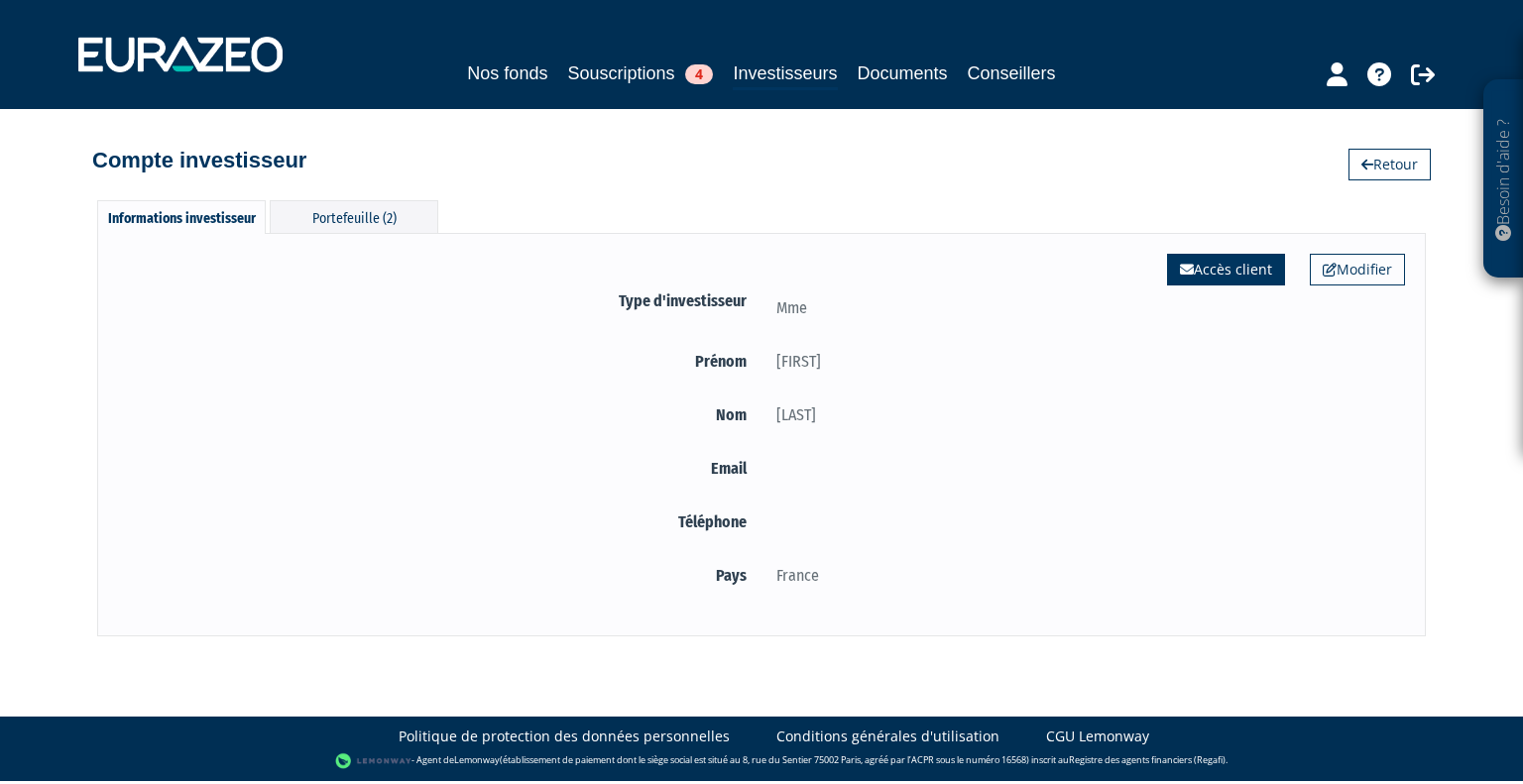 click on "Accès client" at bounding box center (1226, 270) 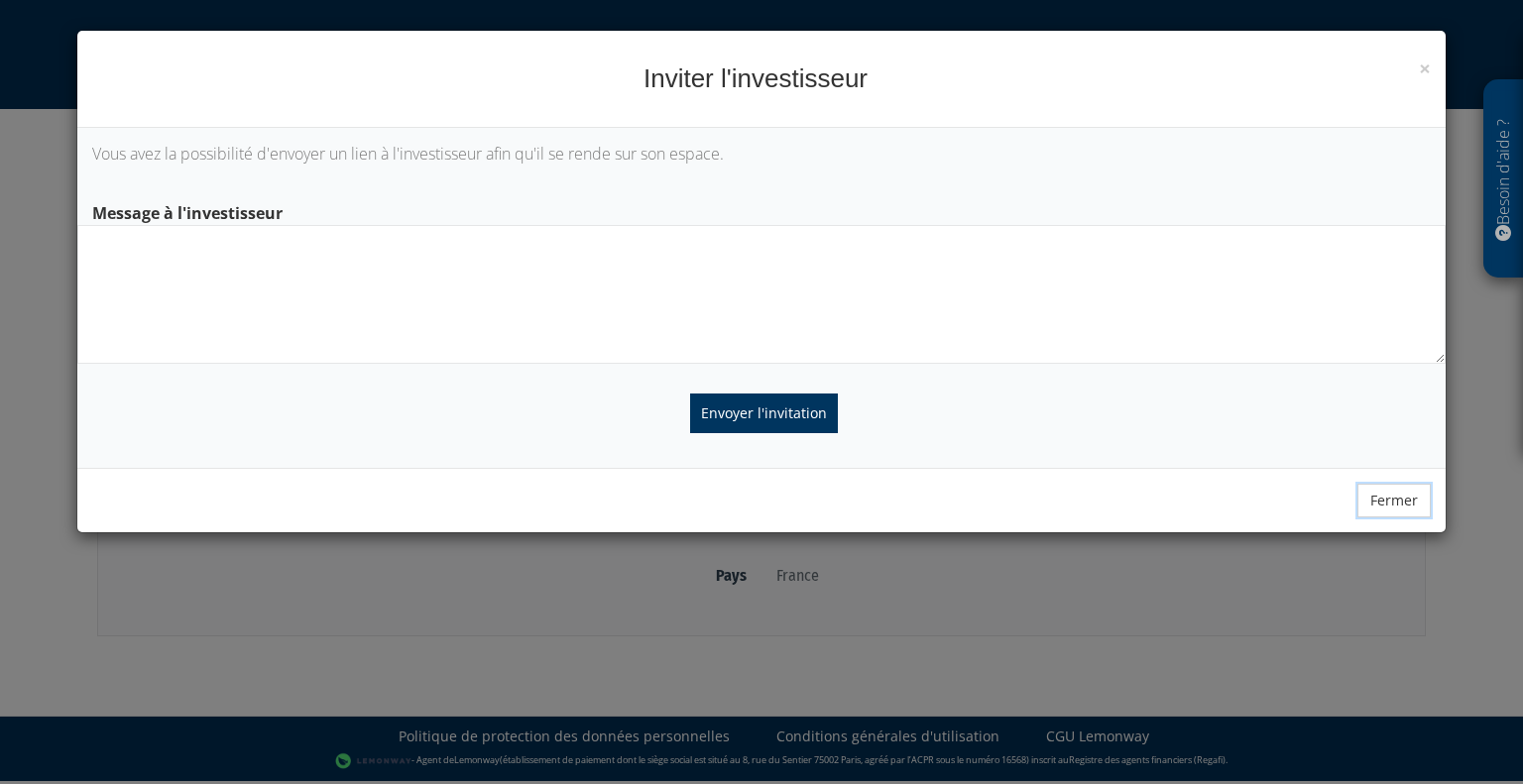 click on "Fermer" at bounding box center [1394, 501] 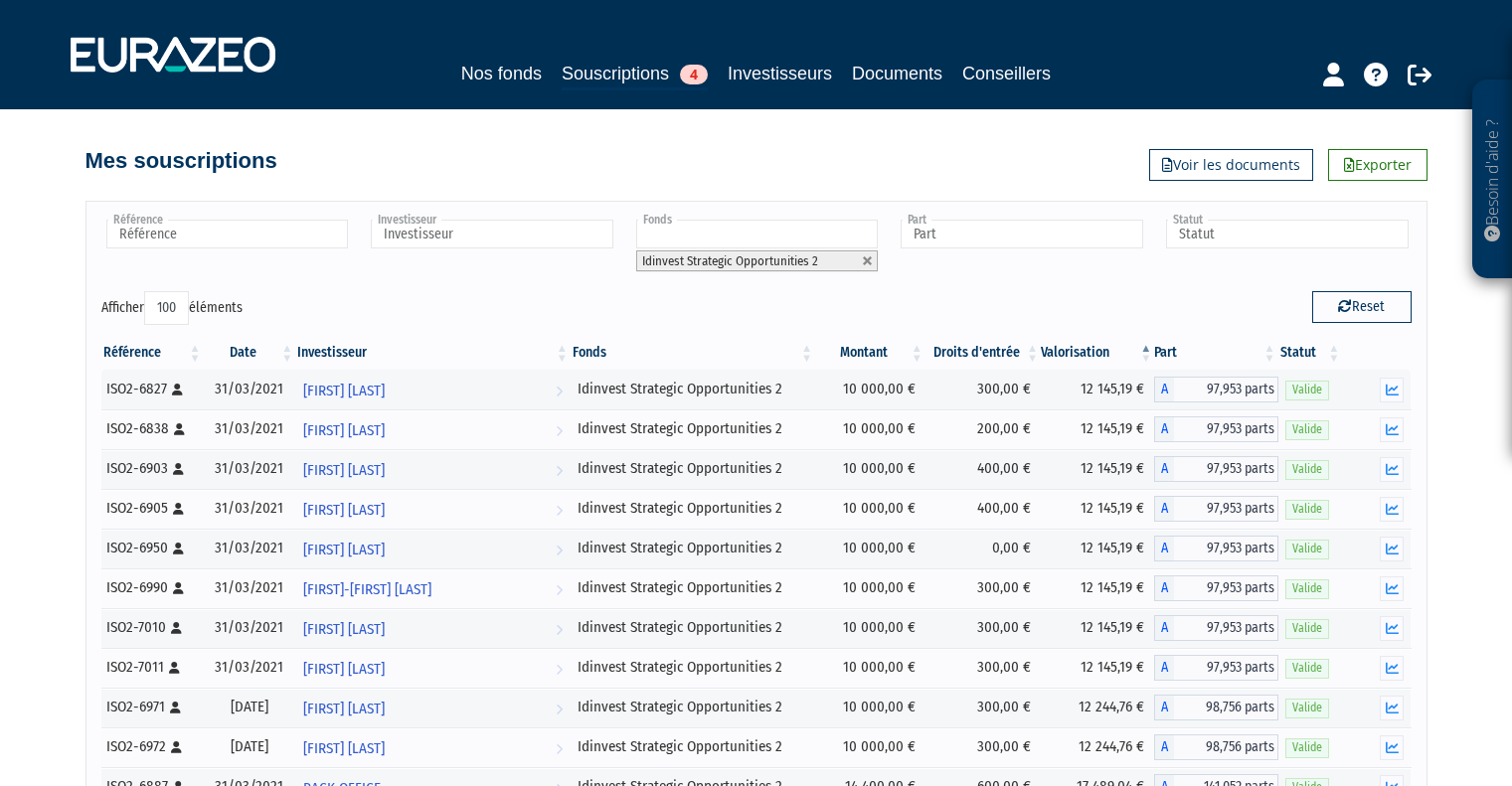 select on "100" 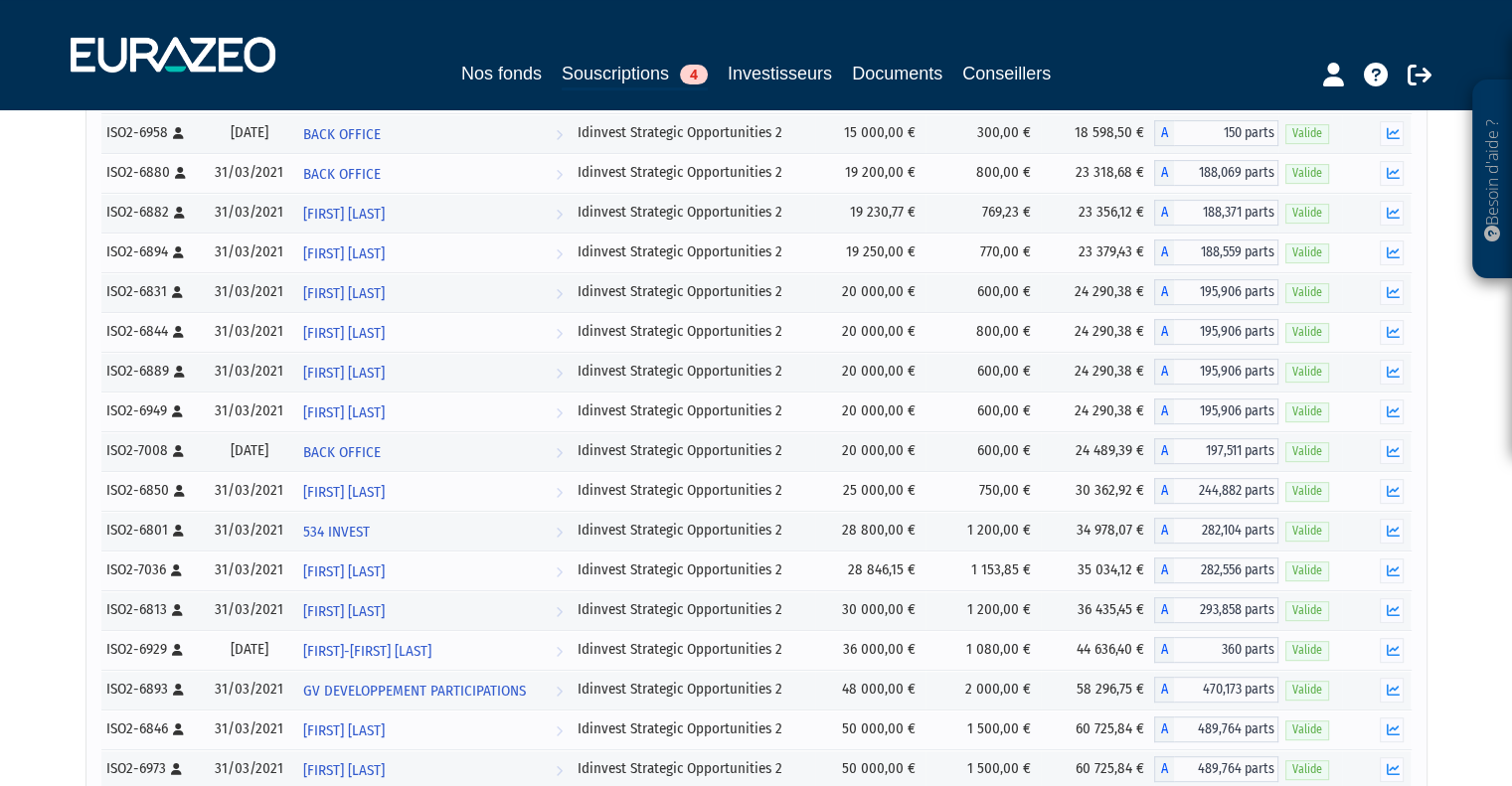 scroll, scrollTop: 763, scrollLeft: 0, axis: vertical 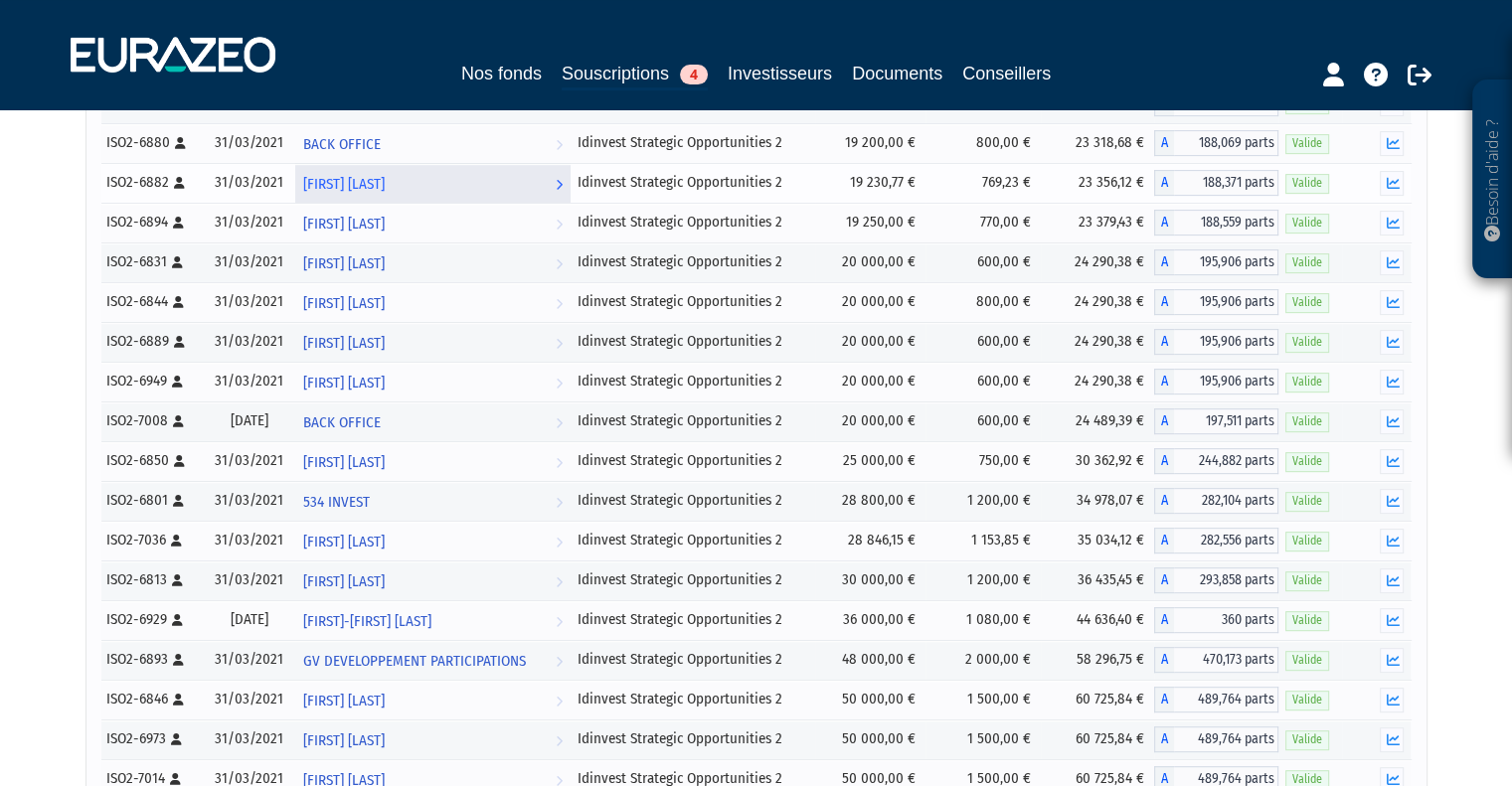 click on "[FIRST] [LAST]" at bounding box center [344, 184] 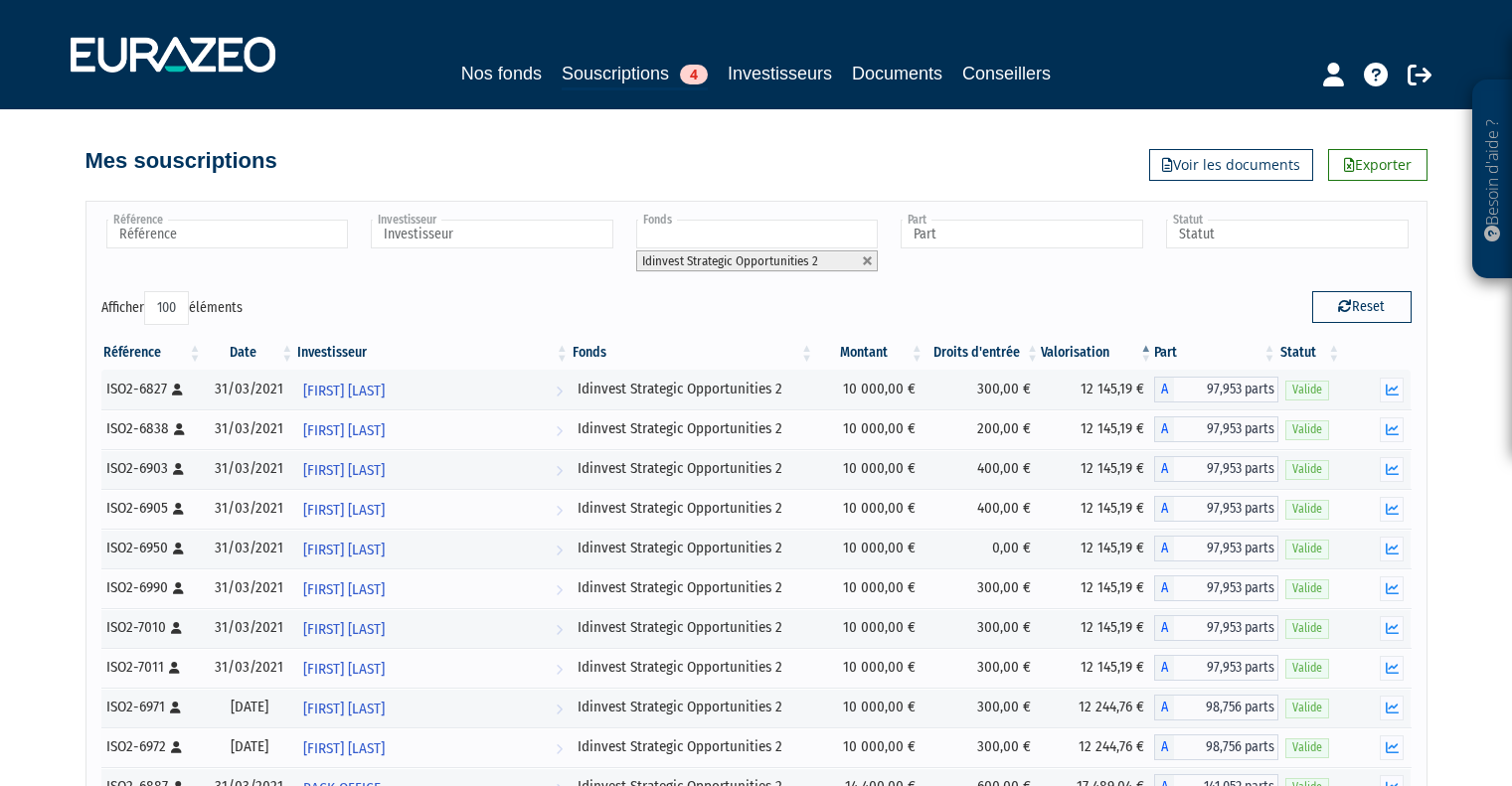 select on "100" 